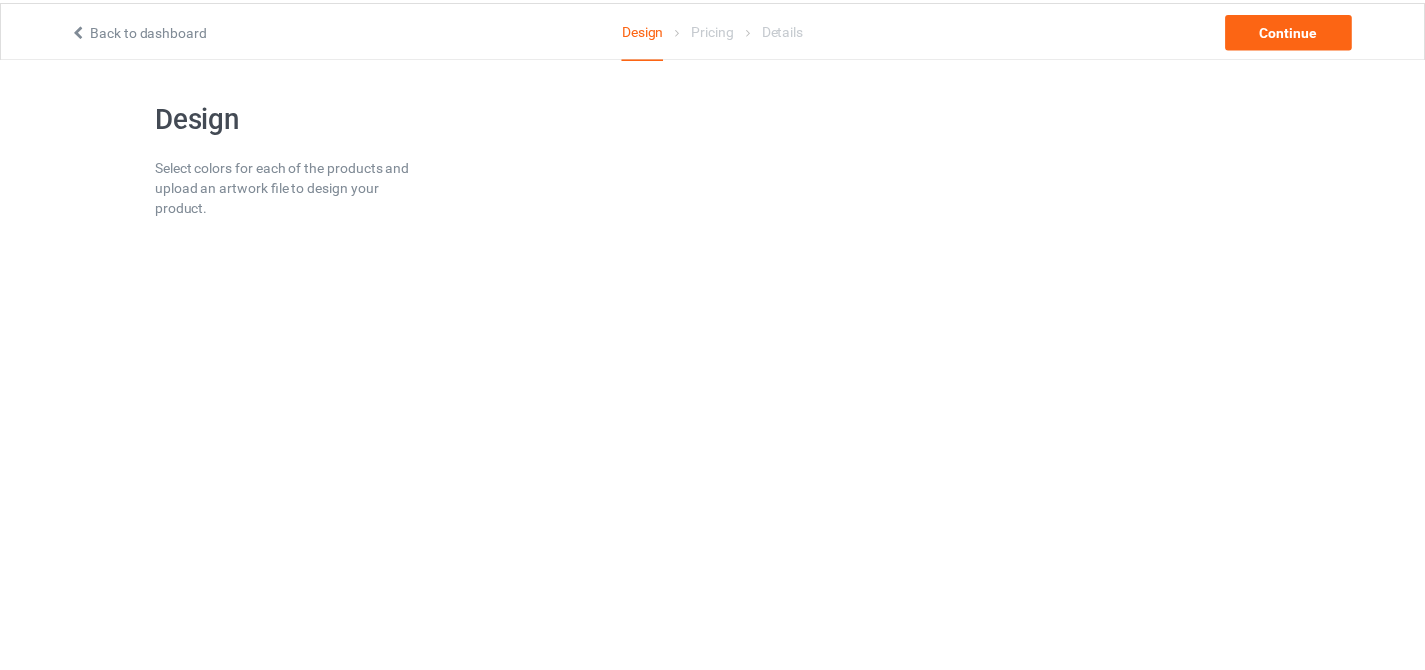 scroll, scrollTop: 0, scrollLeft: 0, axis: both 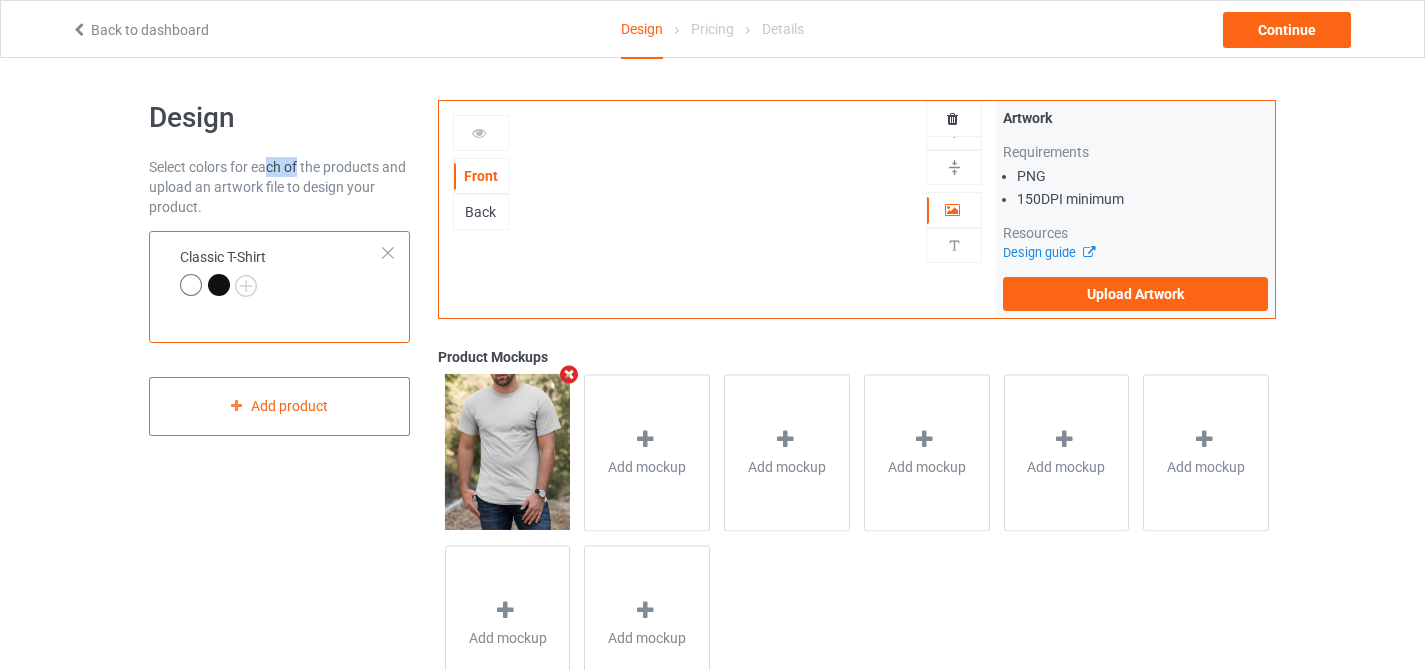 drag, startPoint x: 269, startPoint y: 160, endPoint x: 302, endPoint y: 161, distance: 33.01515 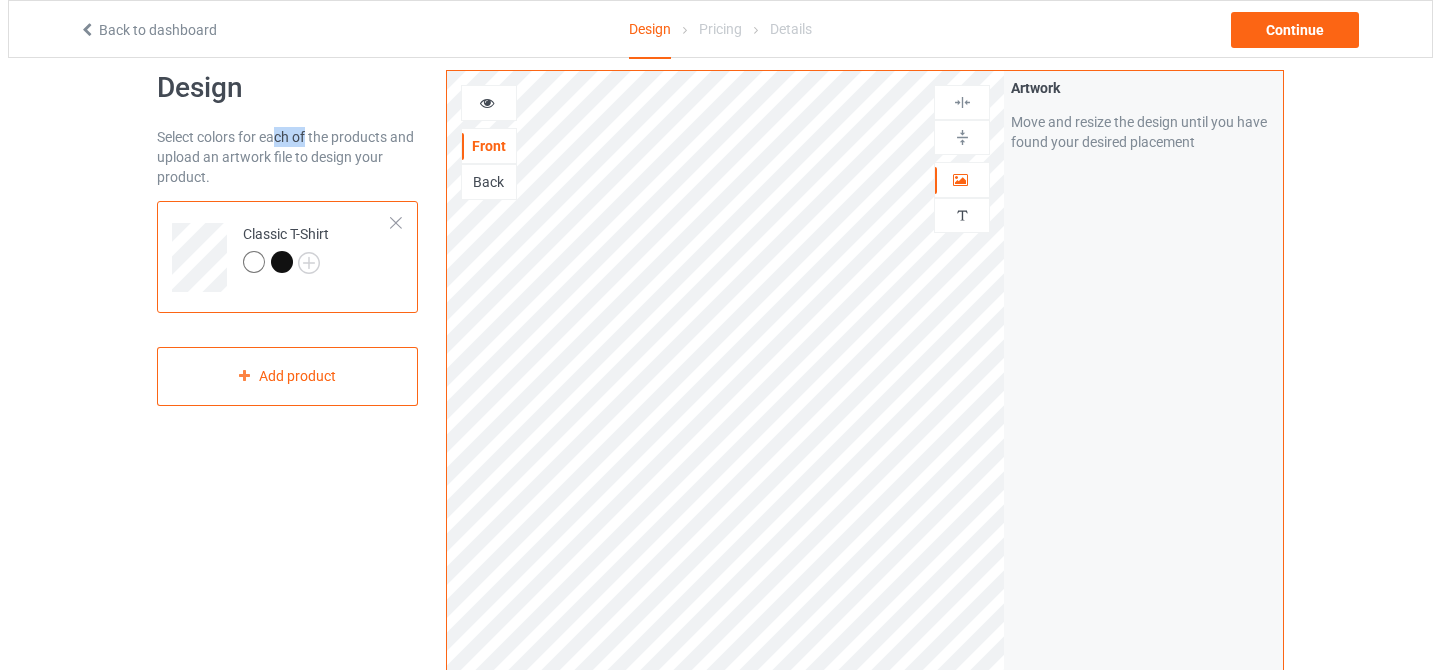 scroll, scrollTop: 0, scrollLeft: 0, axis: both 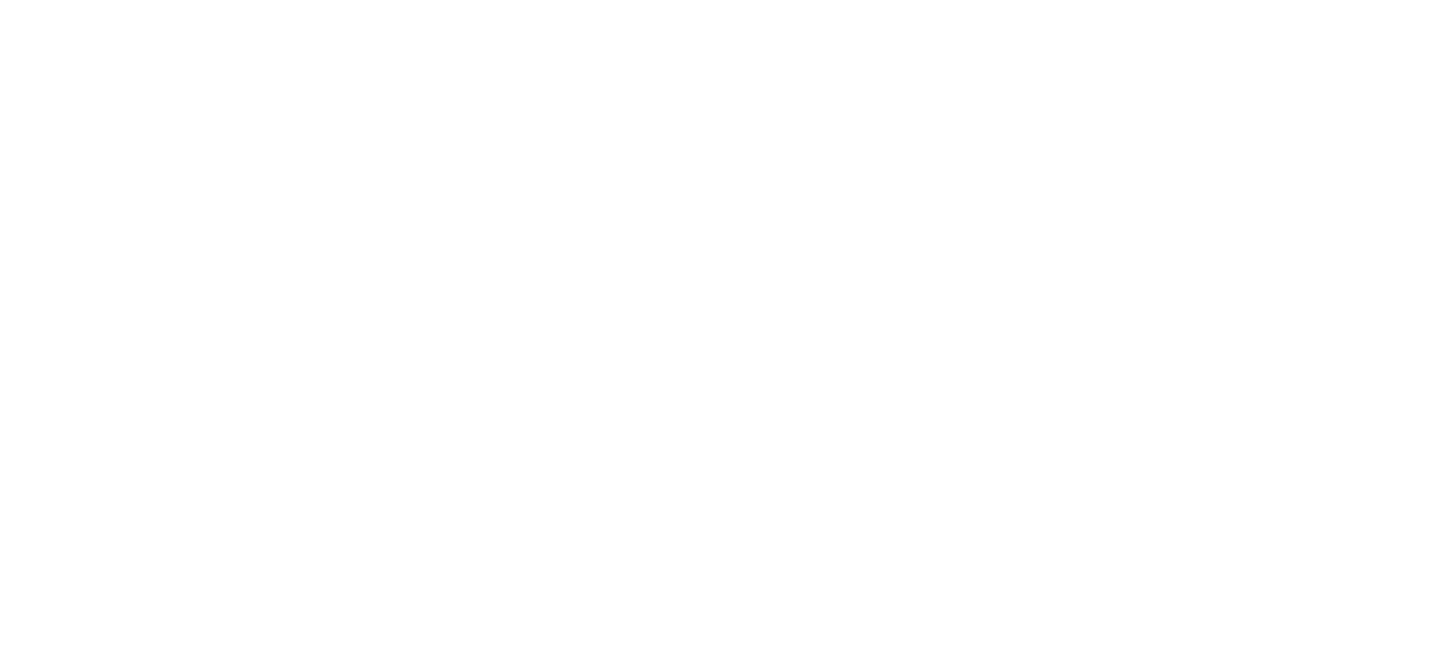 click on "Save" at bounding box center [720, 335] 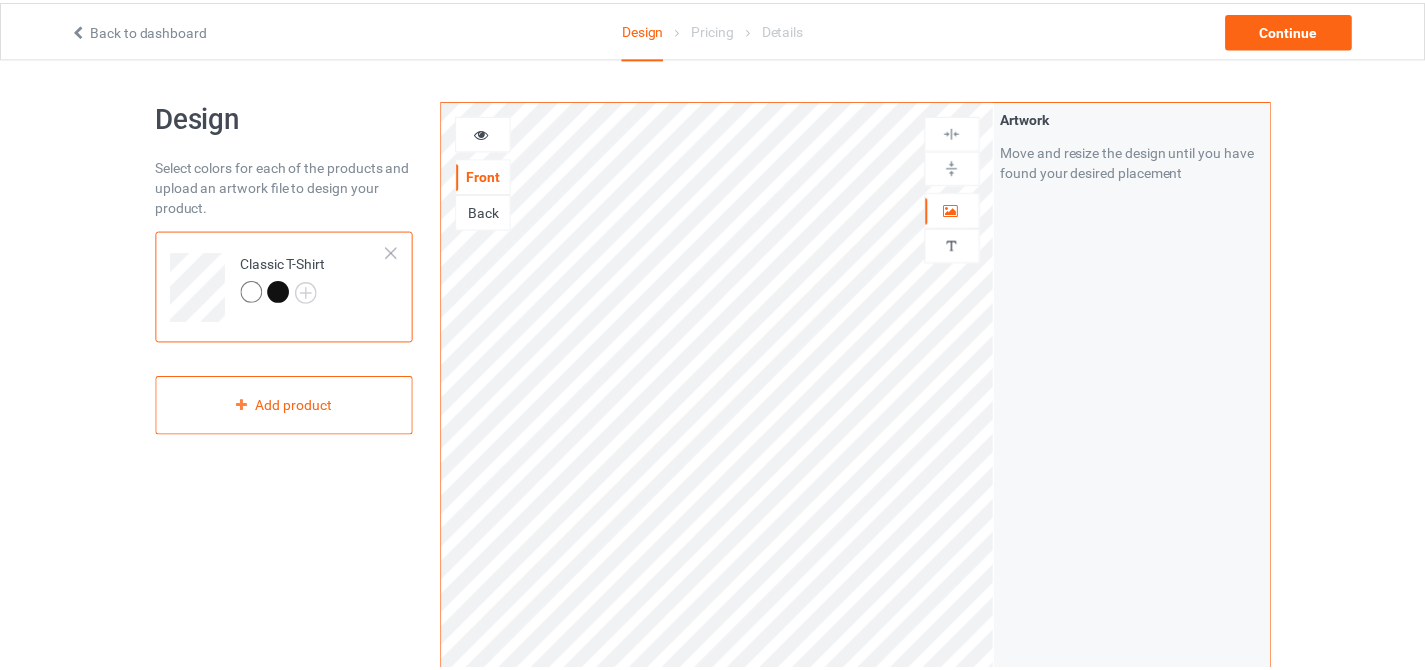 scroll, scrollTop: 0, scrollLeft: 0, axis: both 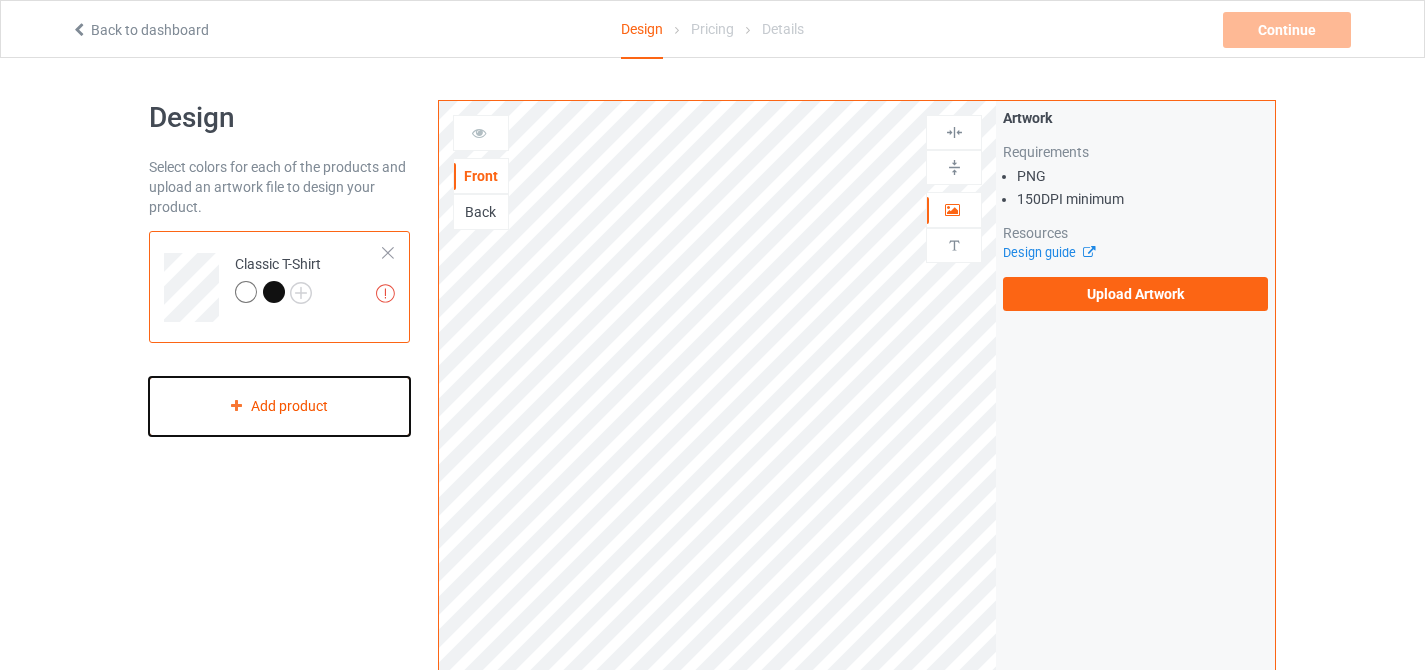 click on "Add product" at bounding box center (279, 406) 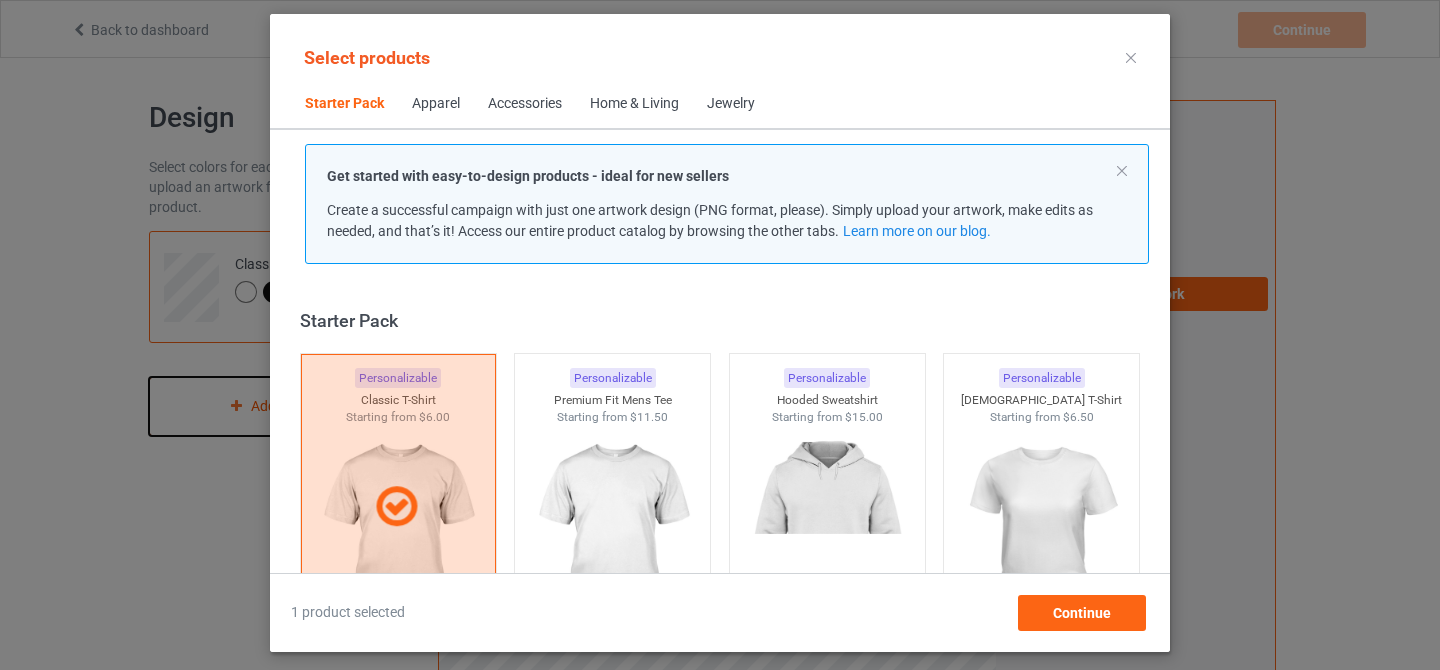 scroll, scrollTop: 59, scrollLeft: 0, axis: vertical 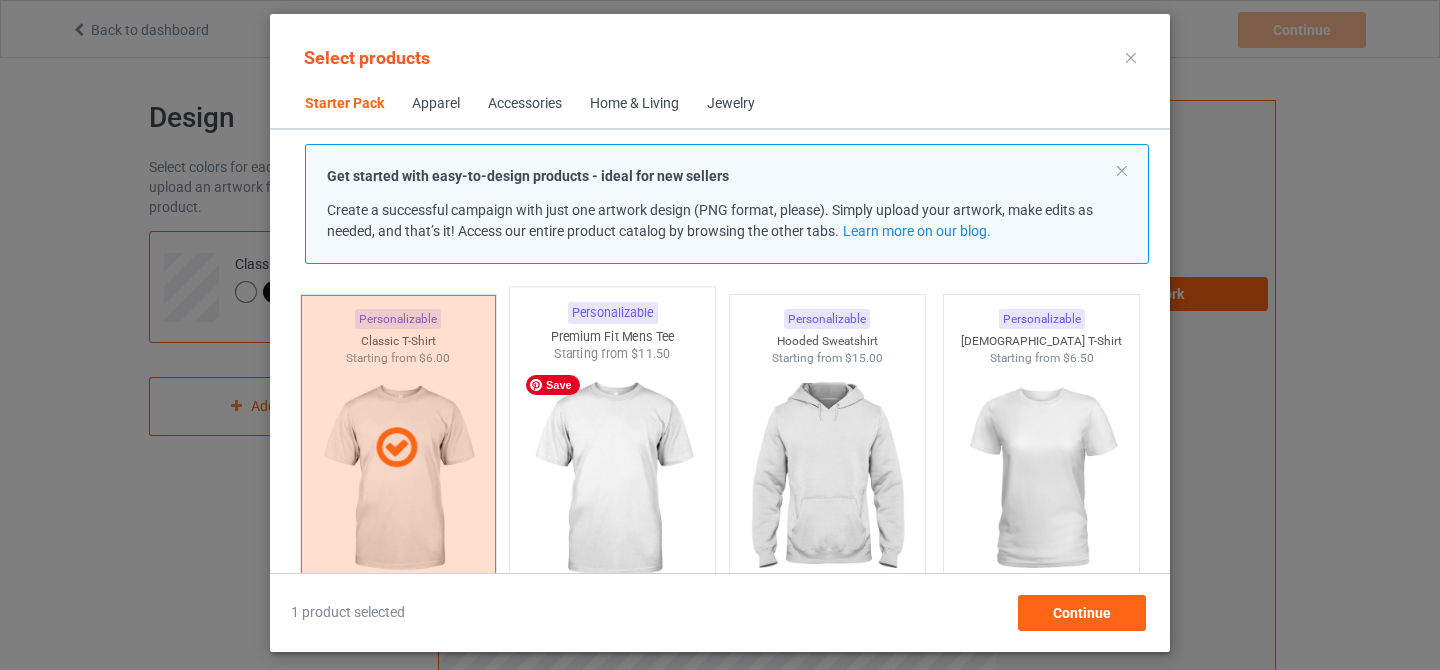 click at bounding box center [613, 480] 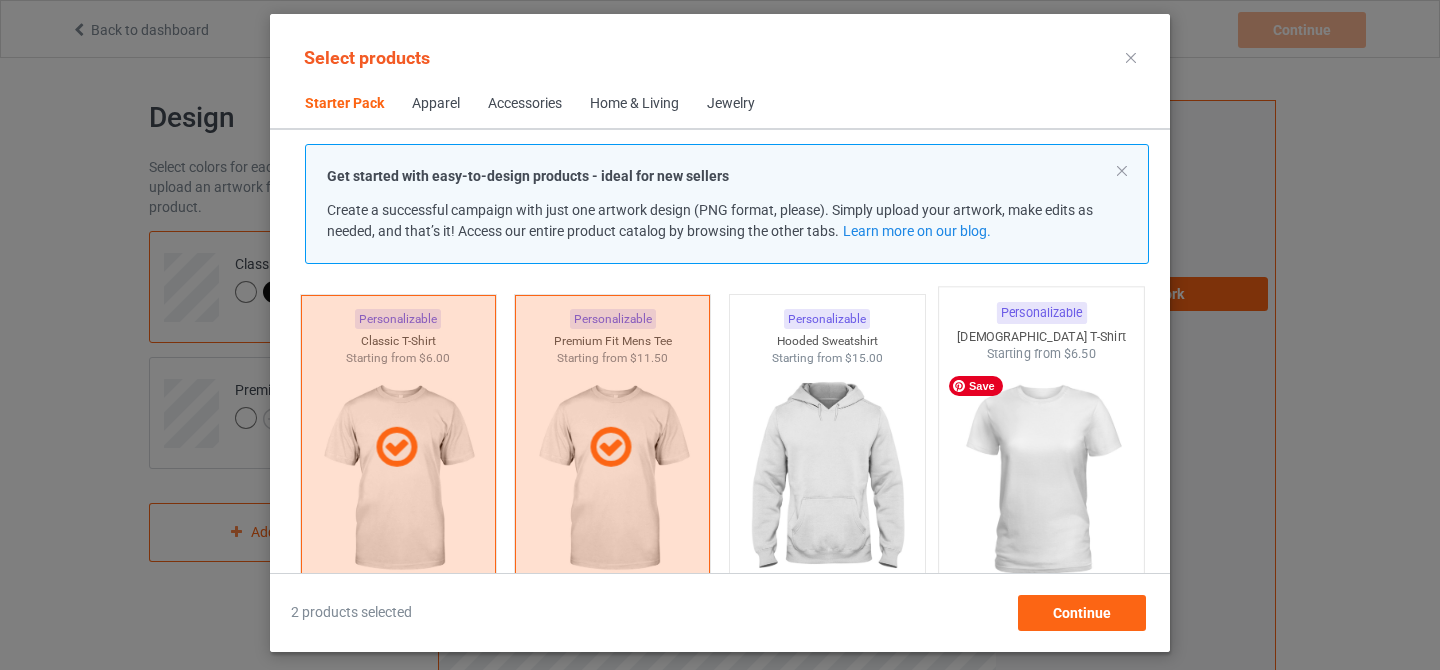 click at bounding box center (1042, 480) 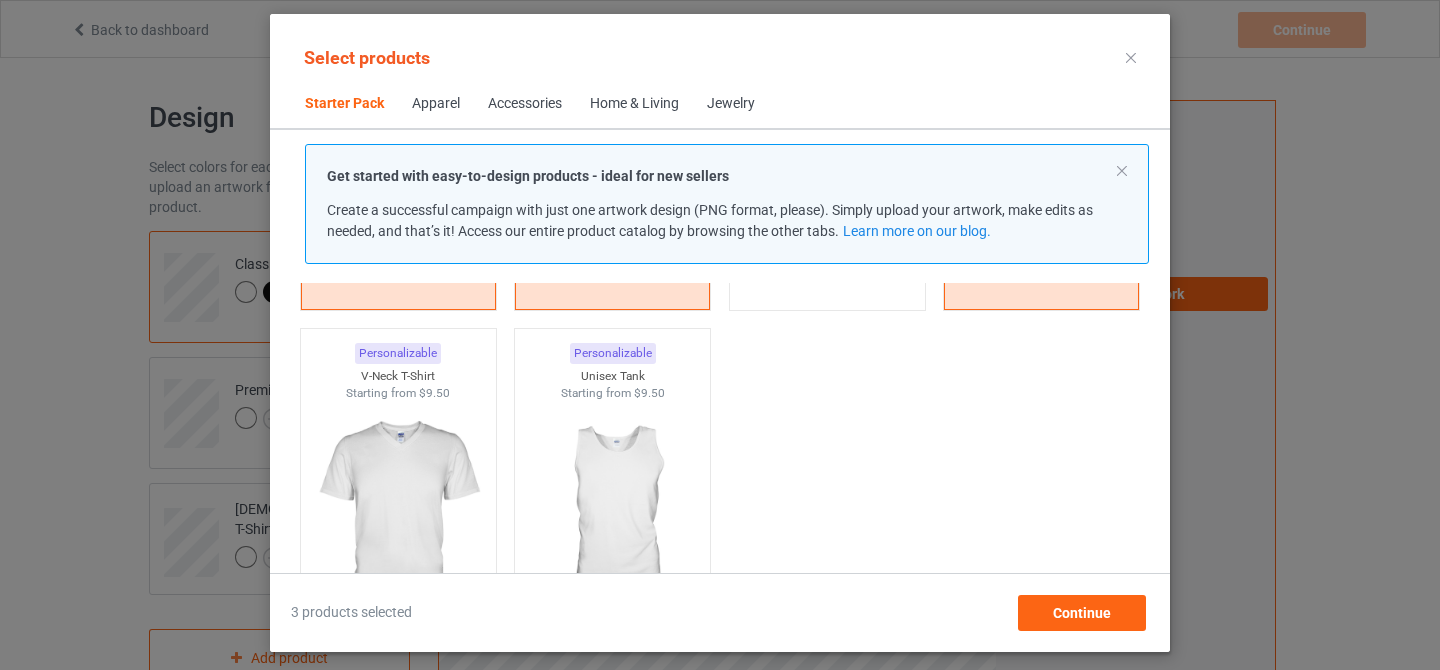 scroll, scrollTop: 351, scrollLeft: 0, axis: vertical 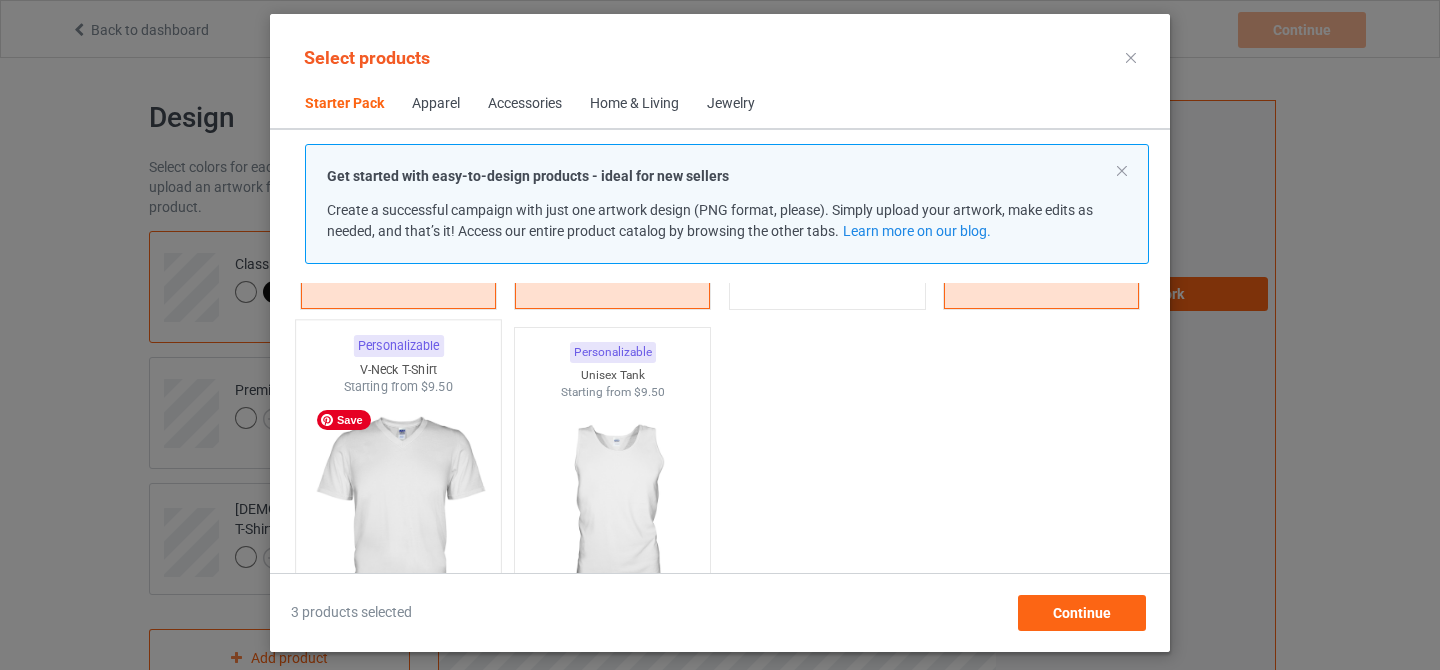 click at bounding box center [398, 513] 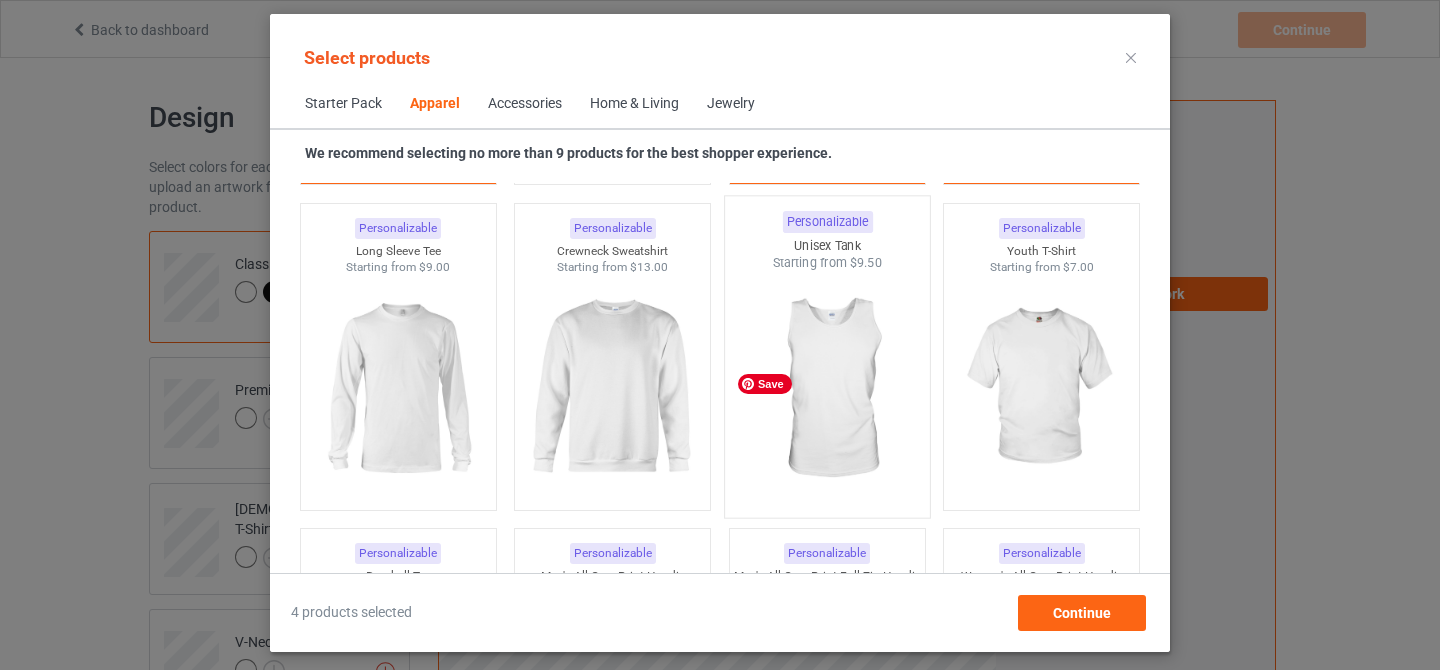 scroll, scrollTop: 1416, scrollLeft: 0, axis: vertical 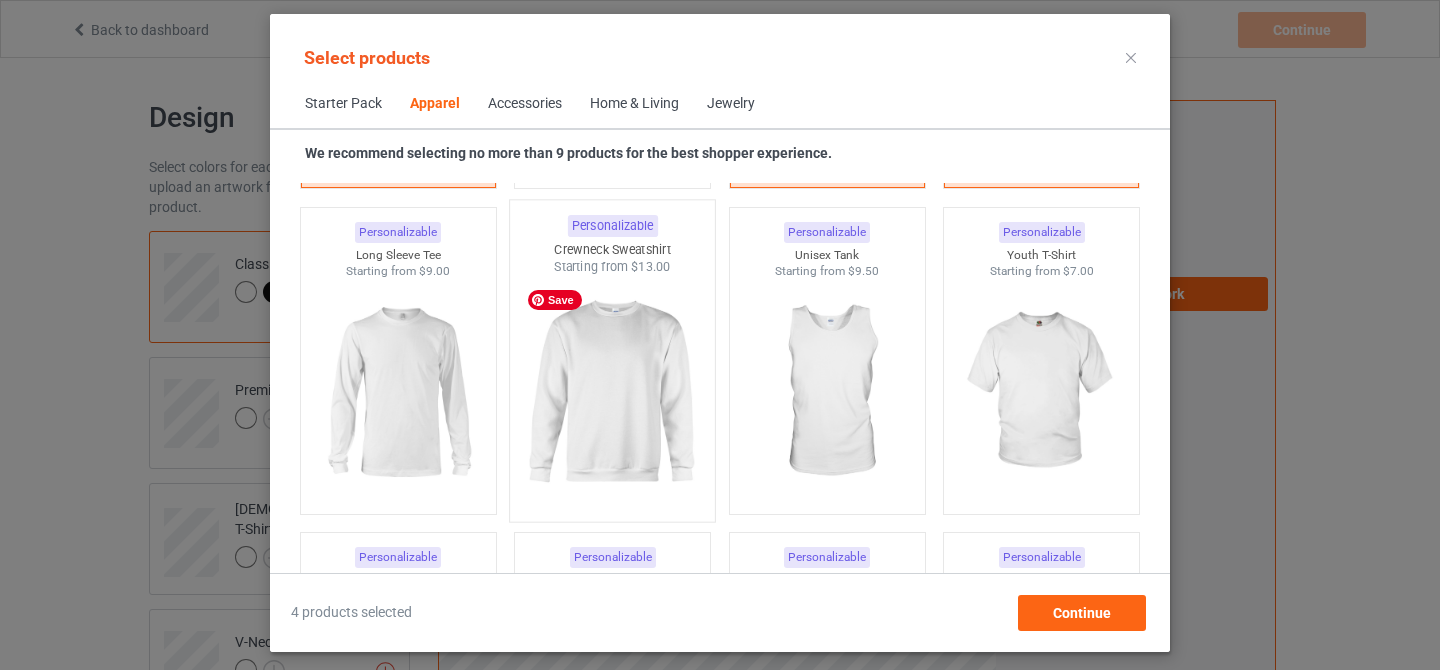 click at bounding box center (613, 393) 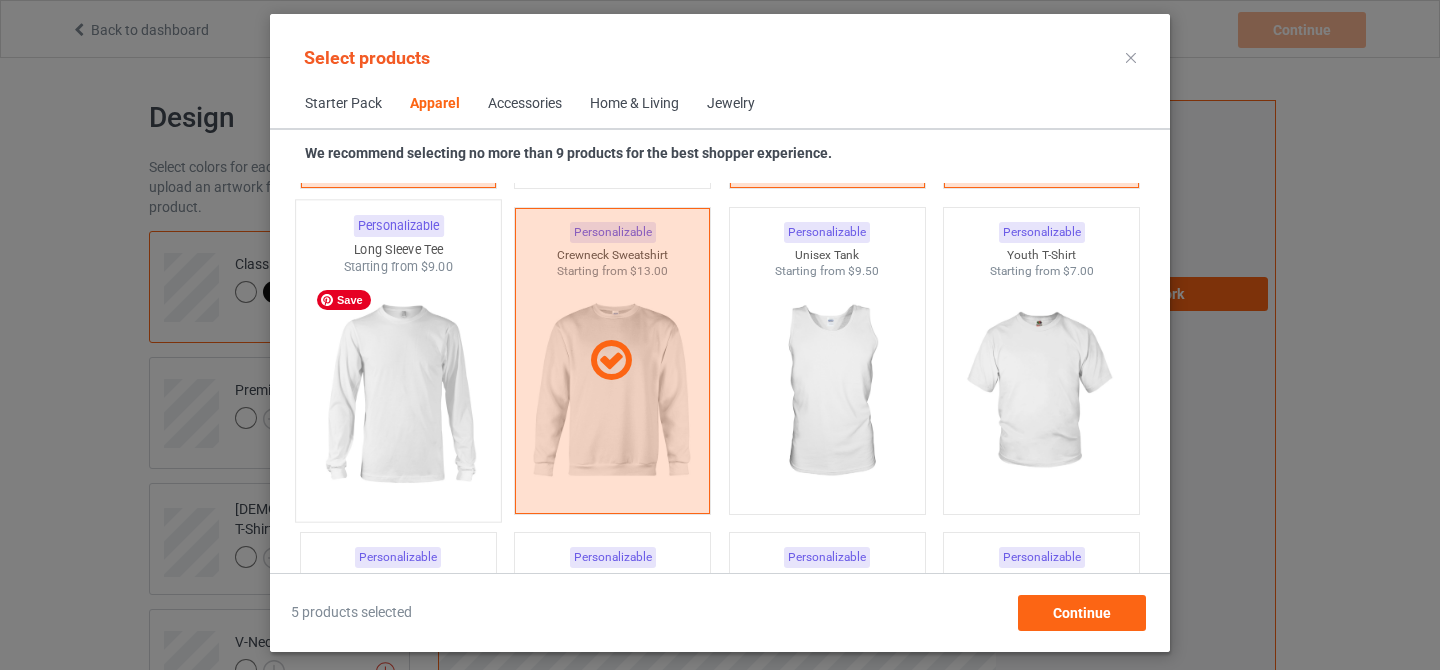 click at bounding box center [398, 393] 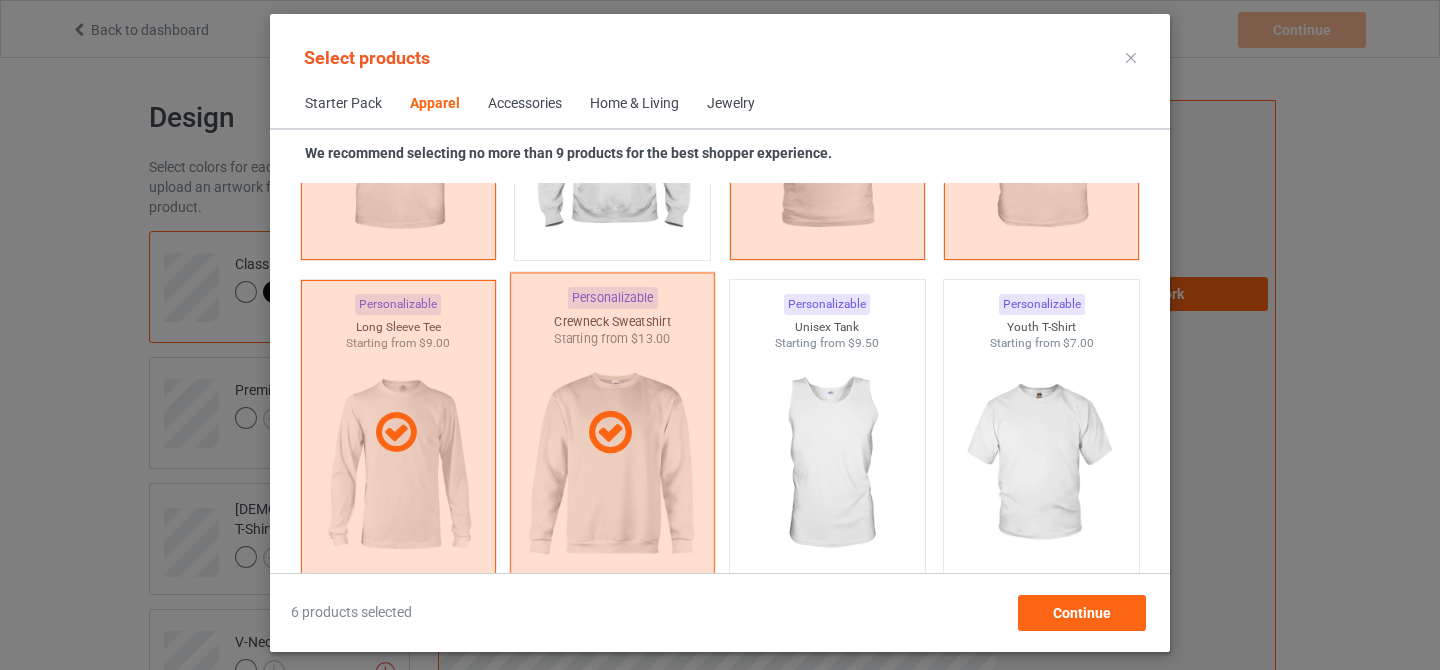 scroll, scrollTop: 1090, scrollLeft: 0, axis: vertical 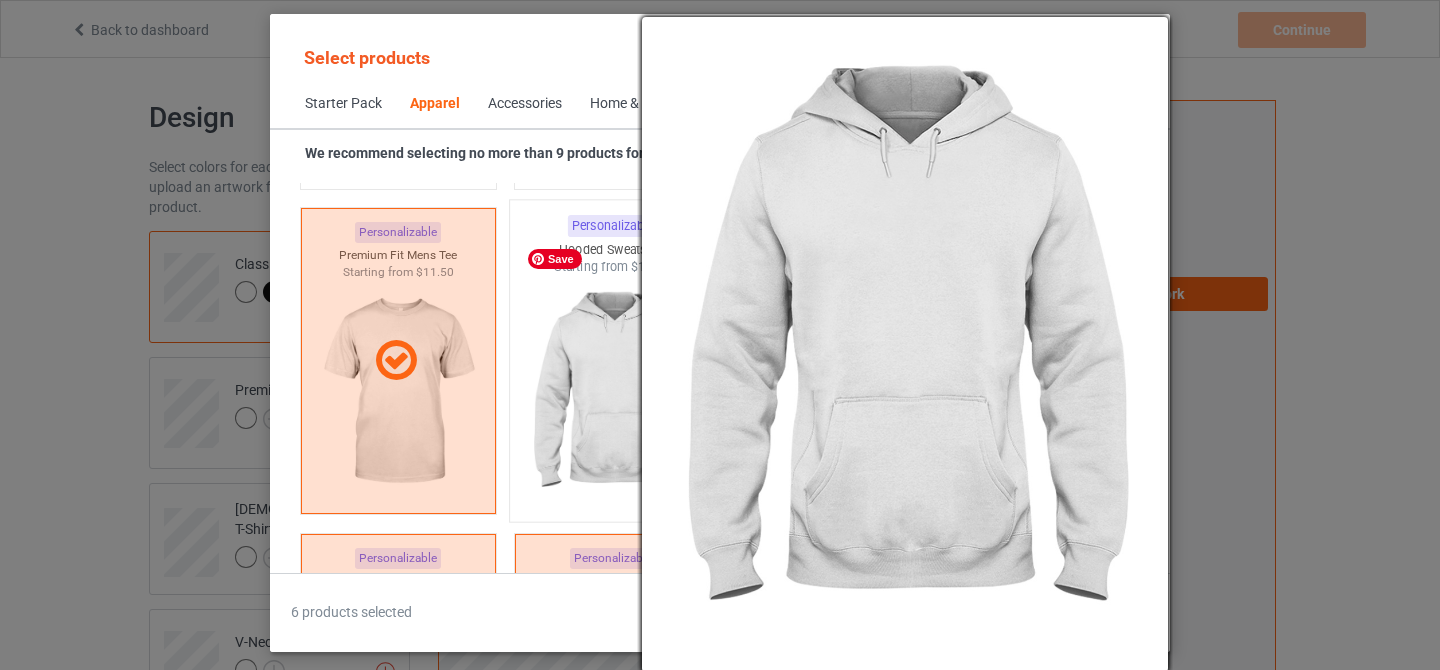 click at bounding box center (613, 393) 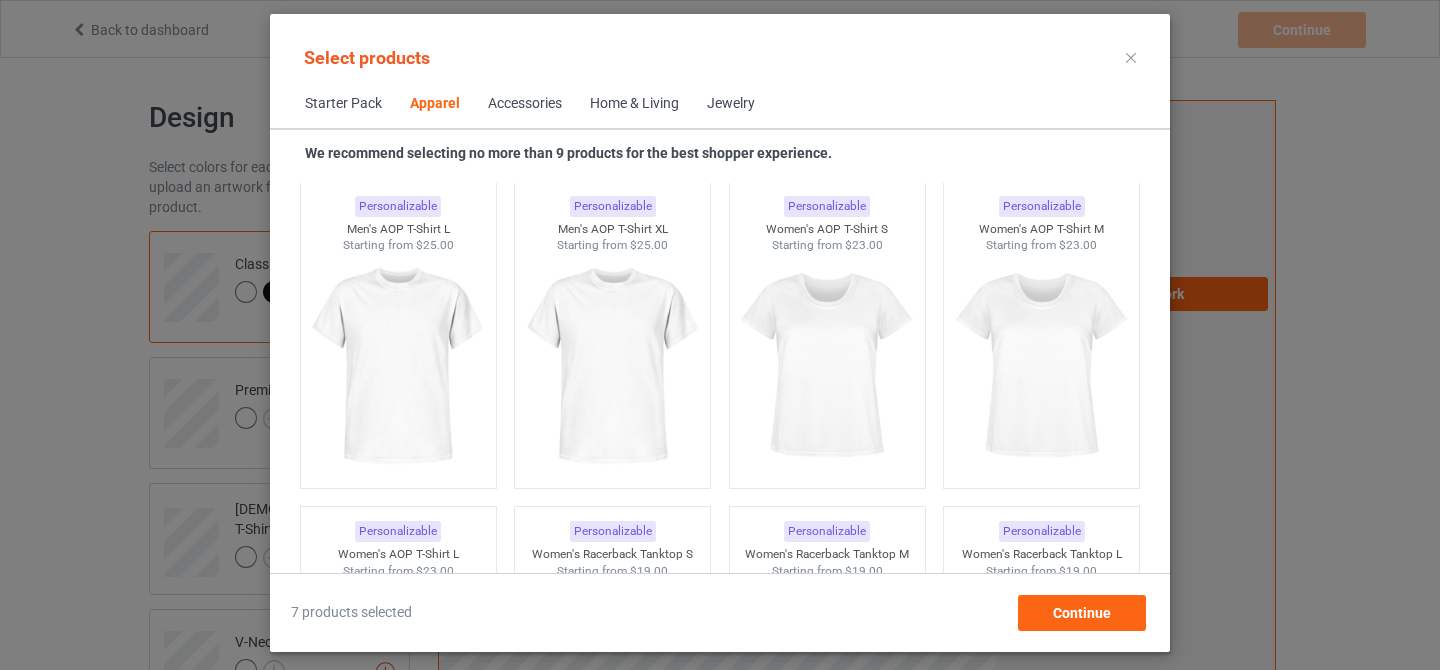 scroll, scrollTop: 3398, scrollLeft: 0, axis: vertical 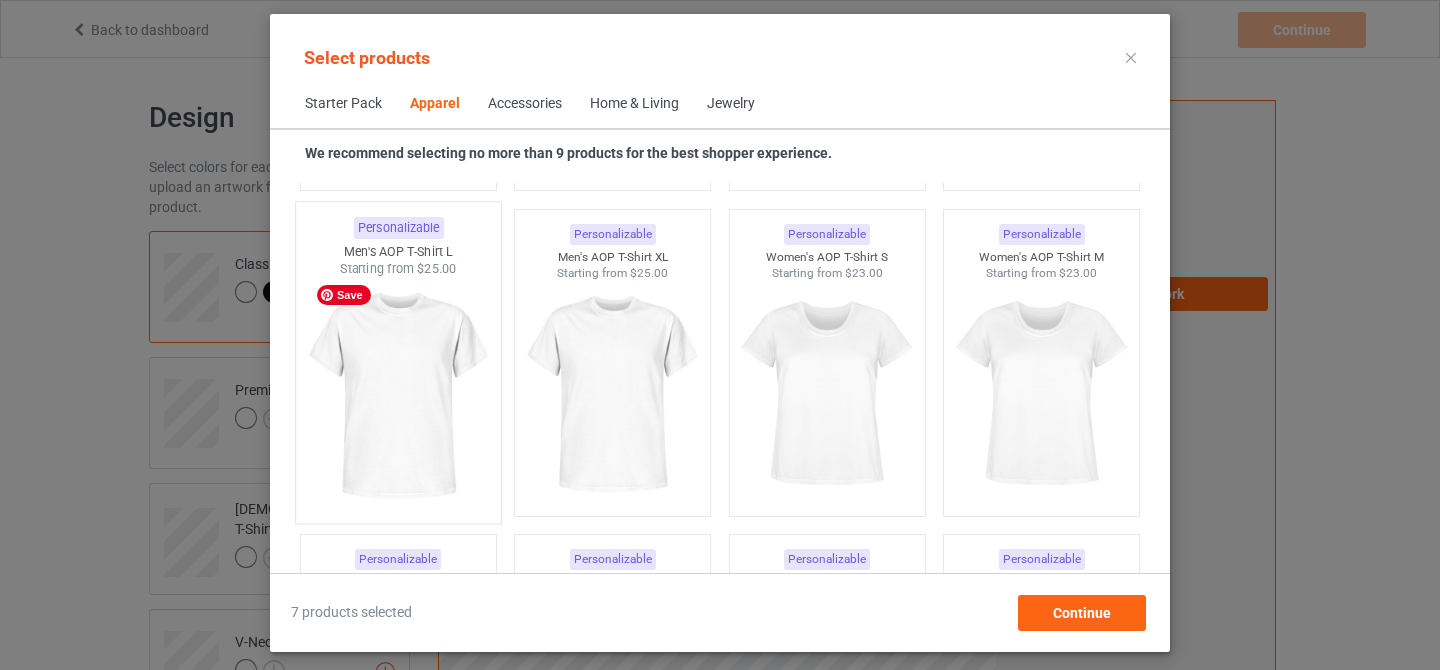 click at bounding box center [398, 395] 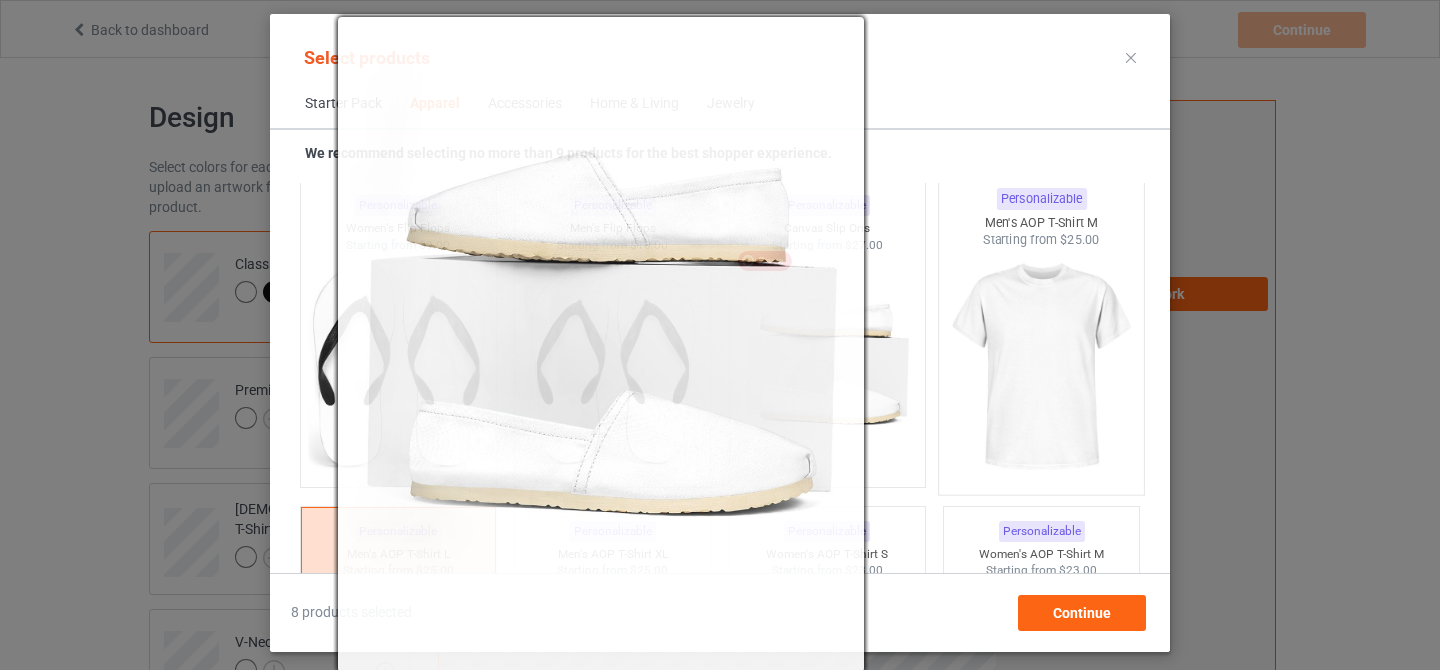 scroll, scrollTop: 3070, scrollLeft: 0, axis: vertical 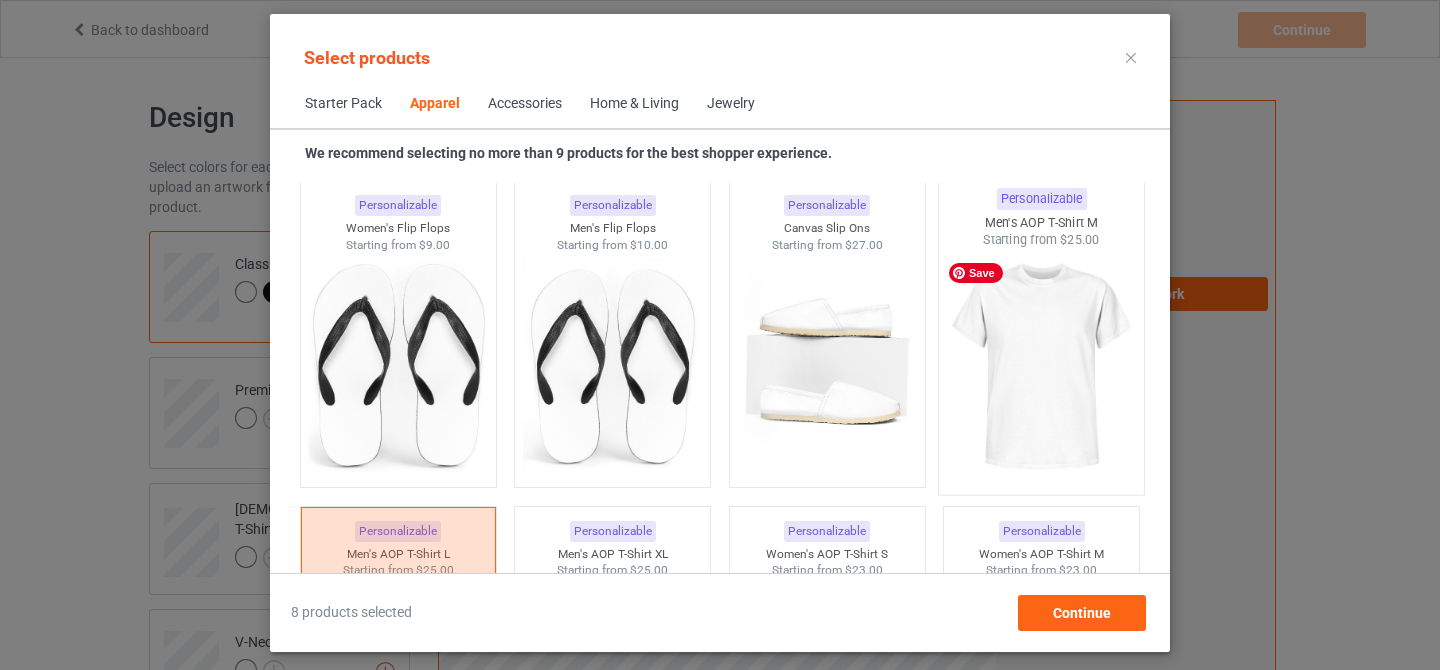 click at bounding box center (1042, 366) 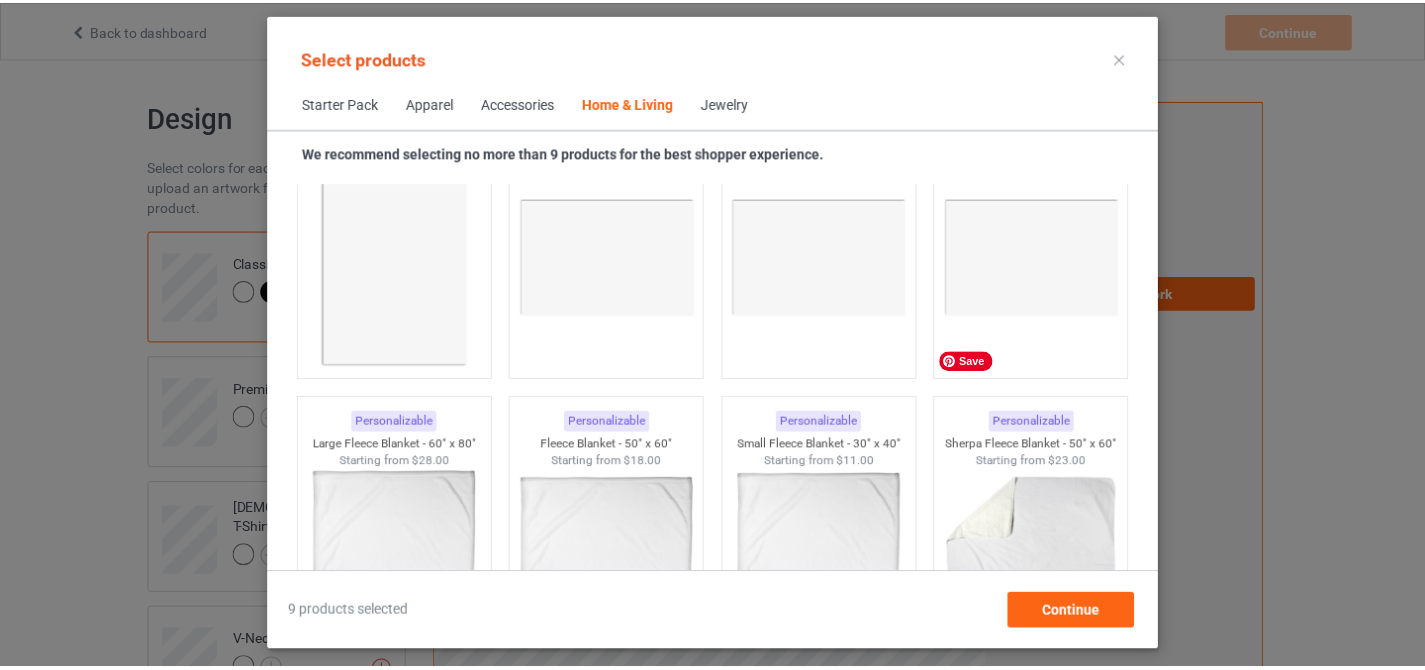 scroll, scrollTop: 9953, scrollLeft: 0, axis: vertical 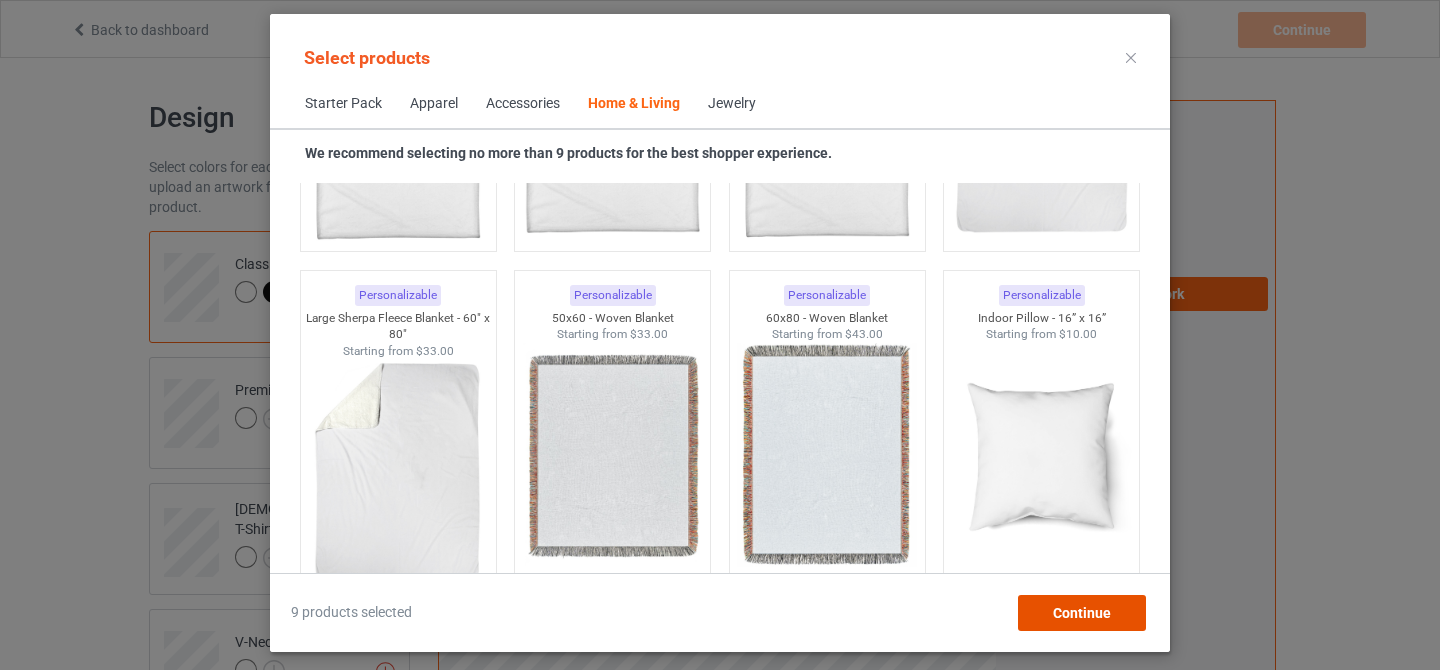 click on "Continue" at bounding box center [1082, 613] 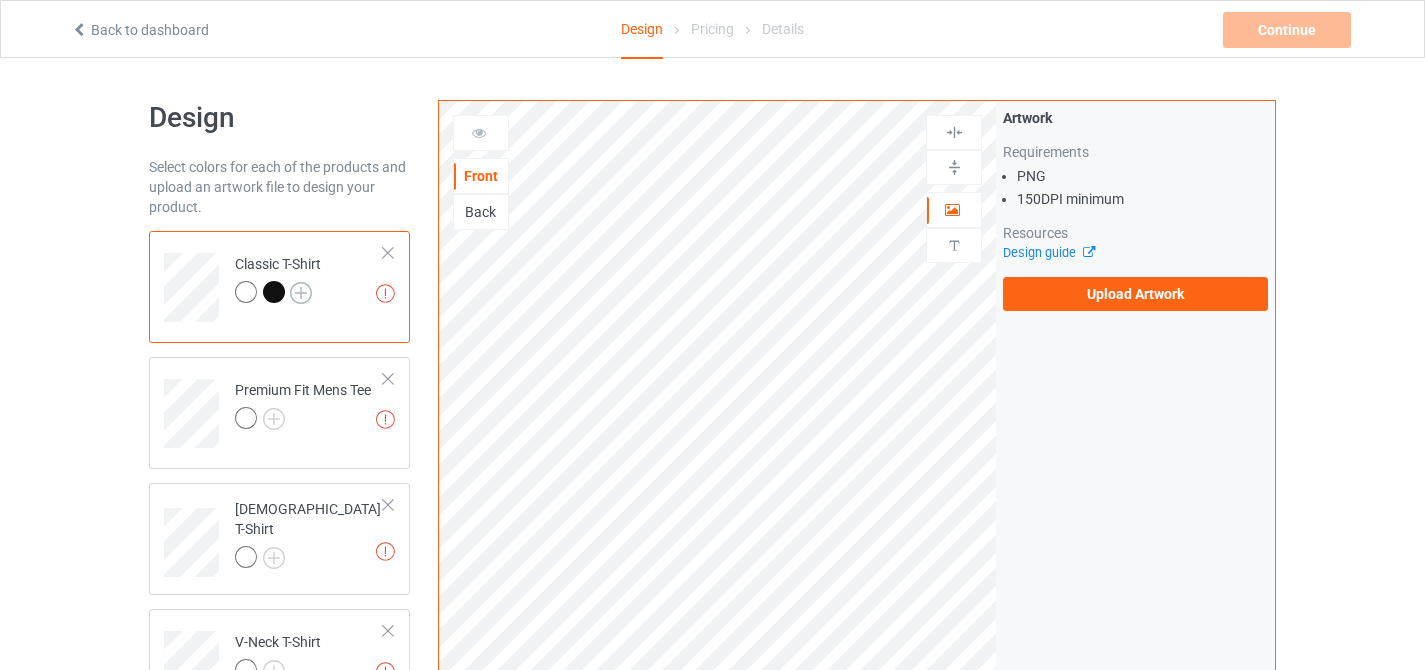 click at bounding box center [301, 293] 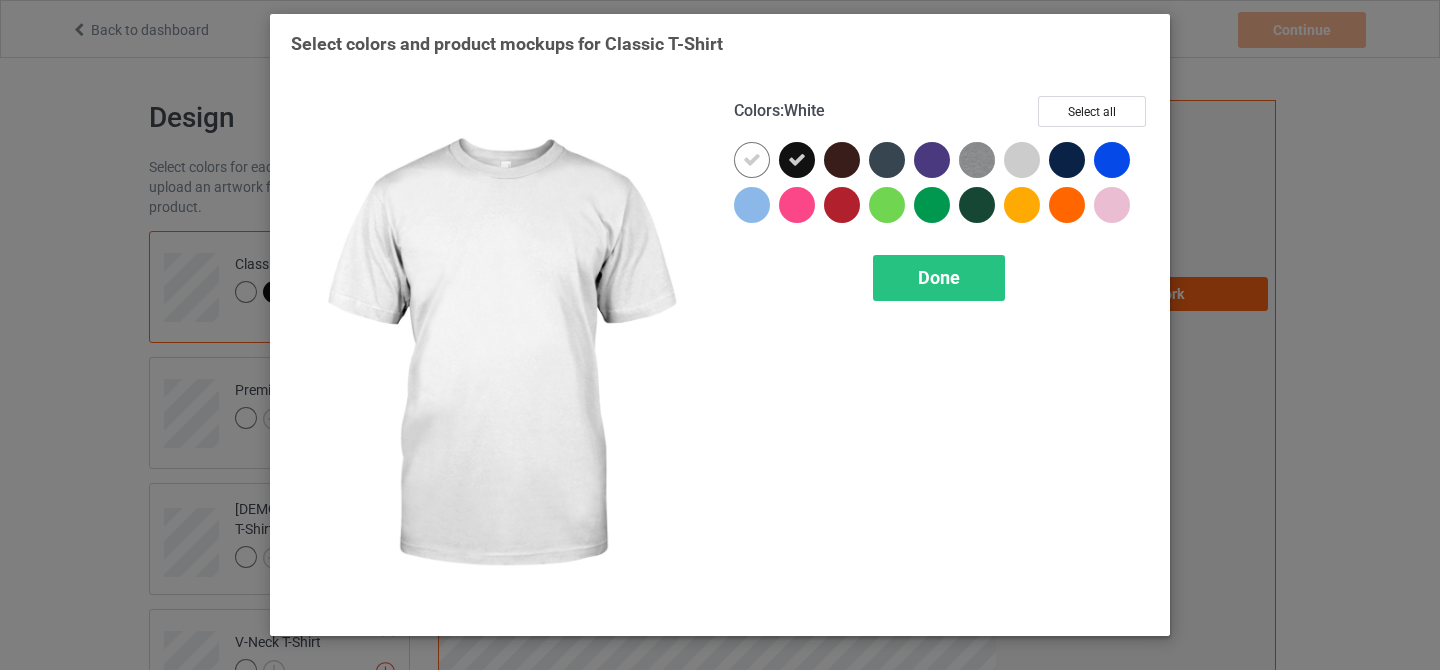 click at bounding box center (752, 160) 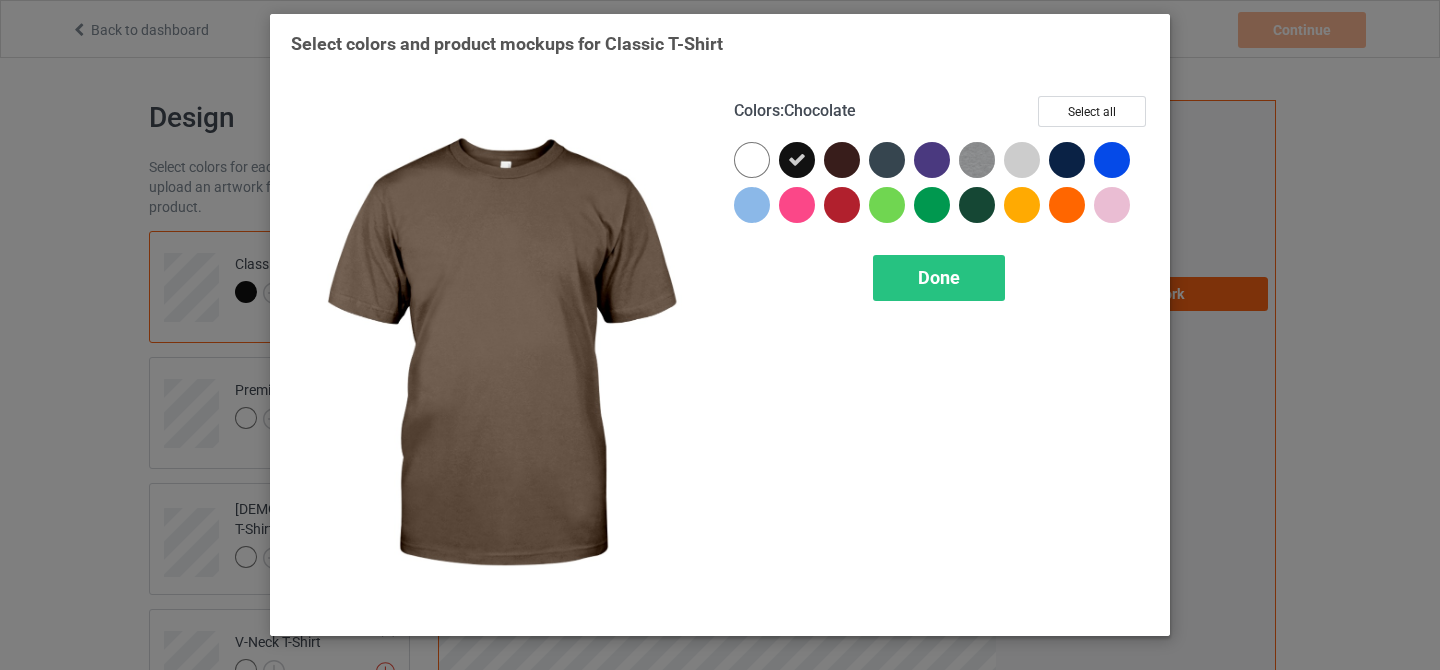 click at bounding box center (842, 160) 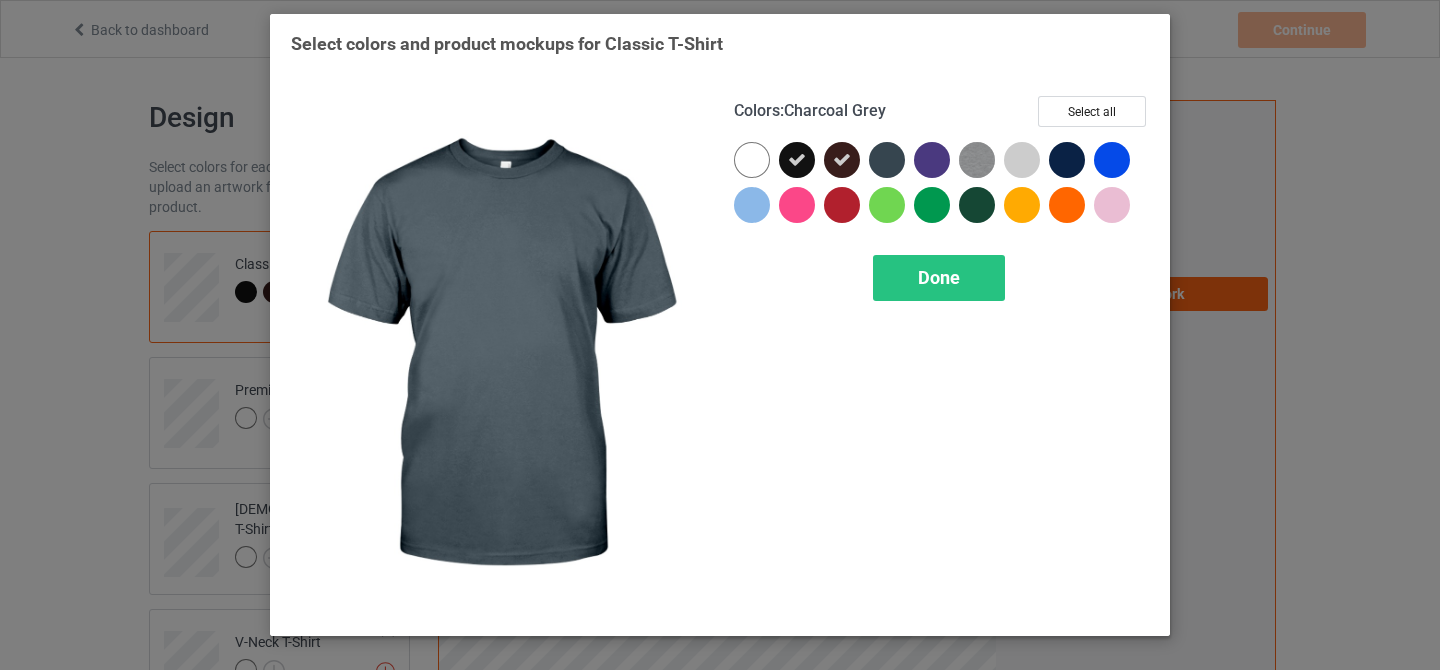 drag, startPoint x: 884, startPoint y: 159, endPoint x: 989, endPoint y: 188, distance: 108.93117 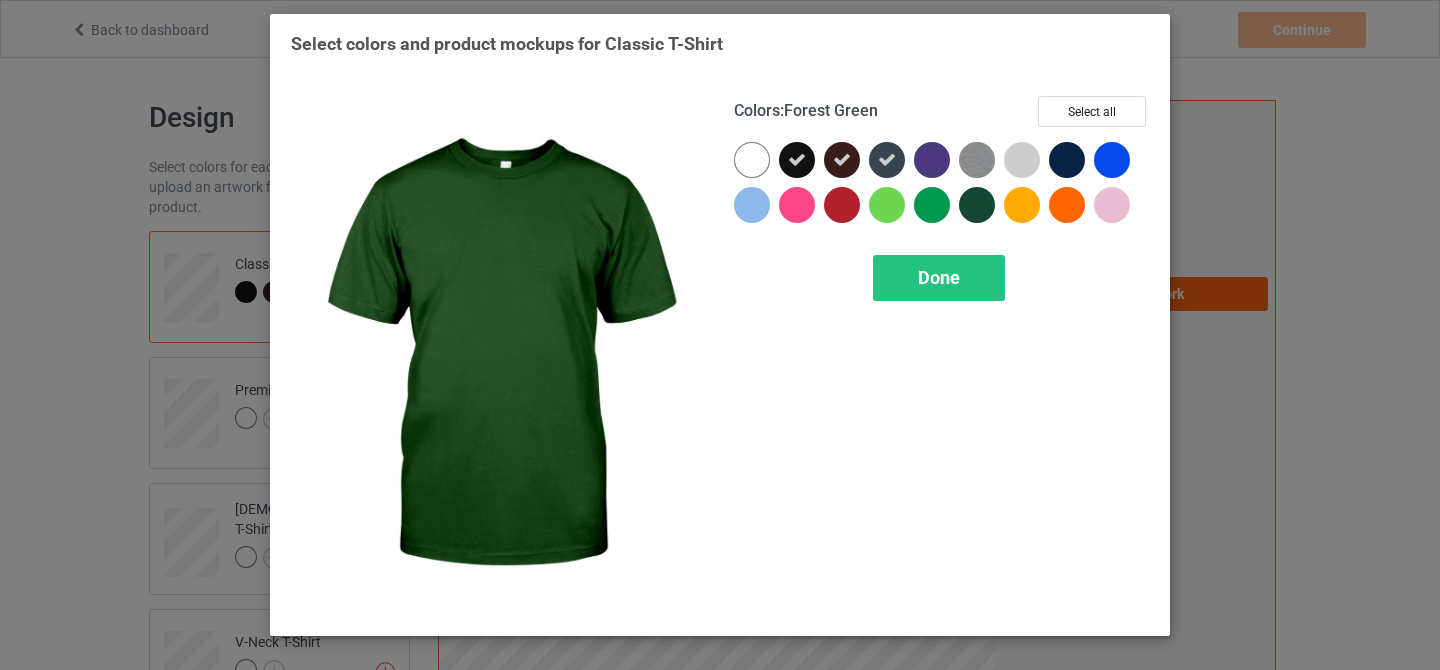 drag, startPoint x: 971, startPoint y: 208, endPoint x: 1044, endPoint y: 172, distance: 81.394104 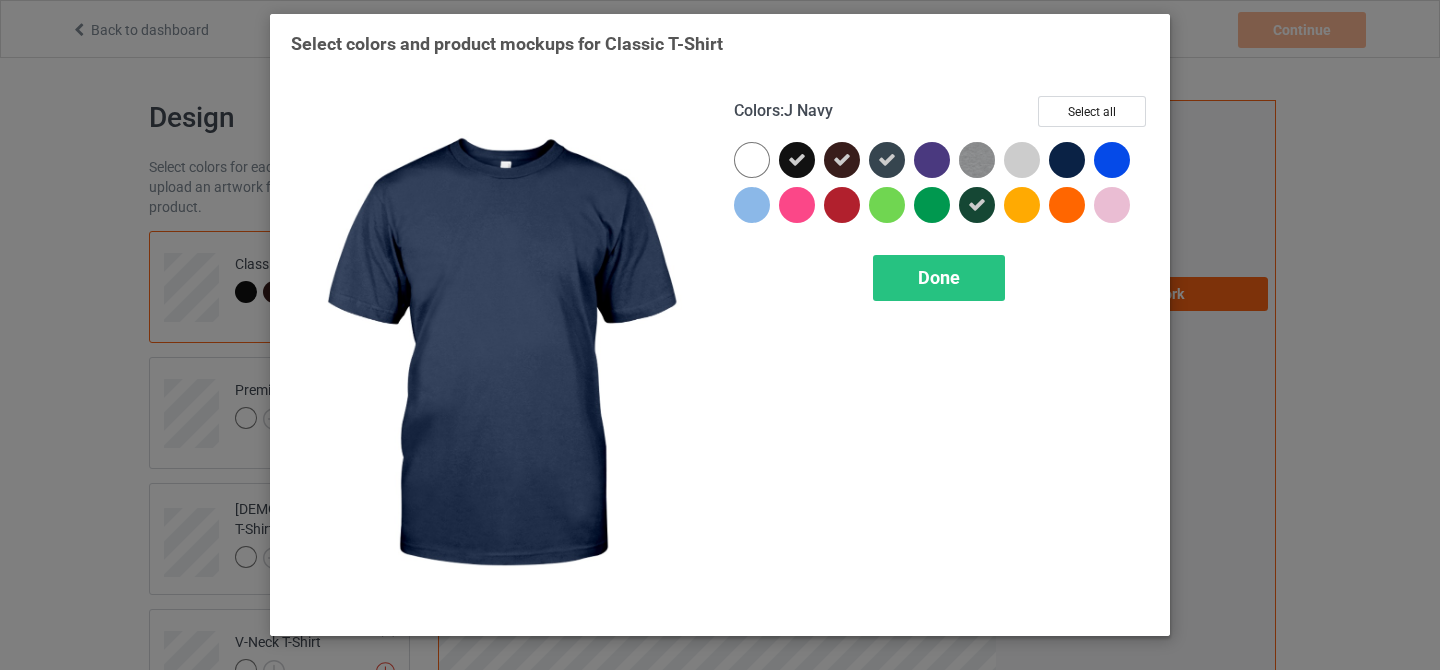 click at bounding box center (1067, 160) 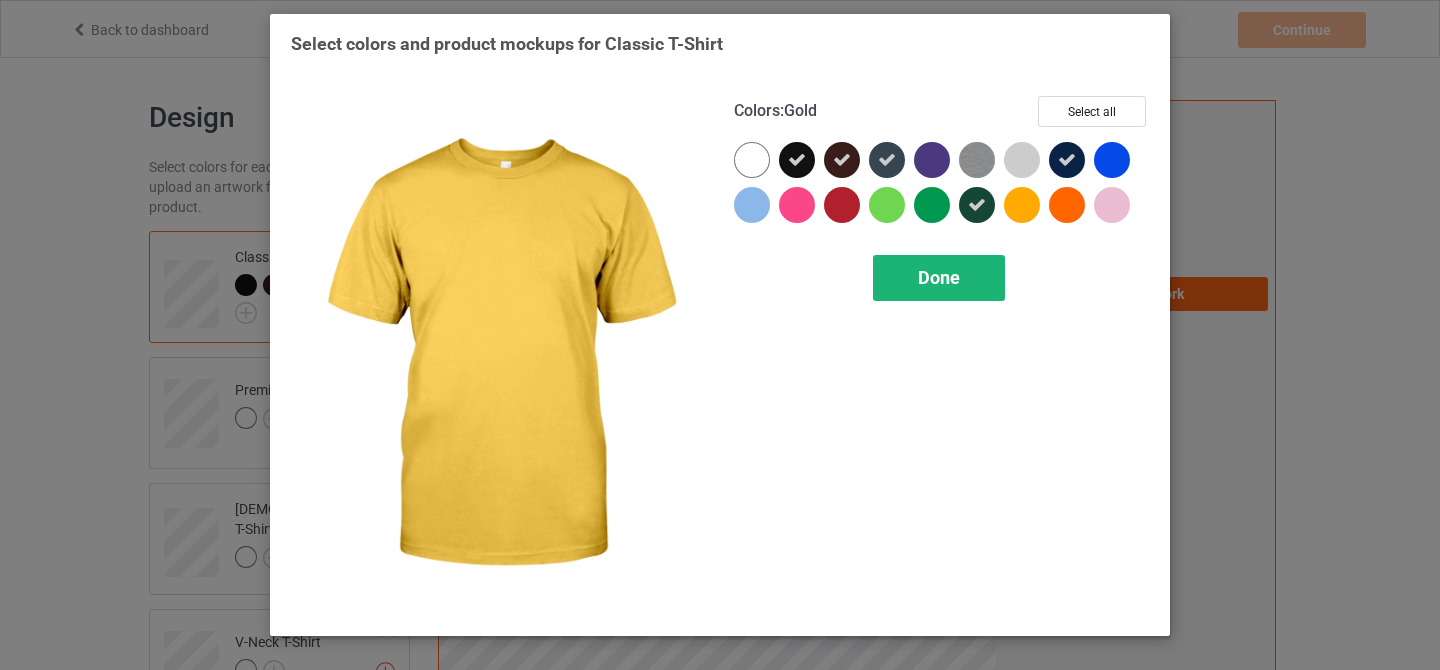 click on "Done" at bounding box center [939, 277] 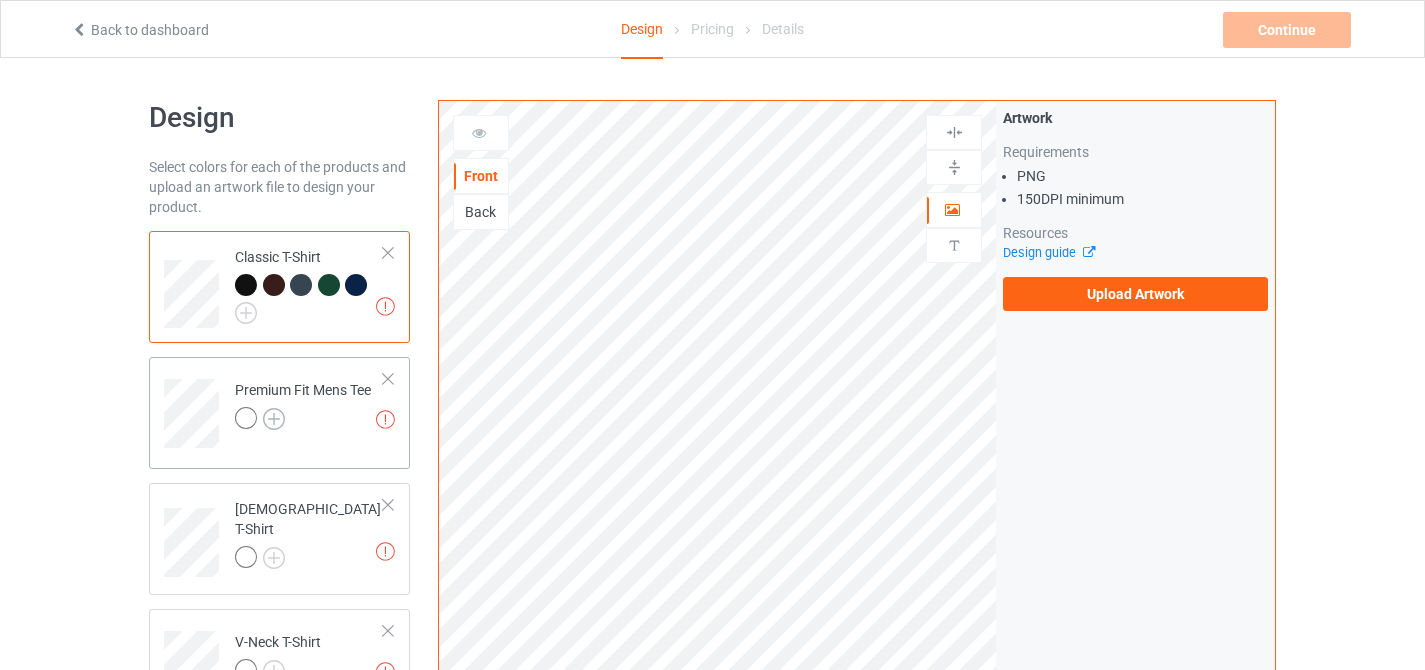 click at bounding box center [274, 419] 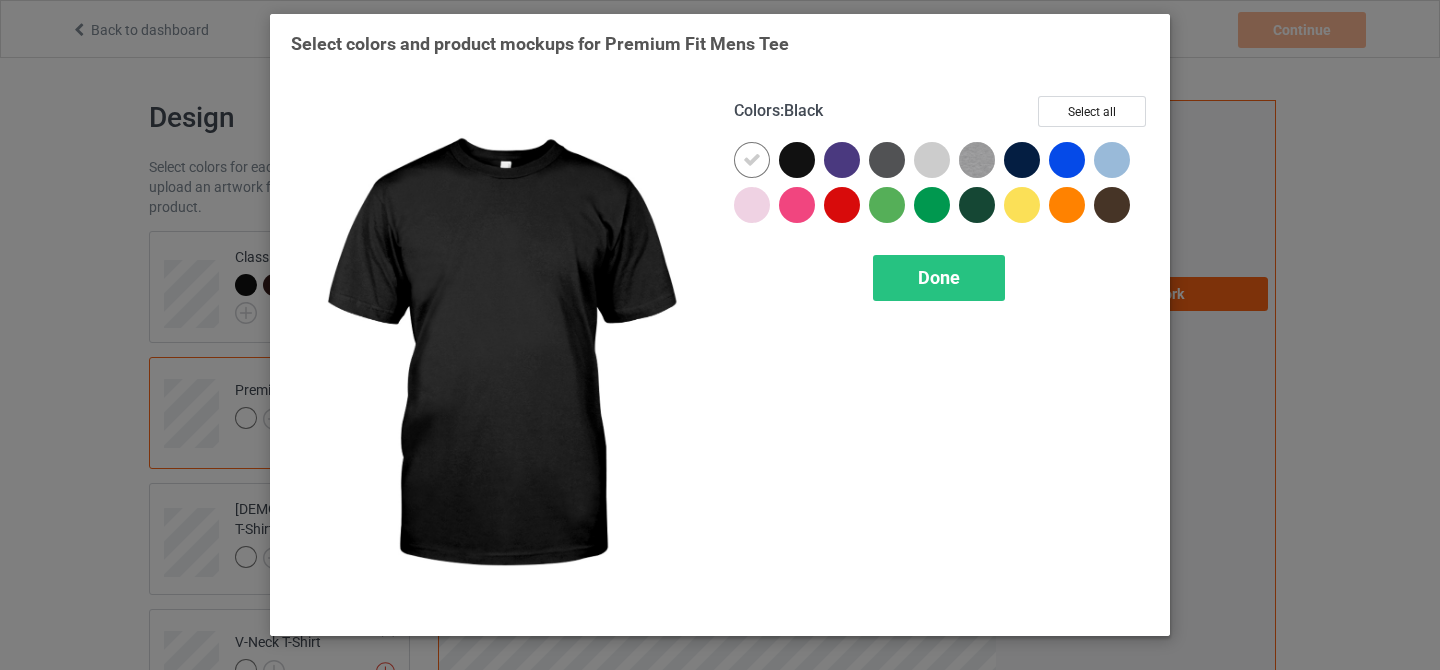 drag, startPoint x: 802, startPoint y: 154, endPoint x: 768, endPoint y: 167, distance: 36.40055 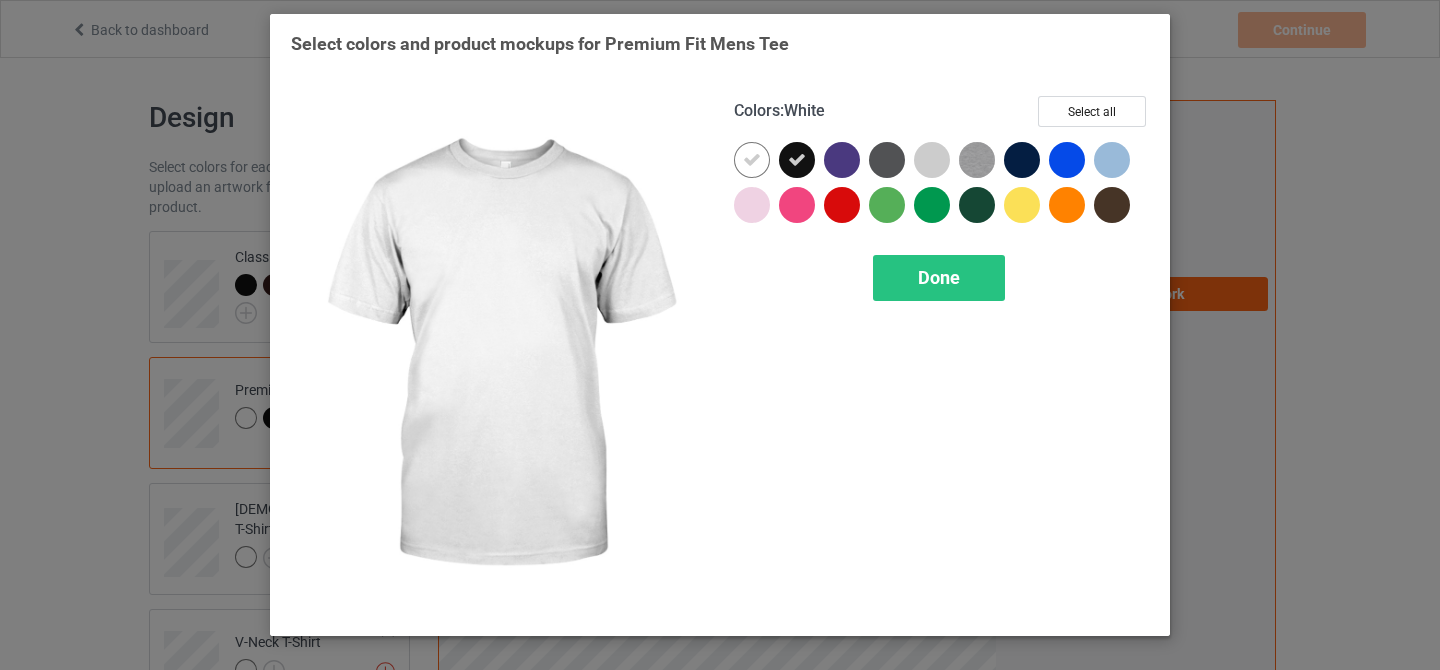 click at bounding box center (752, 160) 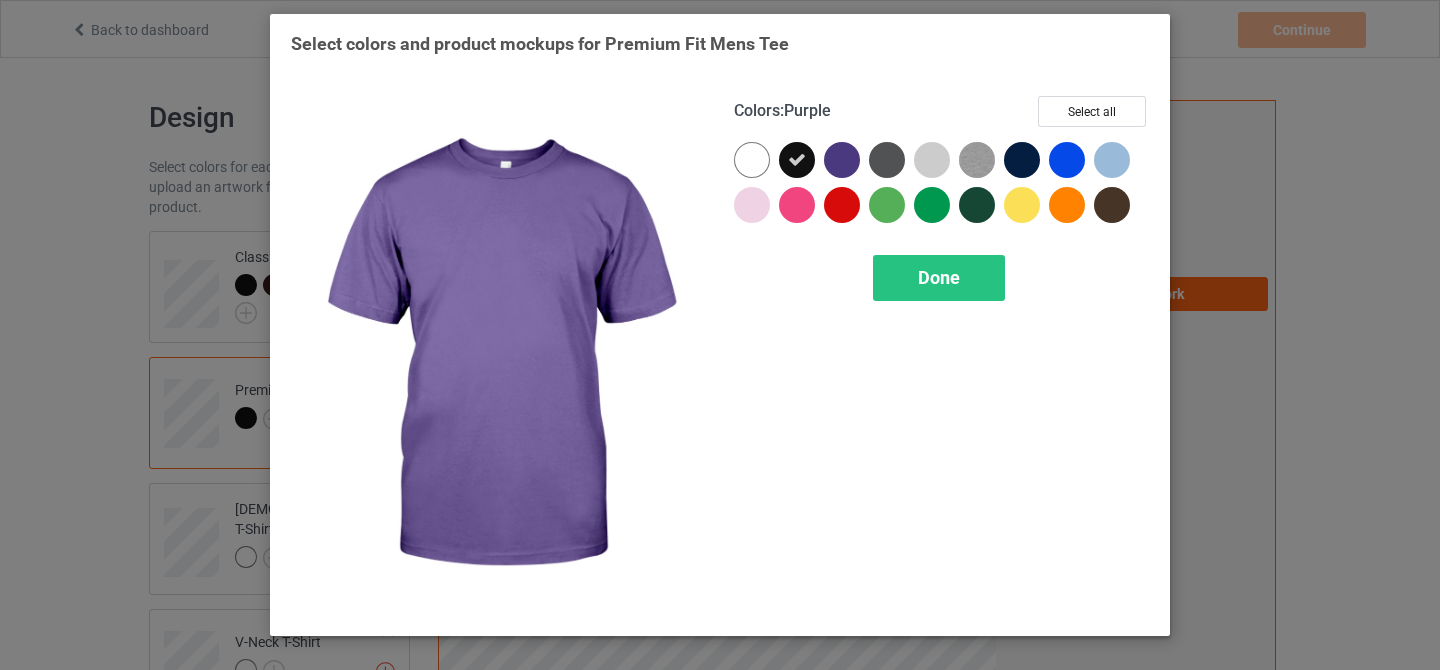 click at bounding box center (842, 160) 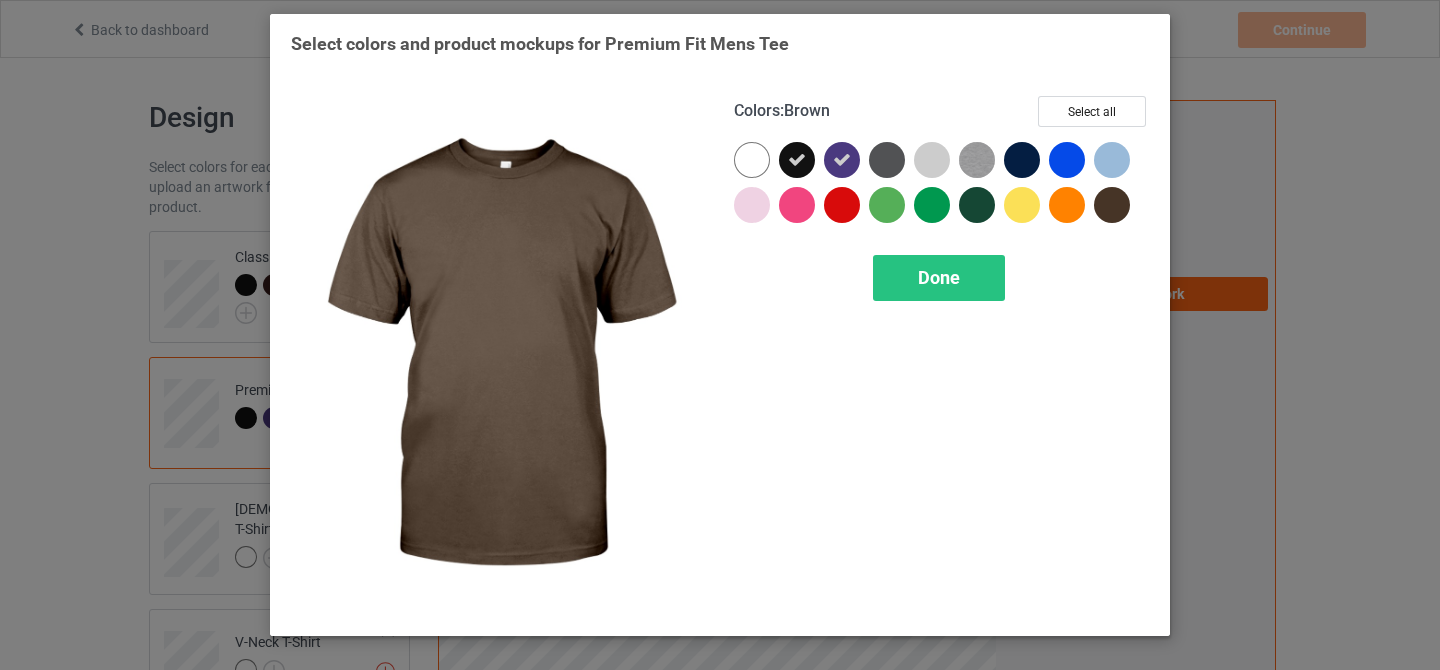 click at bounding box center (1112, 205) 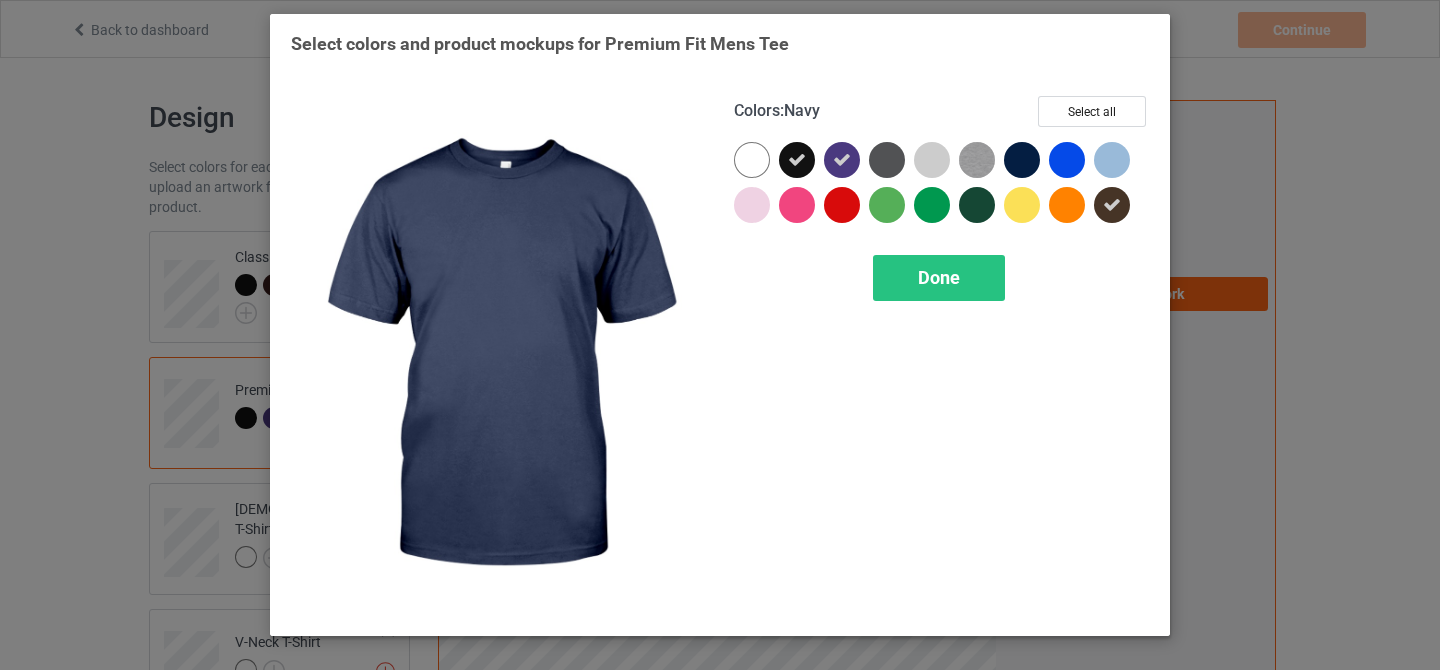 click at bounding box center [1022, 160] 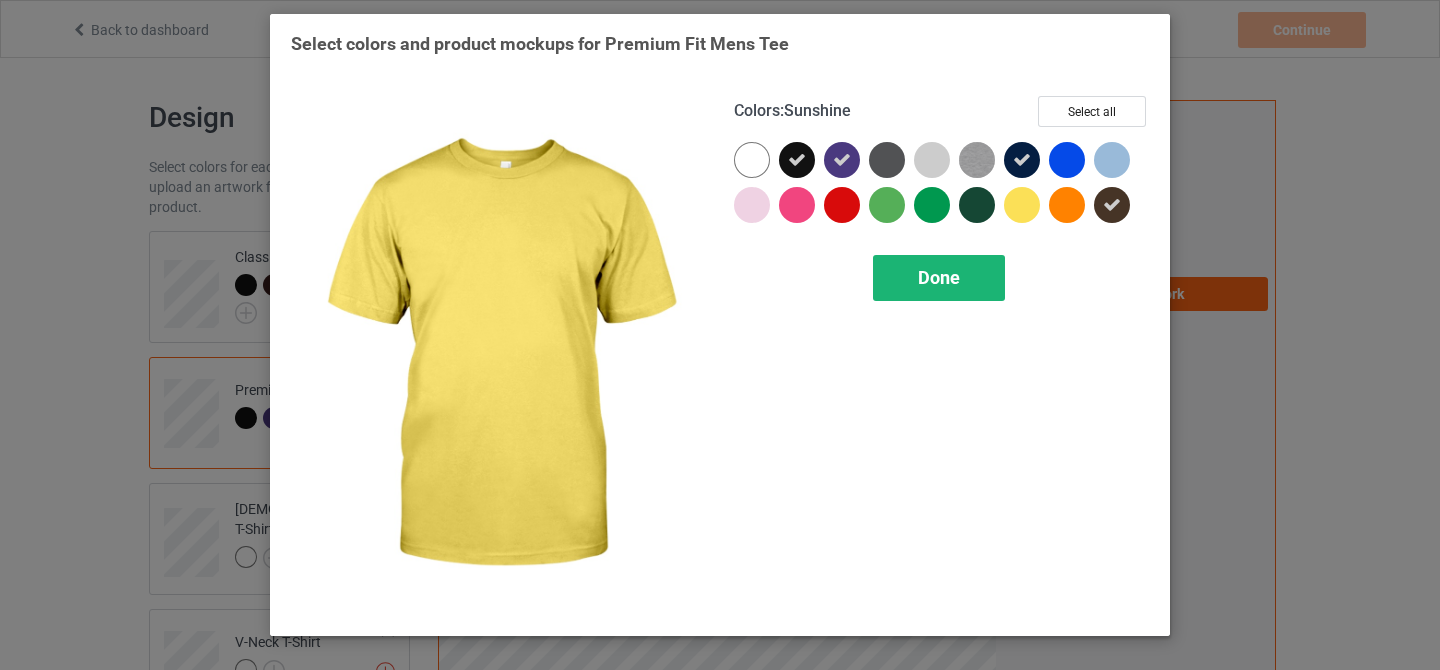 click on "Done" at bounding box center (939, 278) 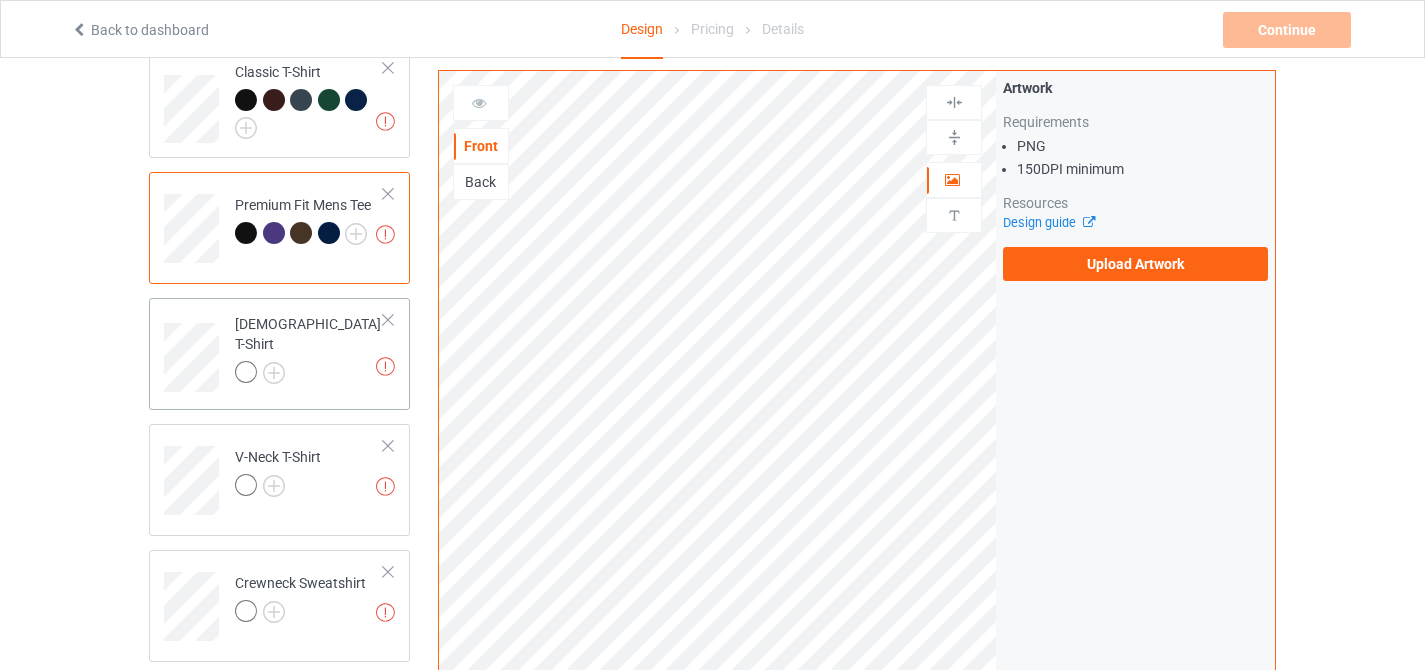 scroll, scrollTop: 218, scrollLeft: 0, axis: vertical 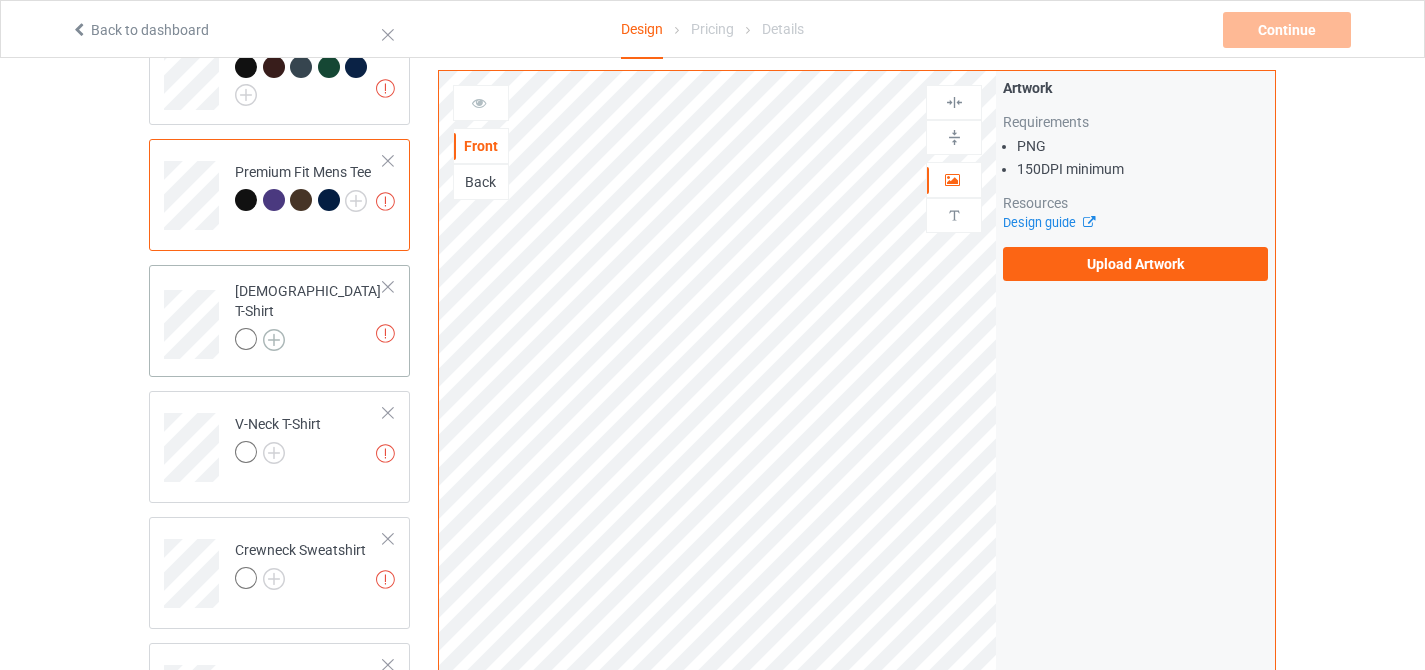 click at bounding box center [274, 340] 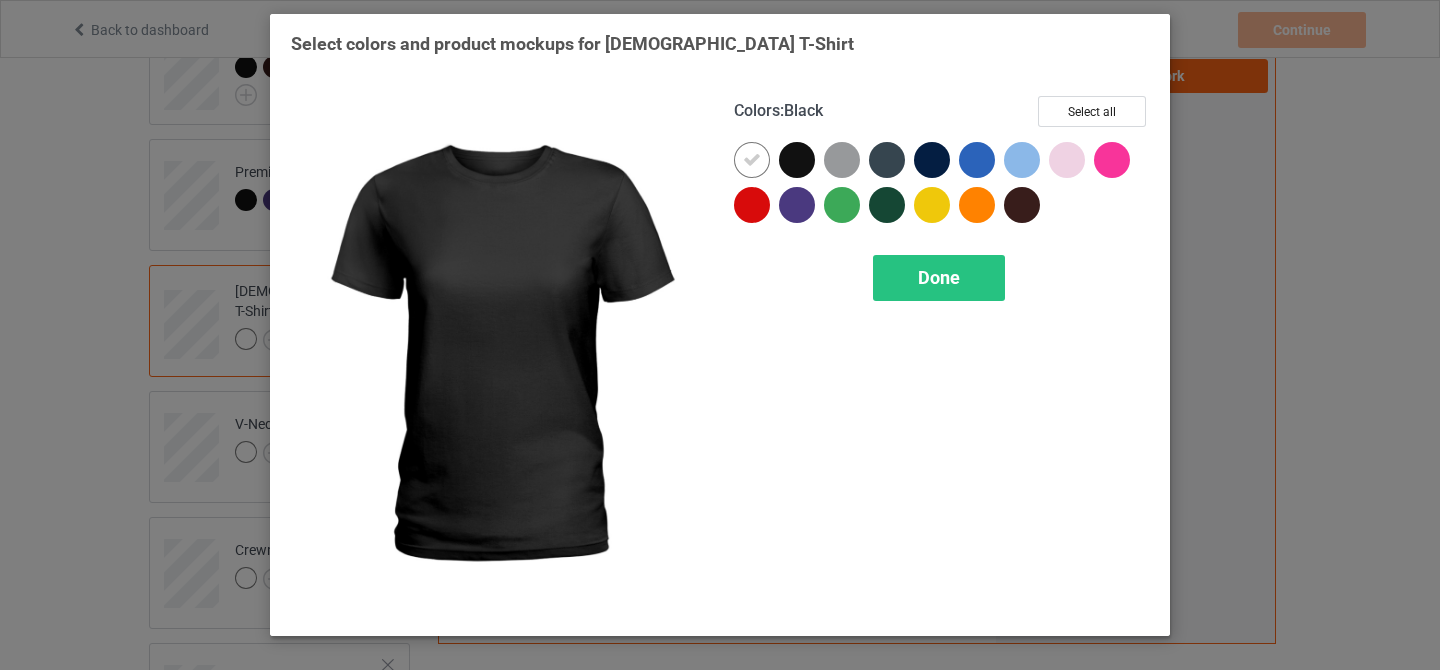 drag, startPoint x: 795, startPoint y: 162, endPoint x: 721, endPoint y: 162, distance: 74 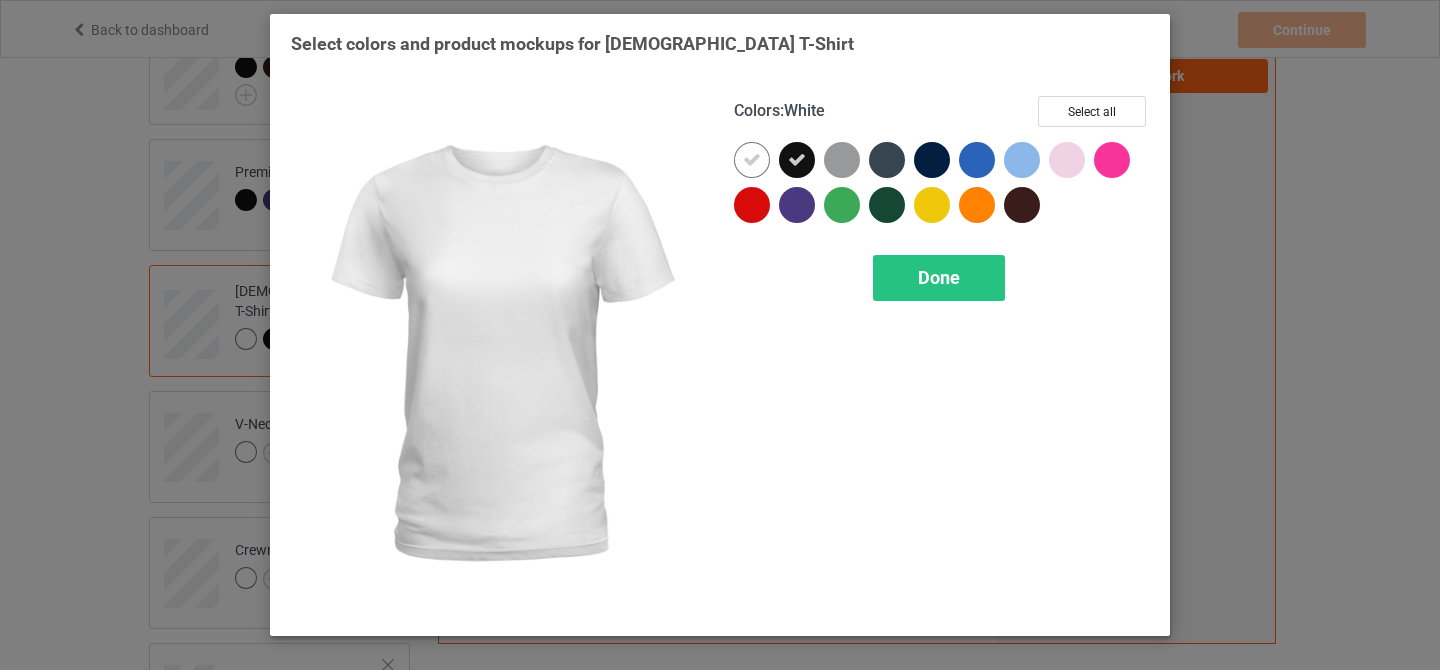 drag, startPoint x: 744, startPoint y: 159, endPoint x: 784, endPoint y: 172, distance: 42.059483 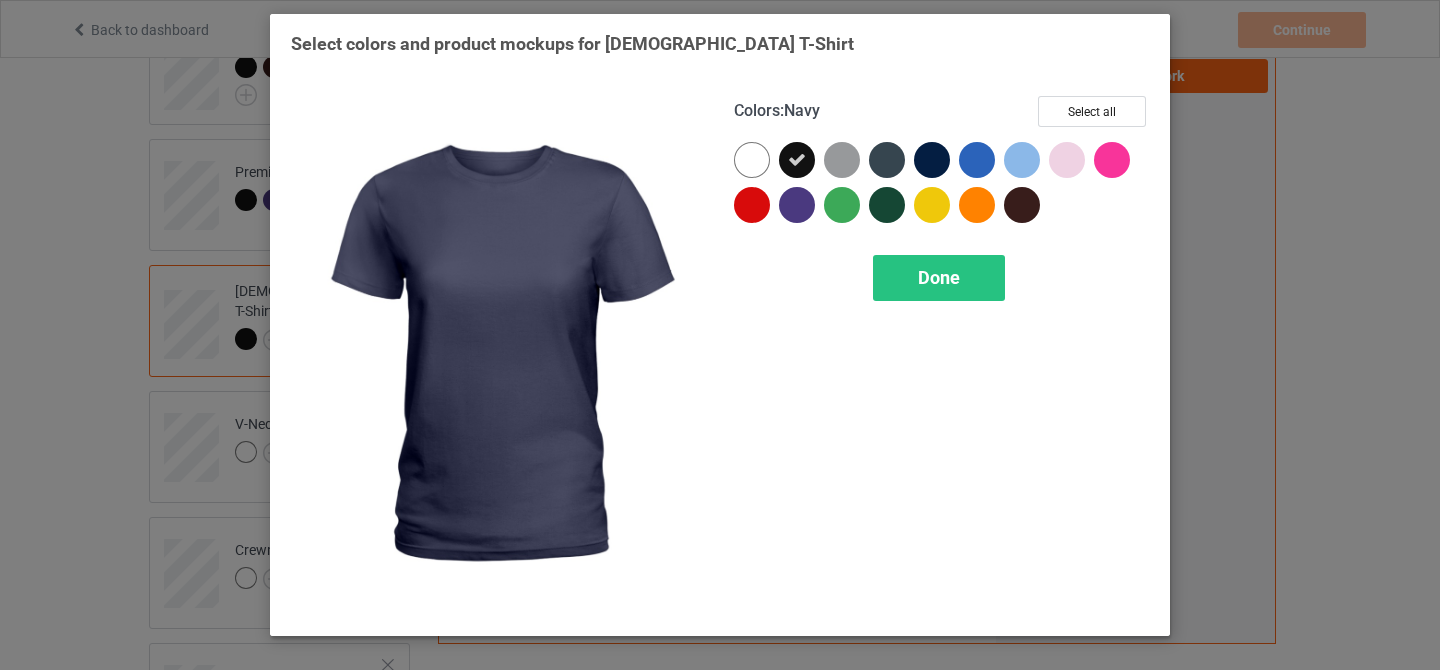 drag, startPoint x: 926, startPoint y: 155, endPoint x: 1049, endPoint y: 197, distance: 129.97307 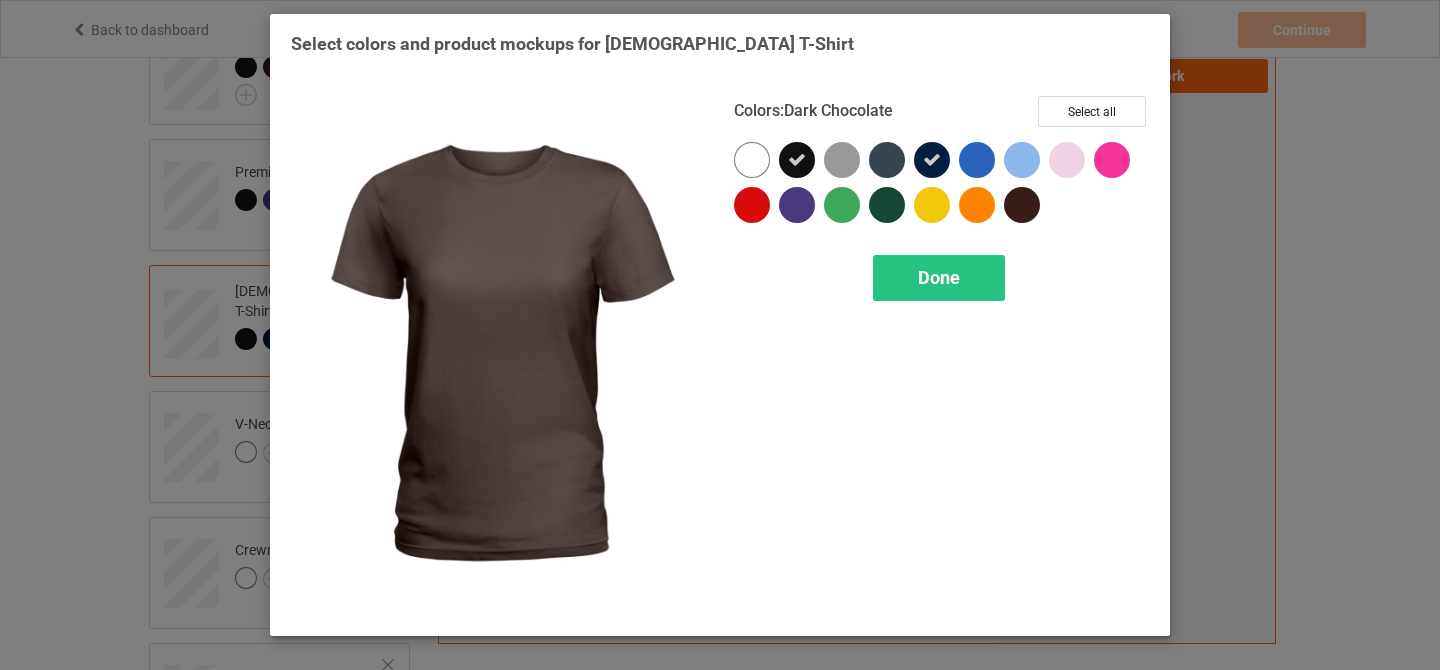 click at bounding box center [1022, 205] 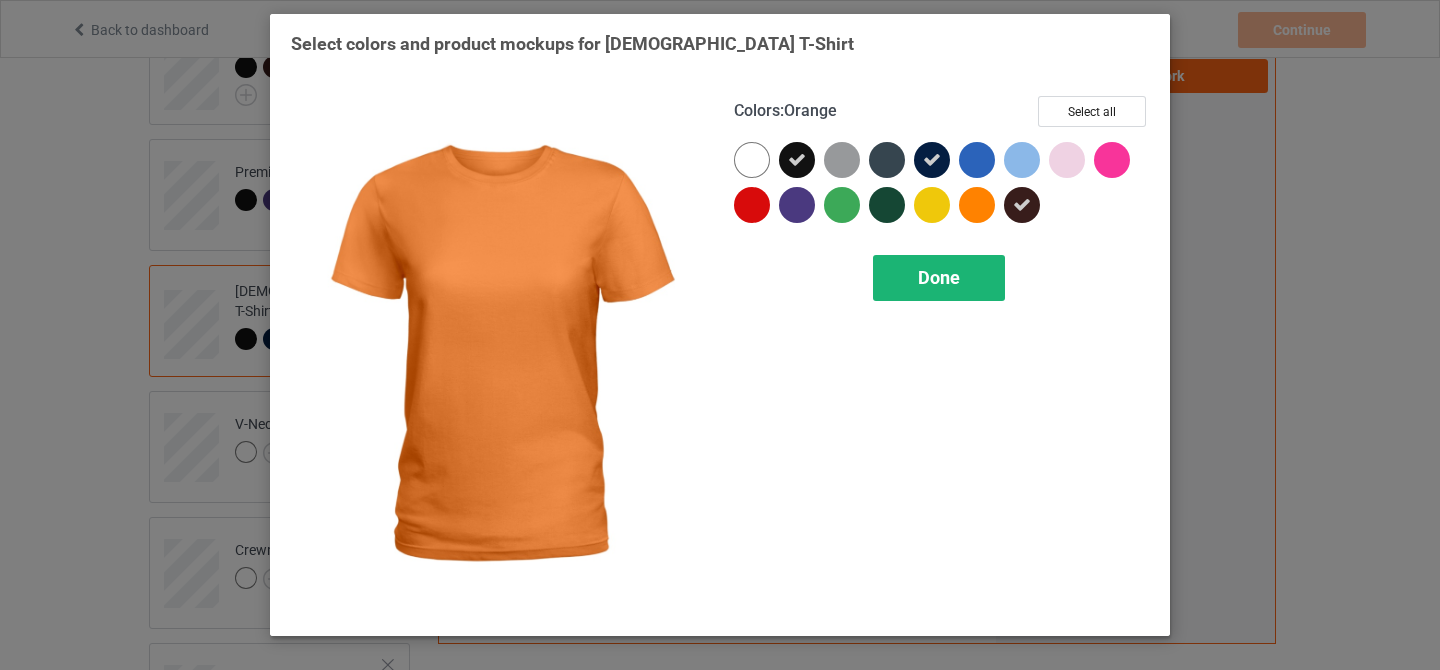 click on "Done" at bounding box center (939, 277) 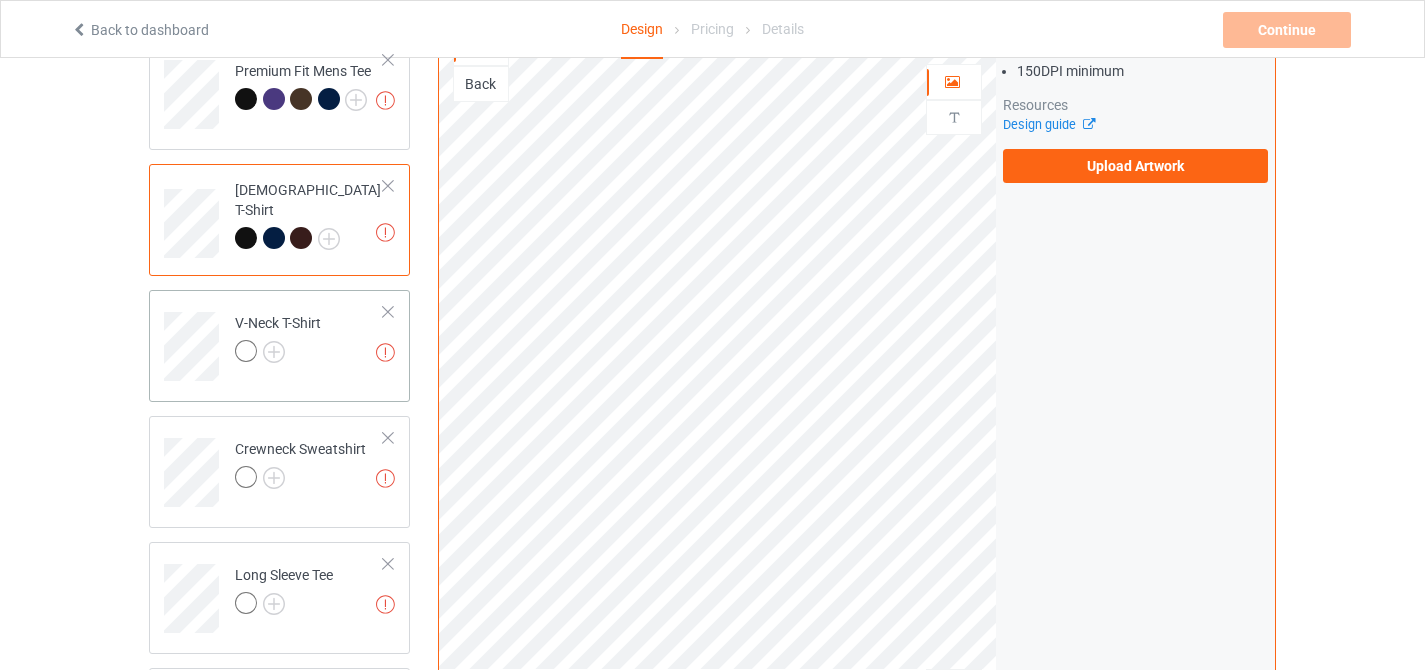 scroll, scrollTop: 320, scrollLeft: 0, axis: vertical 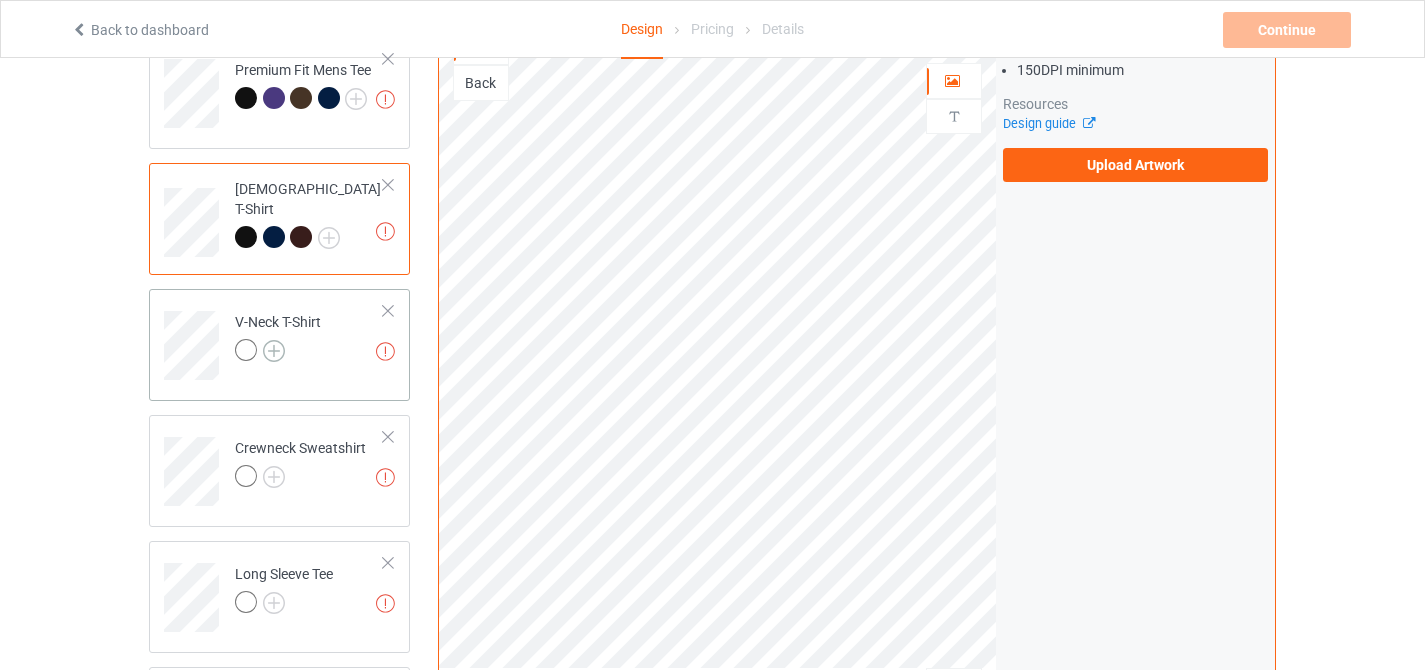 click at bounding box center (274, 351) 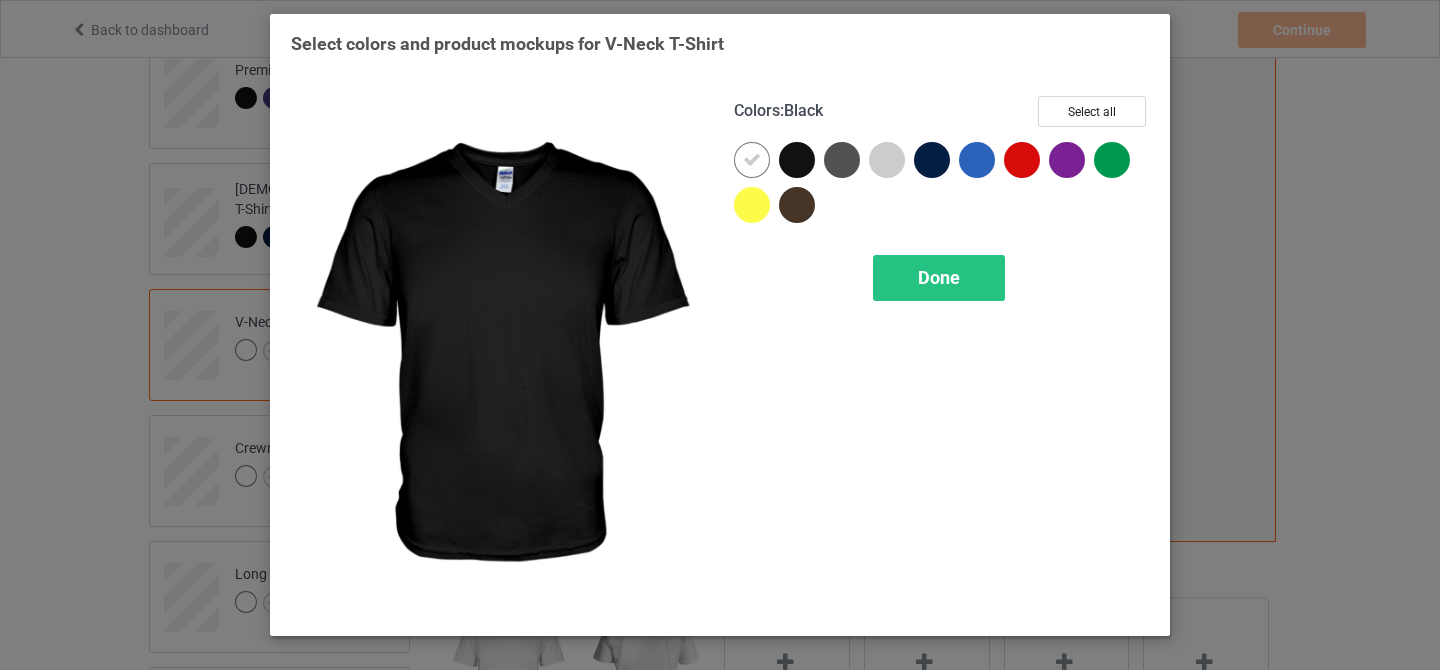 click at bounding box center [797, 160] 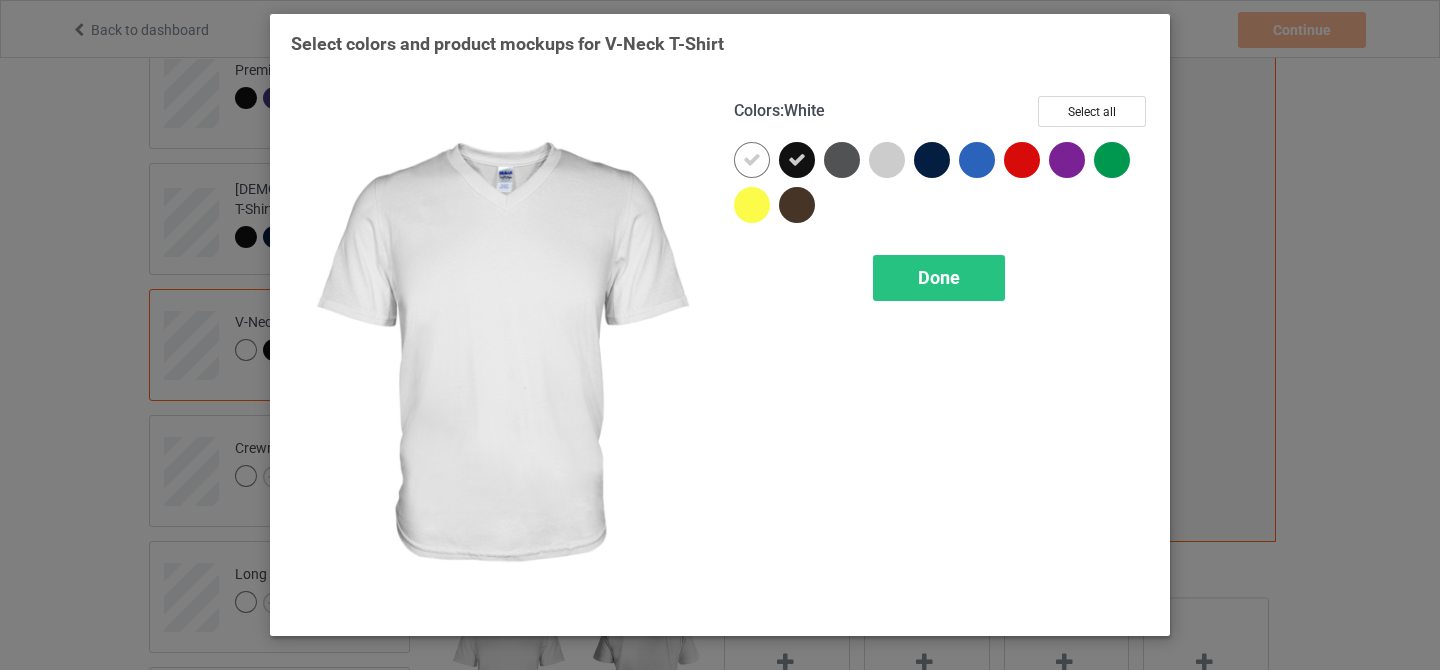 drag, startPoint x: 740, startPoint y: 158, endPoint x: 831, endPoint y: 173, distance: 92.22798 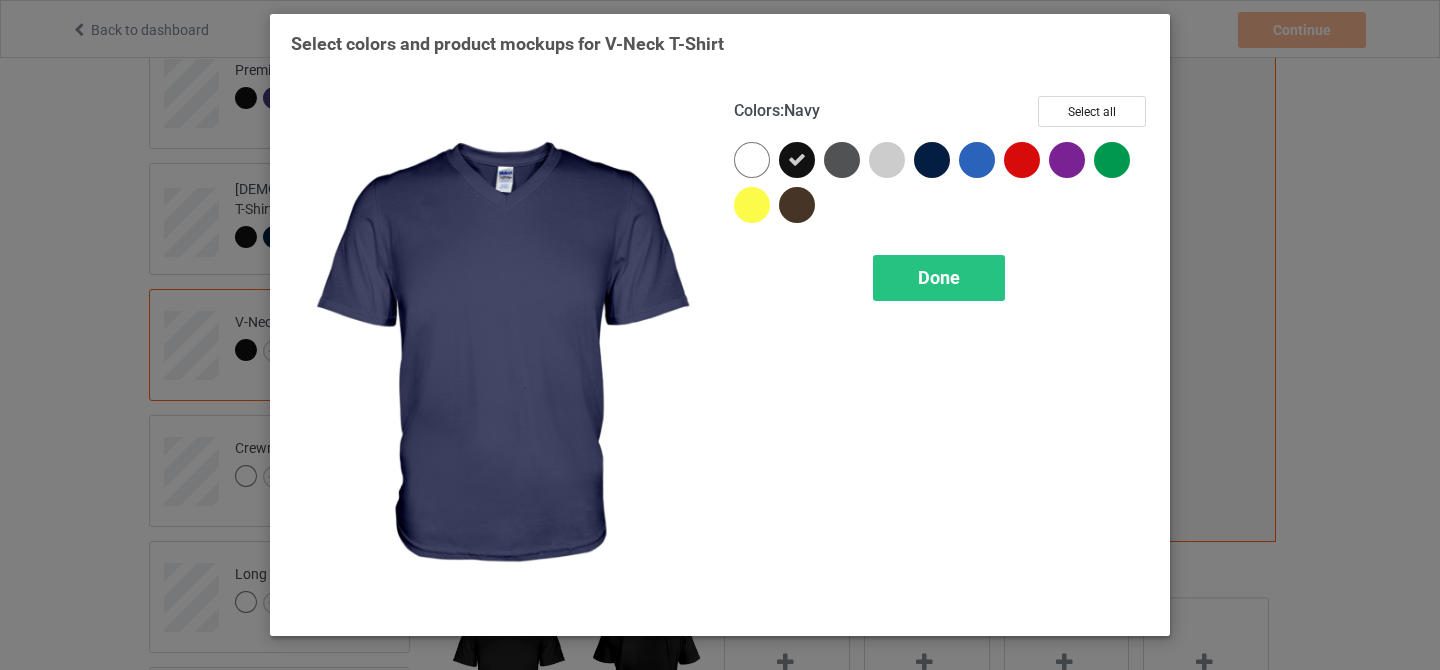 click at bounding box center (932, 160) 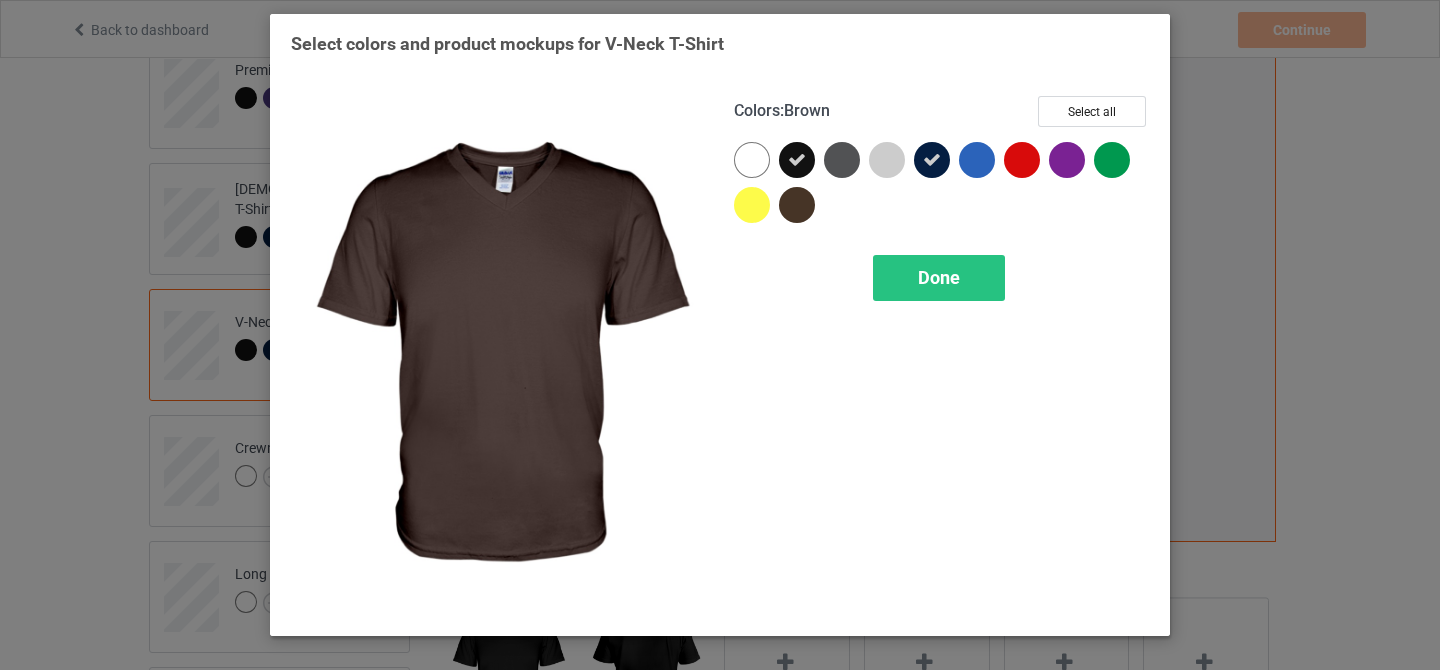 click at bounding box center (797, 205) 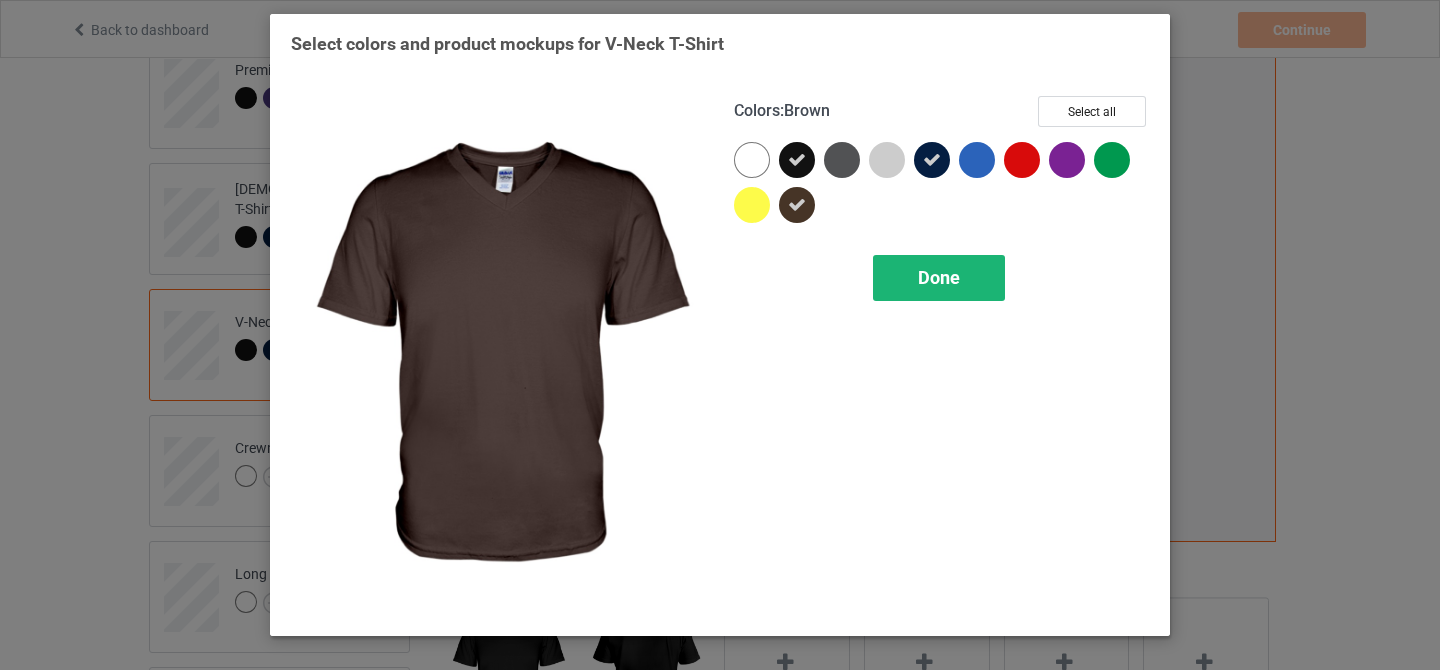click on "Done" at bounding box center [939, 278] 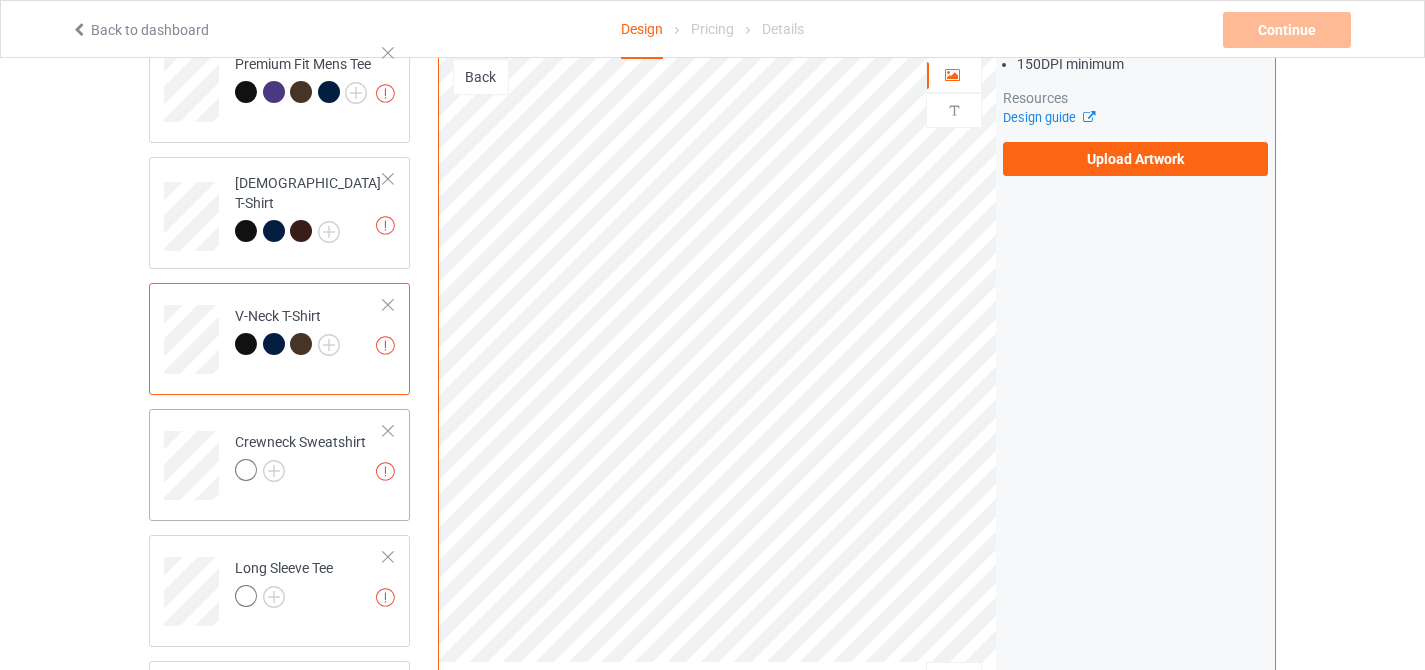 scroll, scrollTop: 328, scrollLeft: 0, axis: vertical 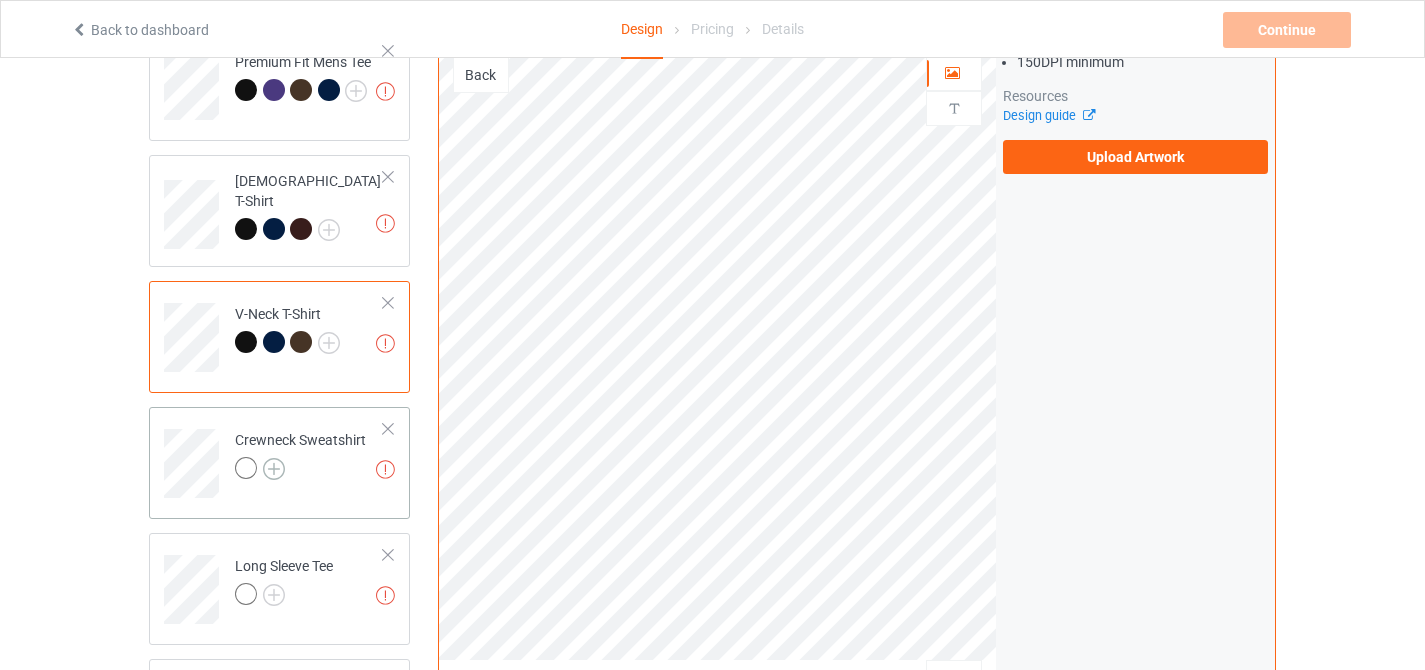 click at bounding box center (274, 469) 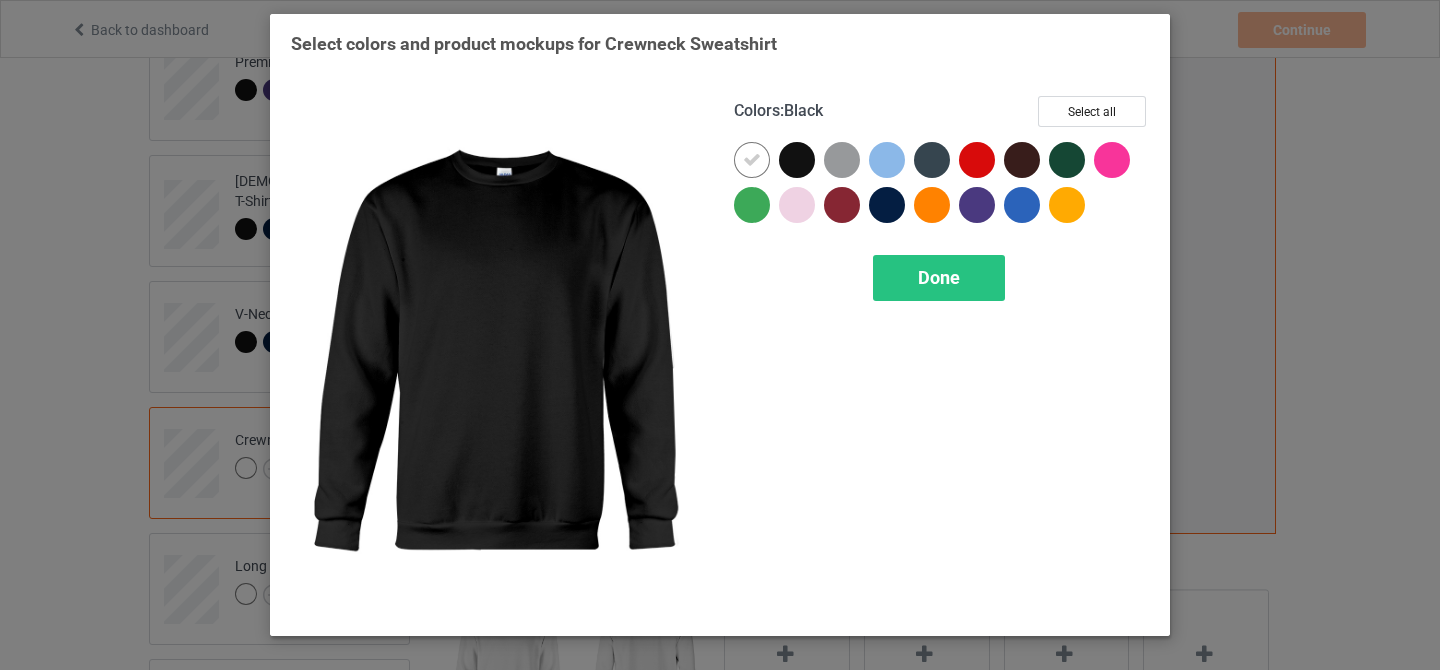 click at bounding box center (797, 160) 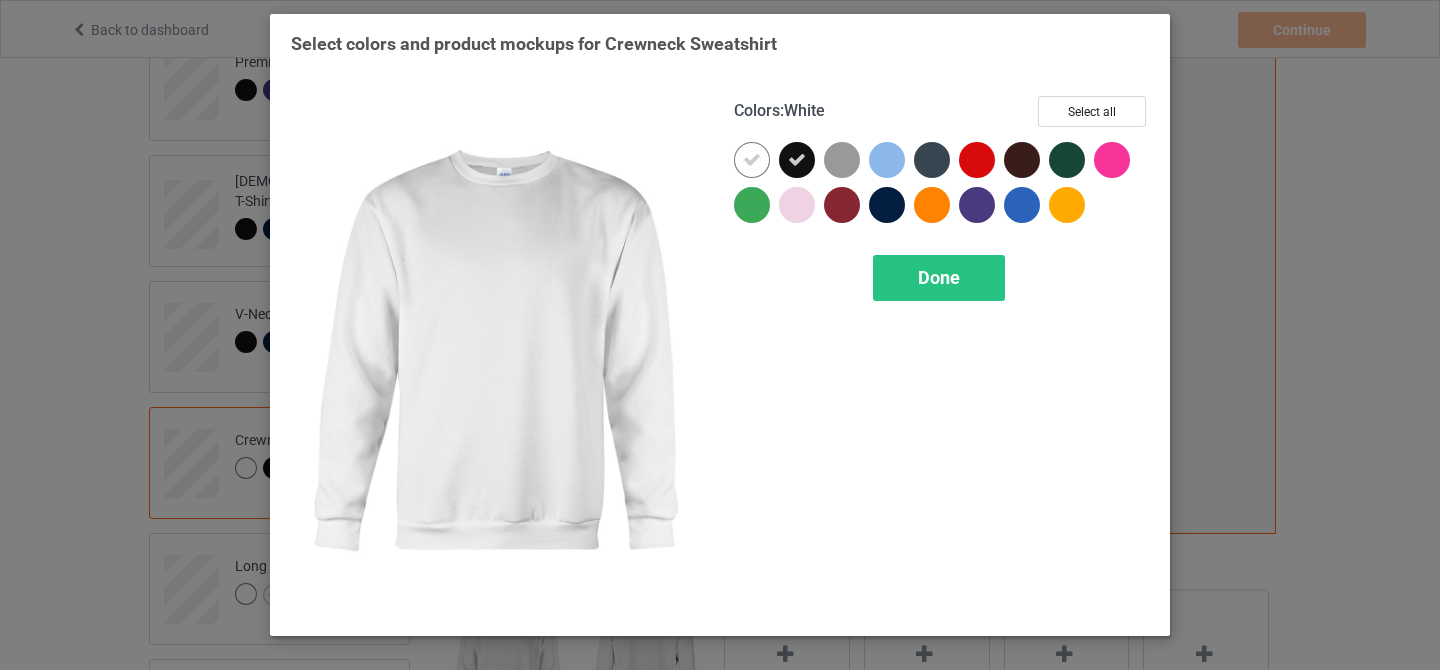 click at bounding box center [752, 160] 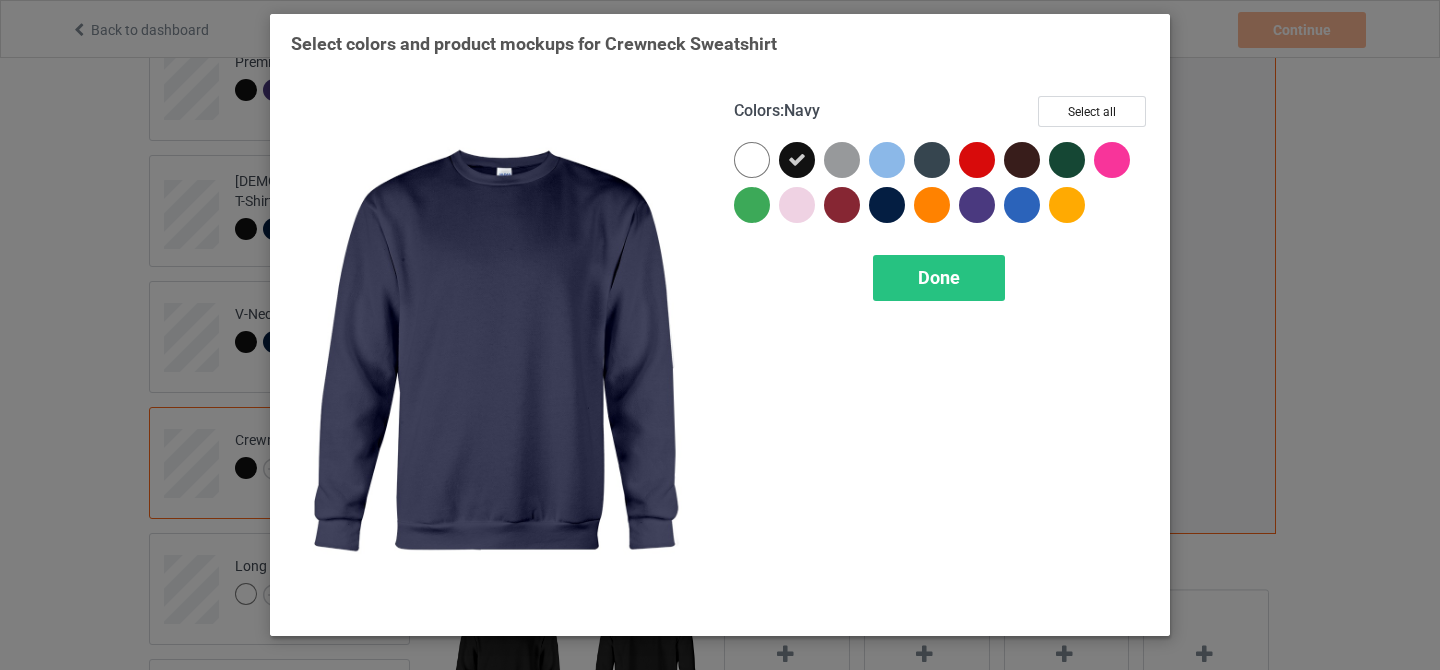click at bounding box center (887, 205) 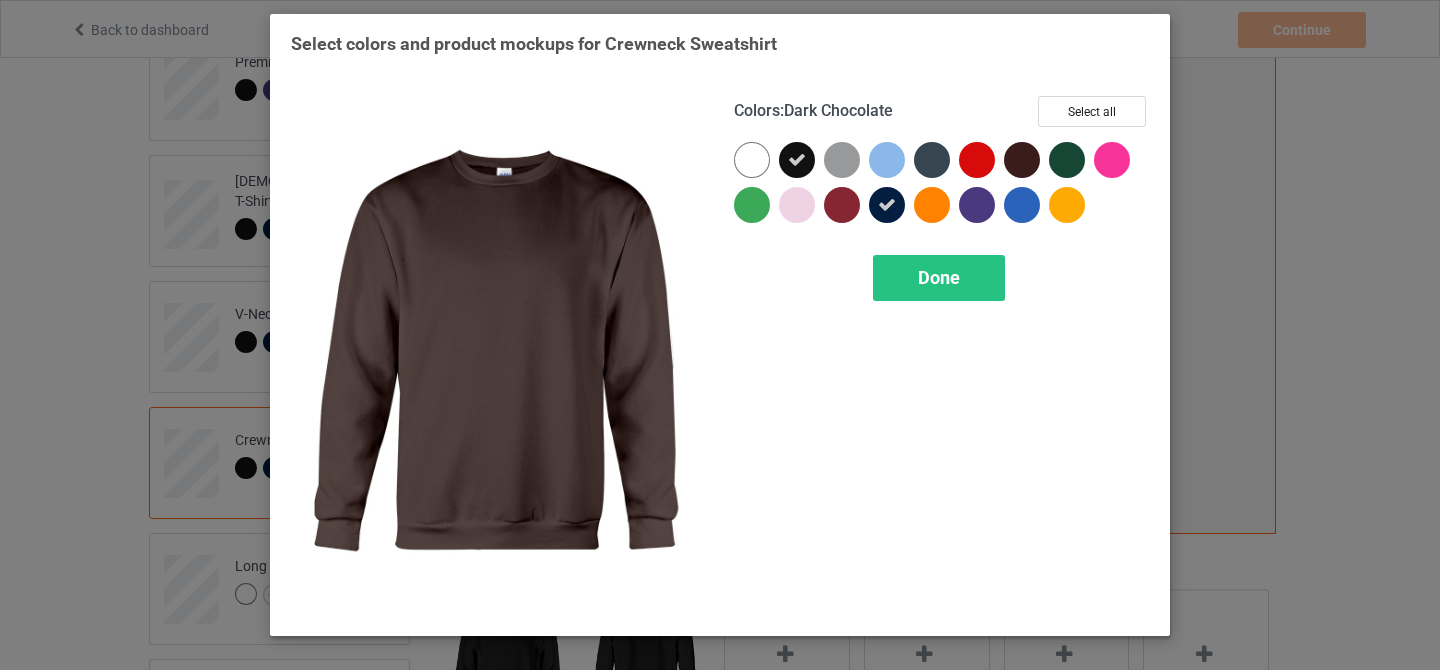 click at bounding box center [1022, 160] 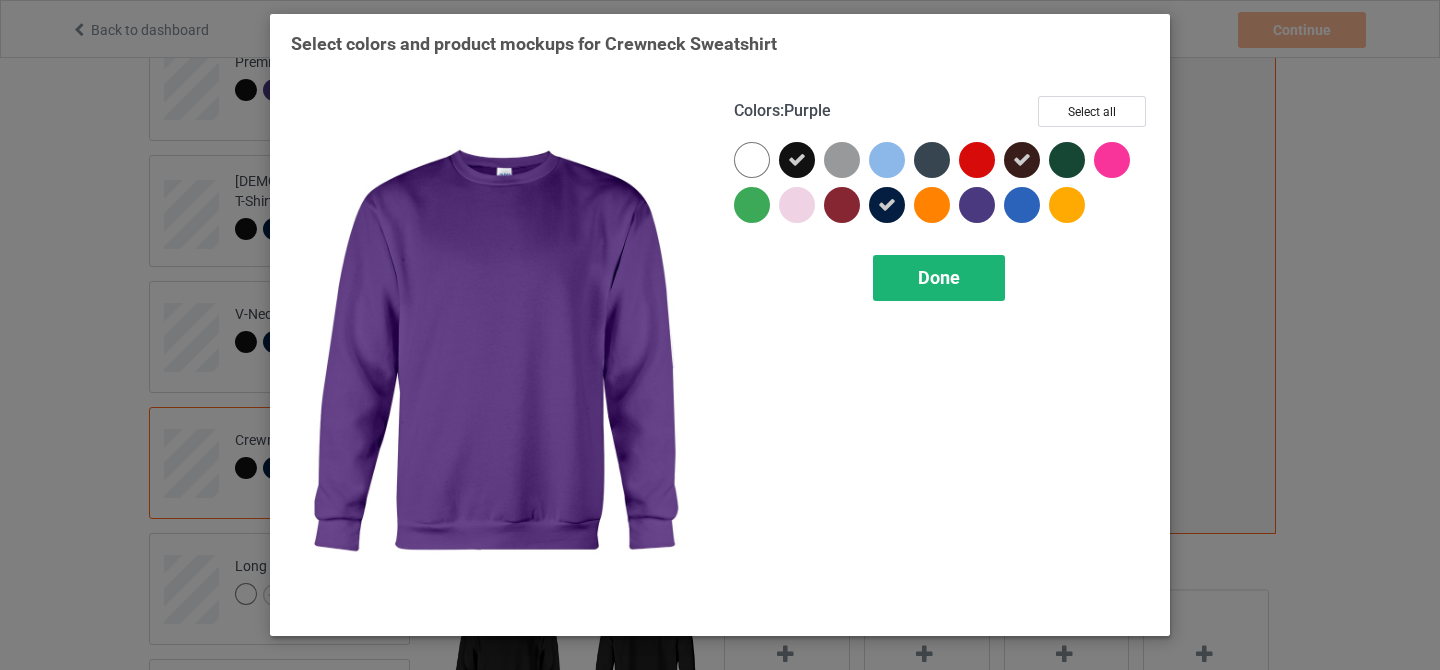 click on "Done" at bounding box center (939, 277) 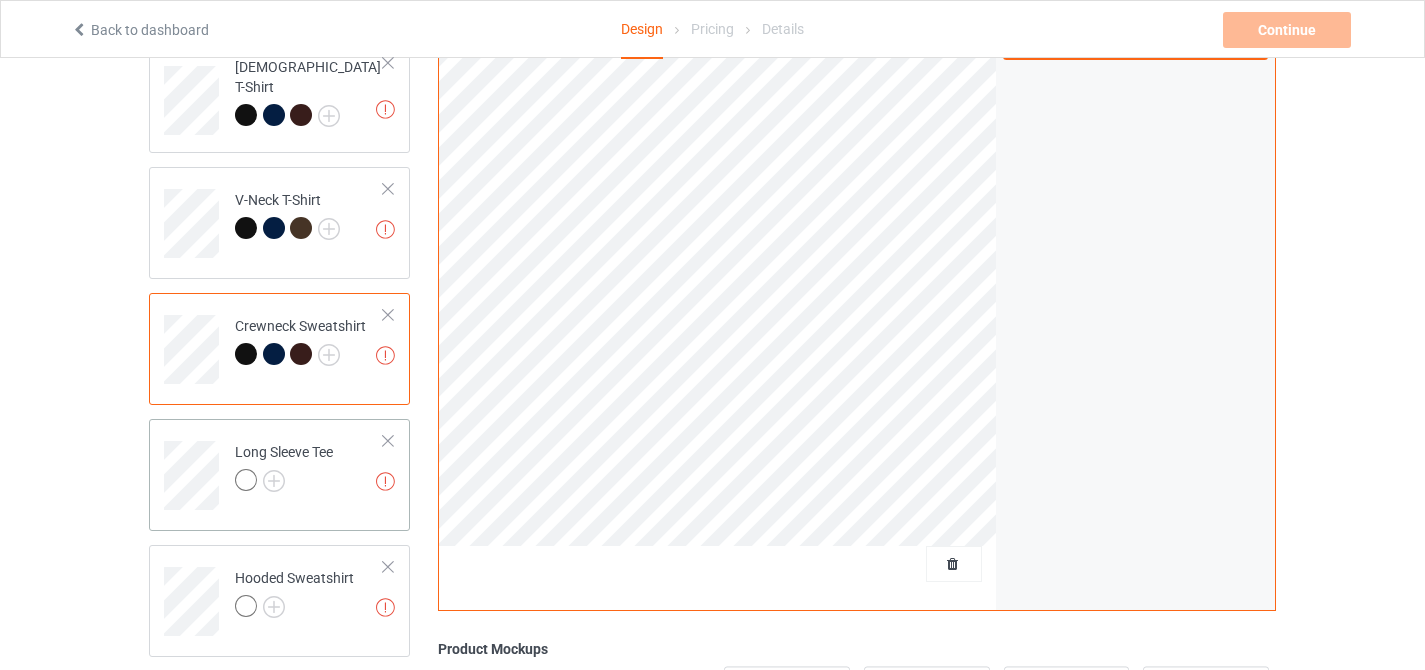 scroll, scrollTop: 472, scrollLeft: 0, axis: vertical 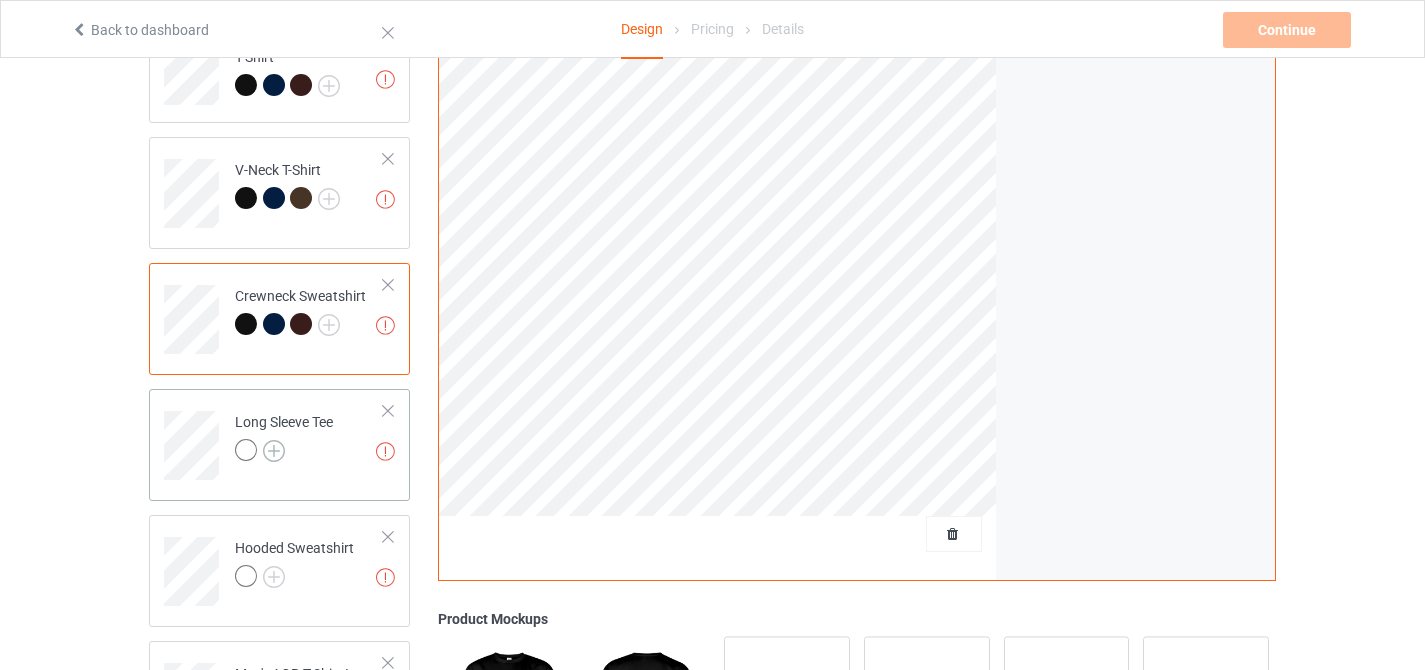 click at bounding box center (274, 451) 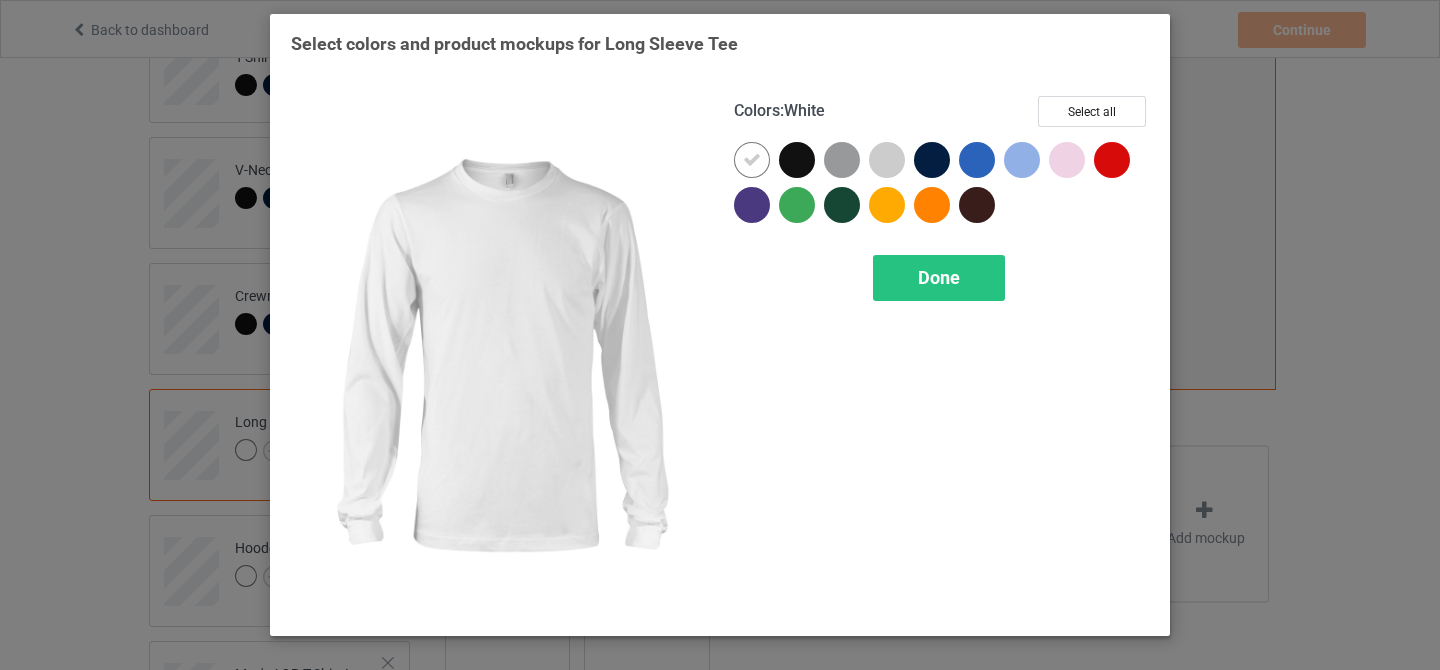 click at bounding box center [752, 160] 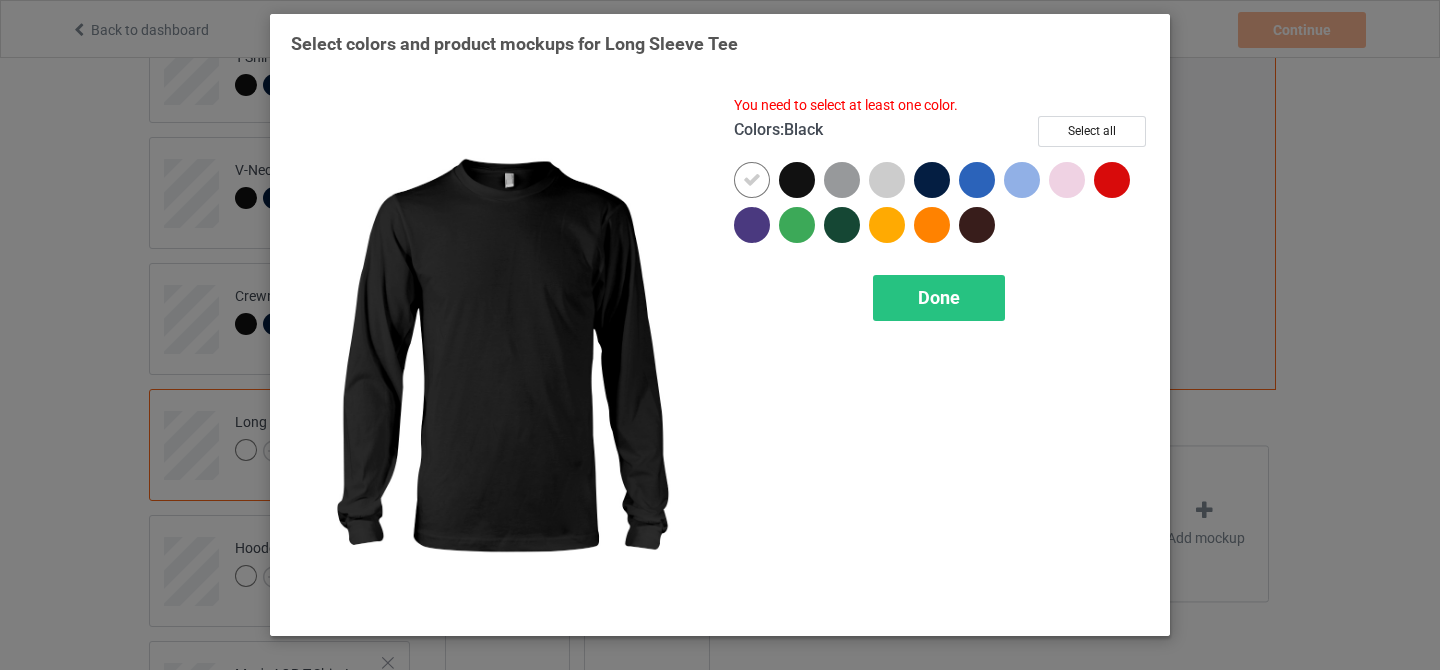 click at bounding box center [797, 180] 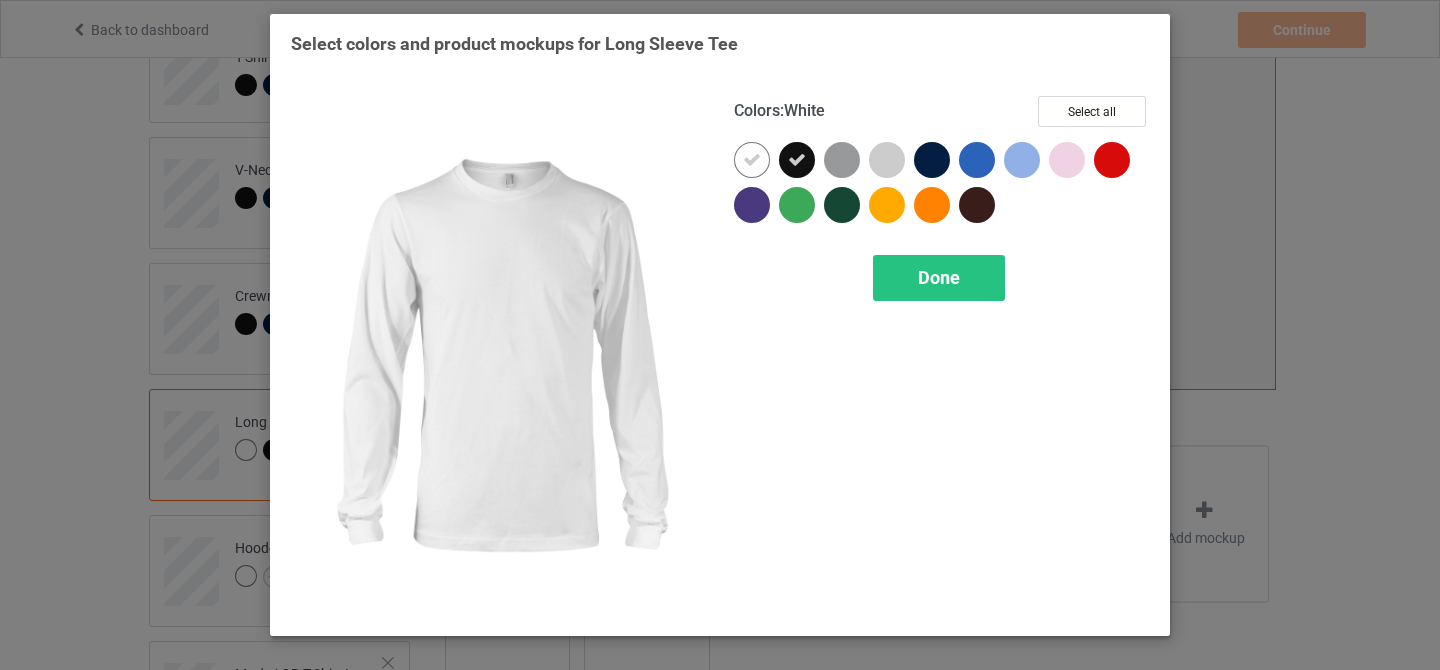 click at bounding box center (752, 160) 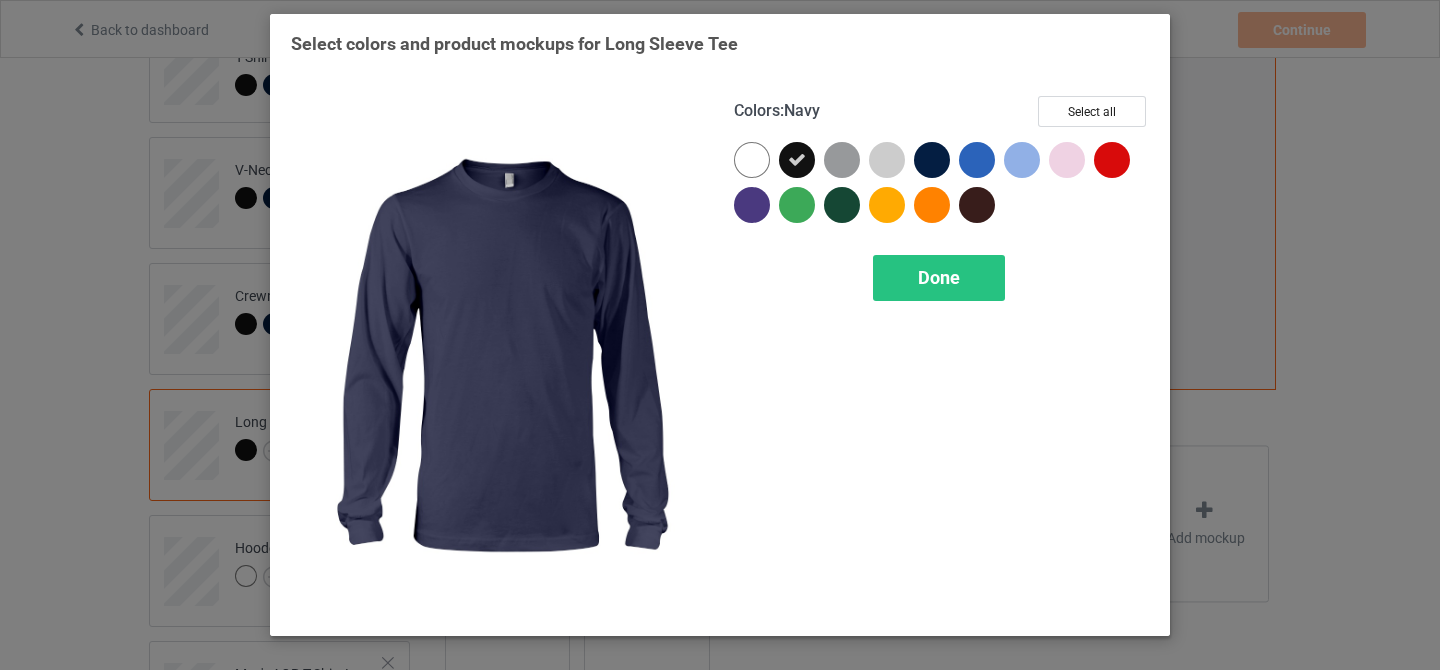 click at bounding box center [932, 160] 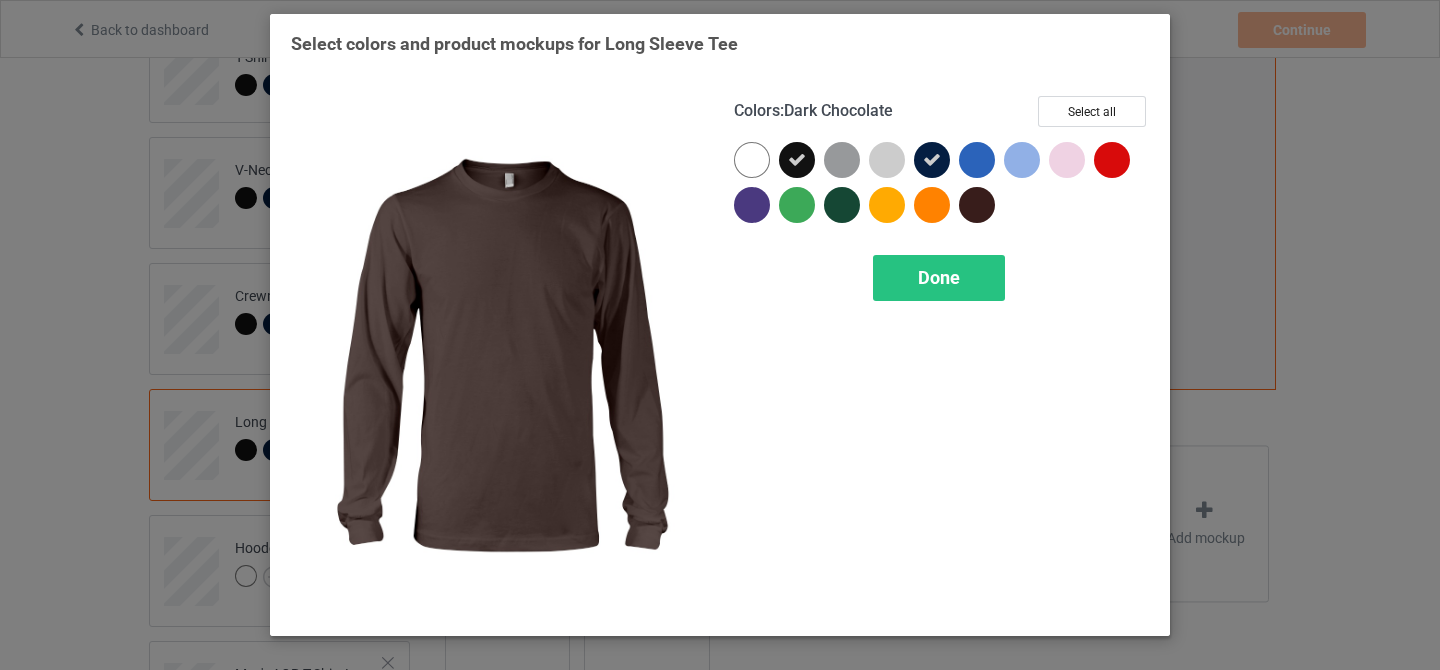 click at bounding box center (977, 205) 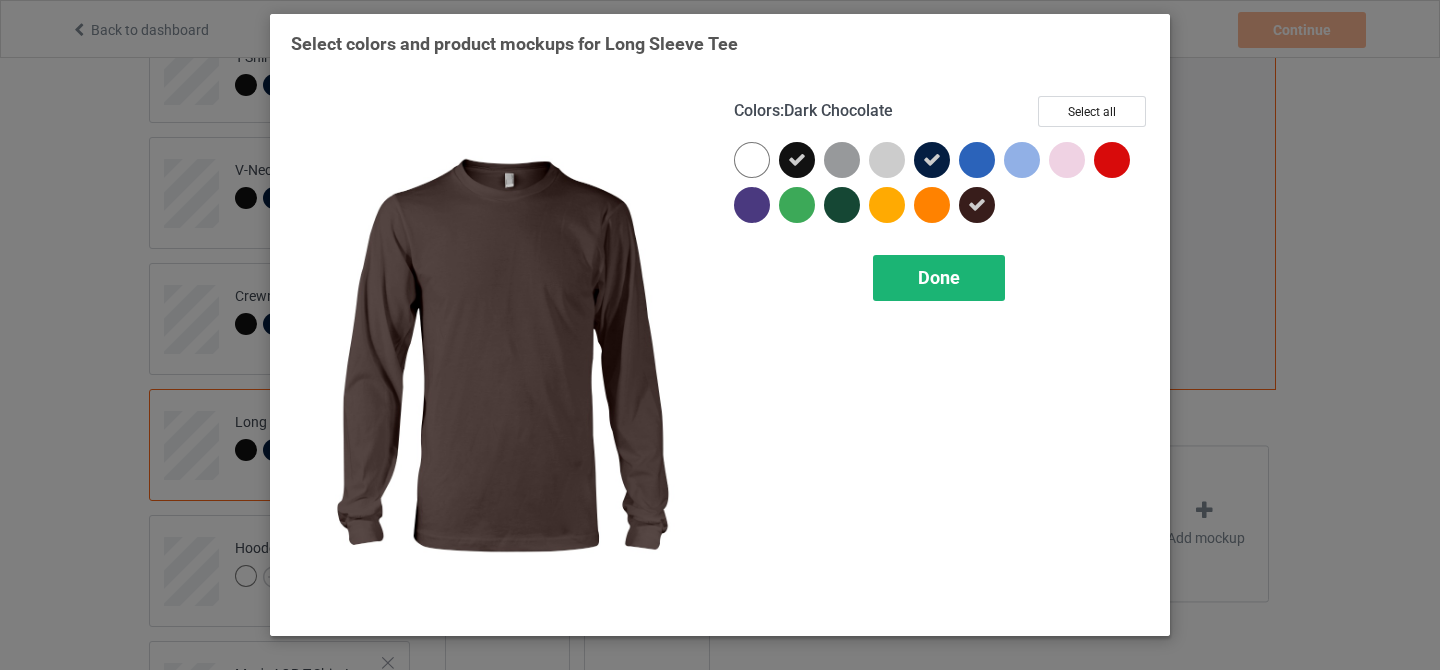 click on "Done" at bounding box center [939, 277] 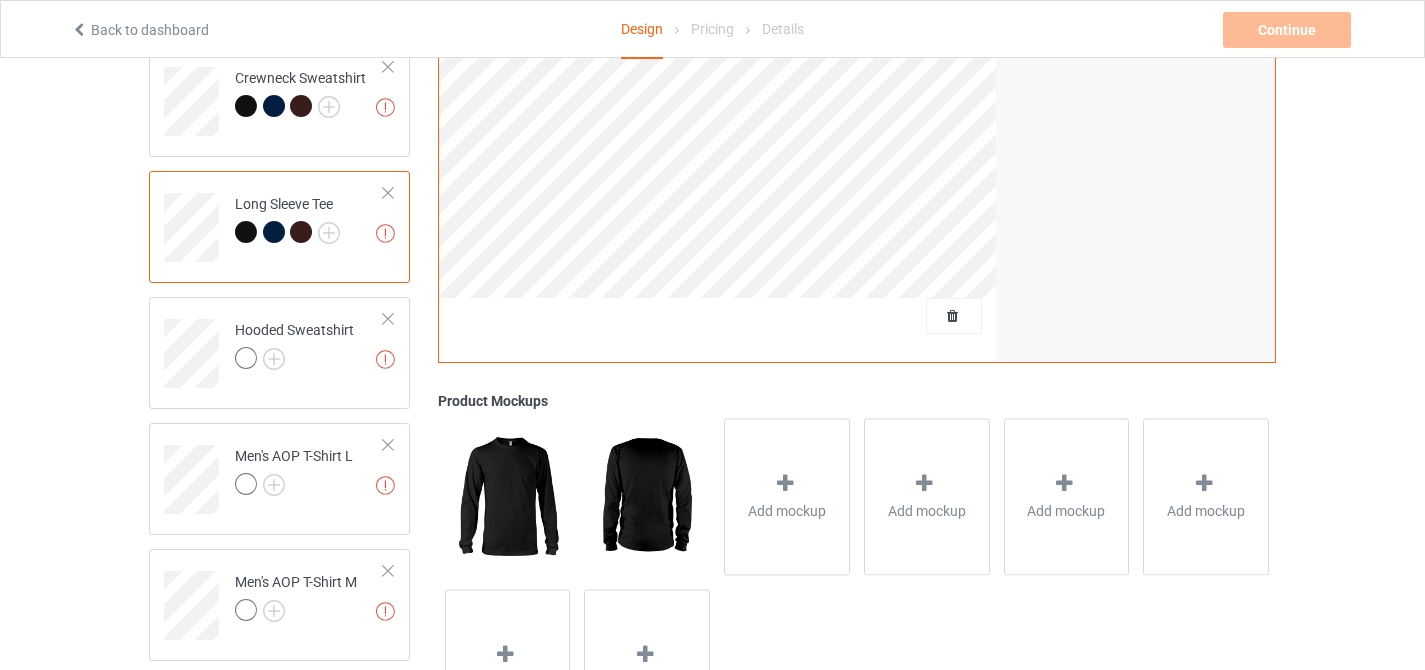 scroll, scrollTop: 691, scrollLeft: 0, axis: vertical 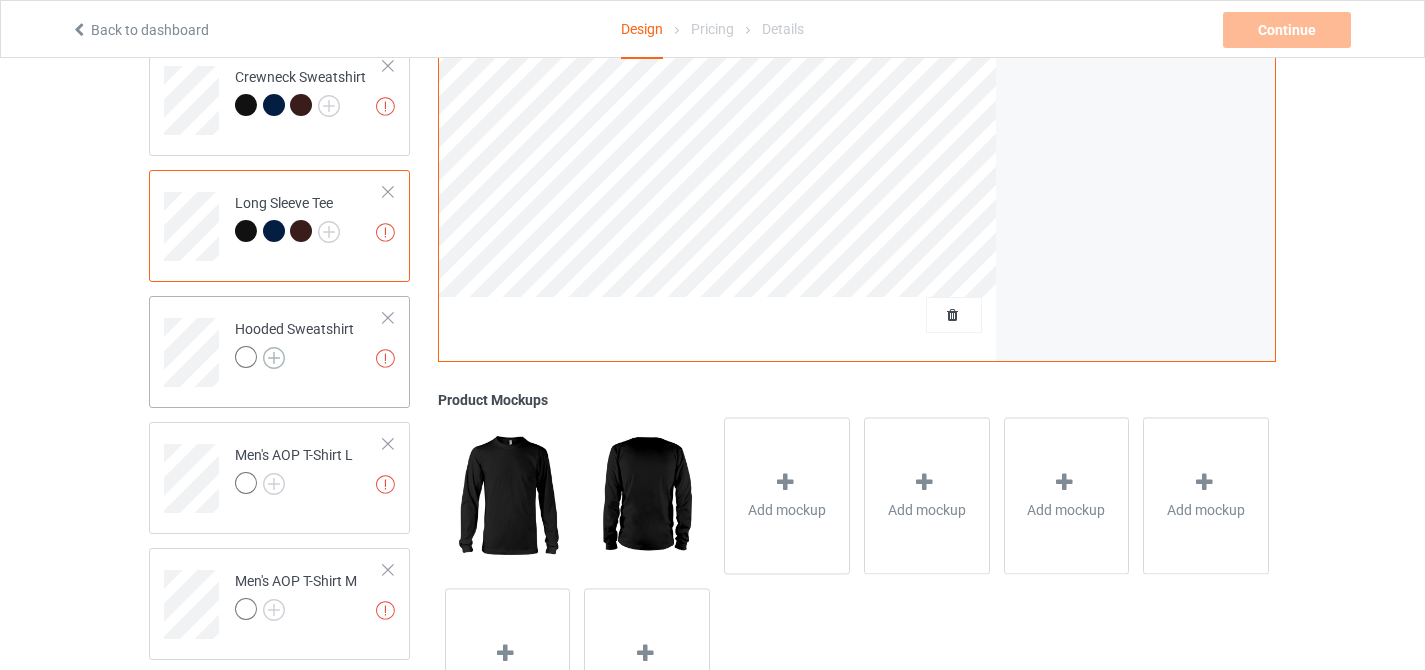 click at bounding box center (274, 358) 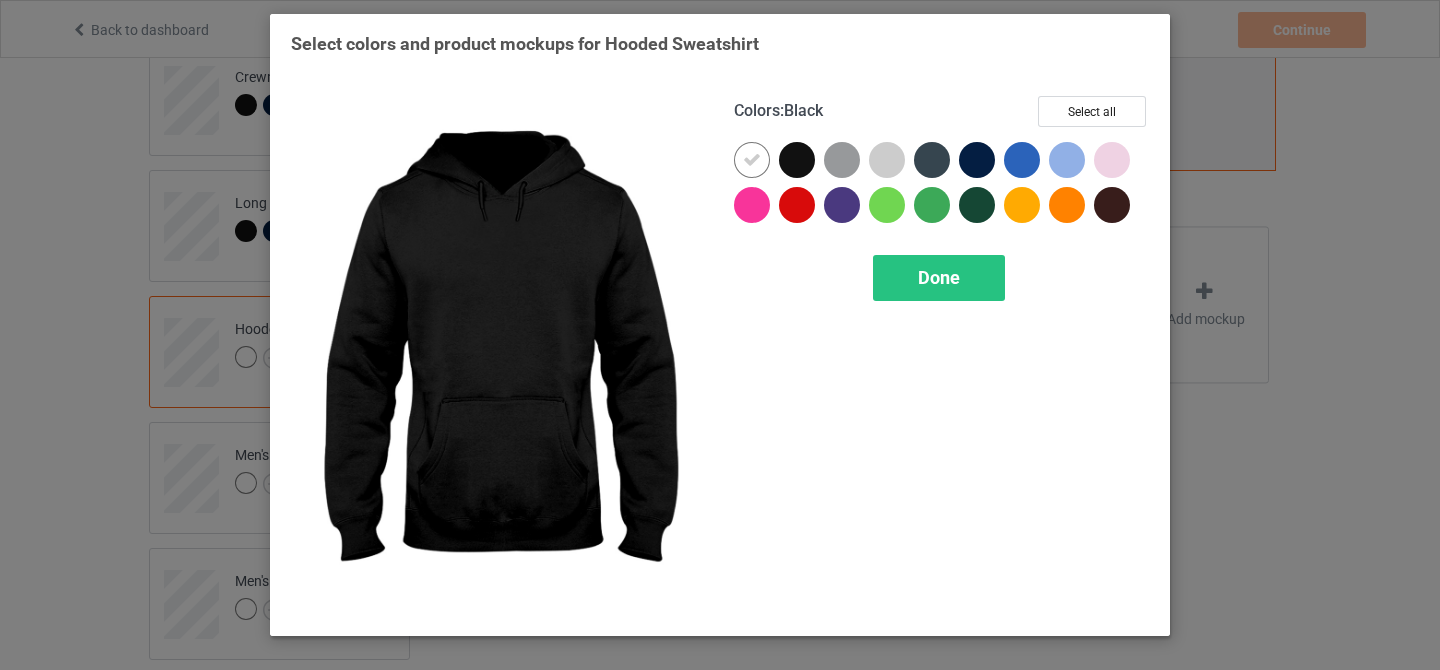 click at bounding box center [797, 160] 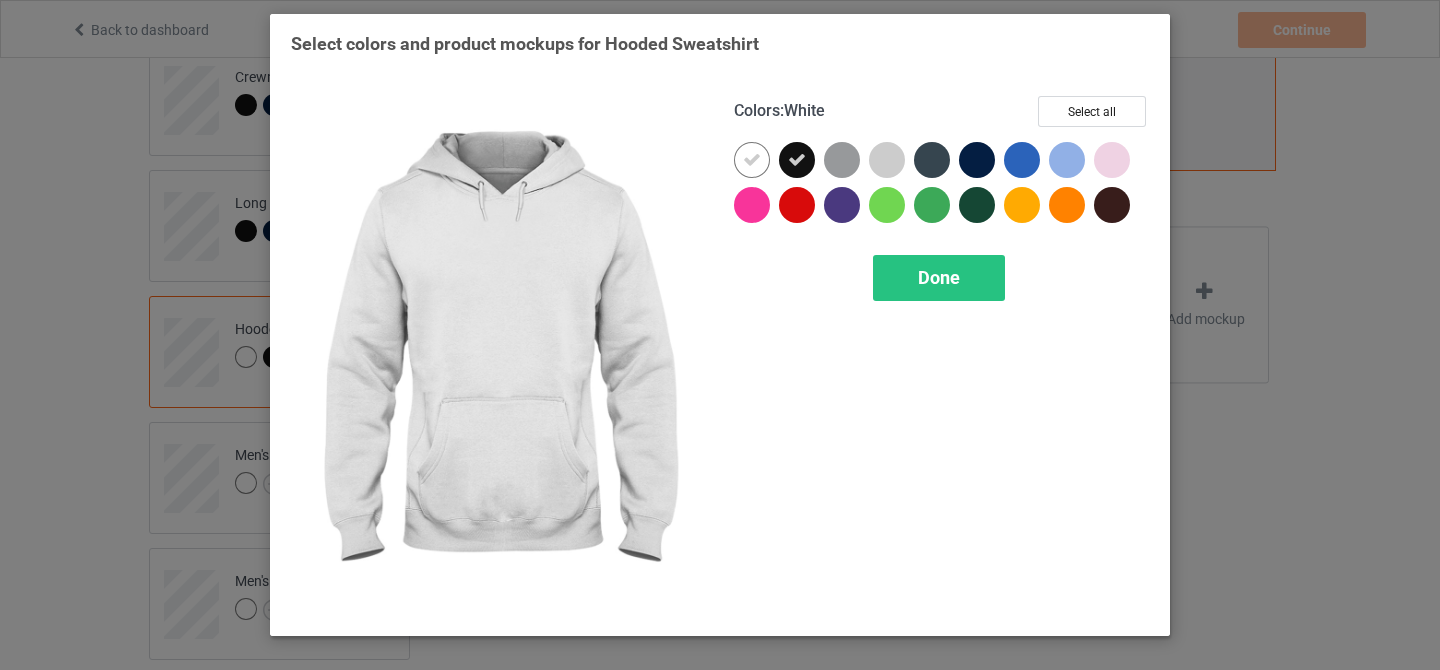 click at bounding box center [752, 160] 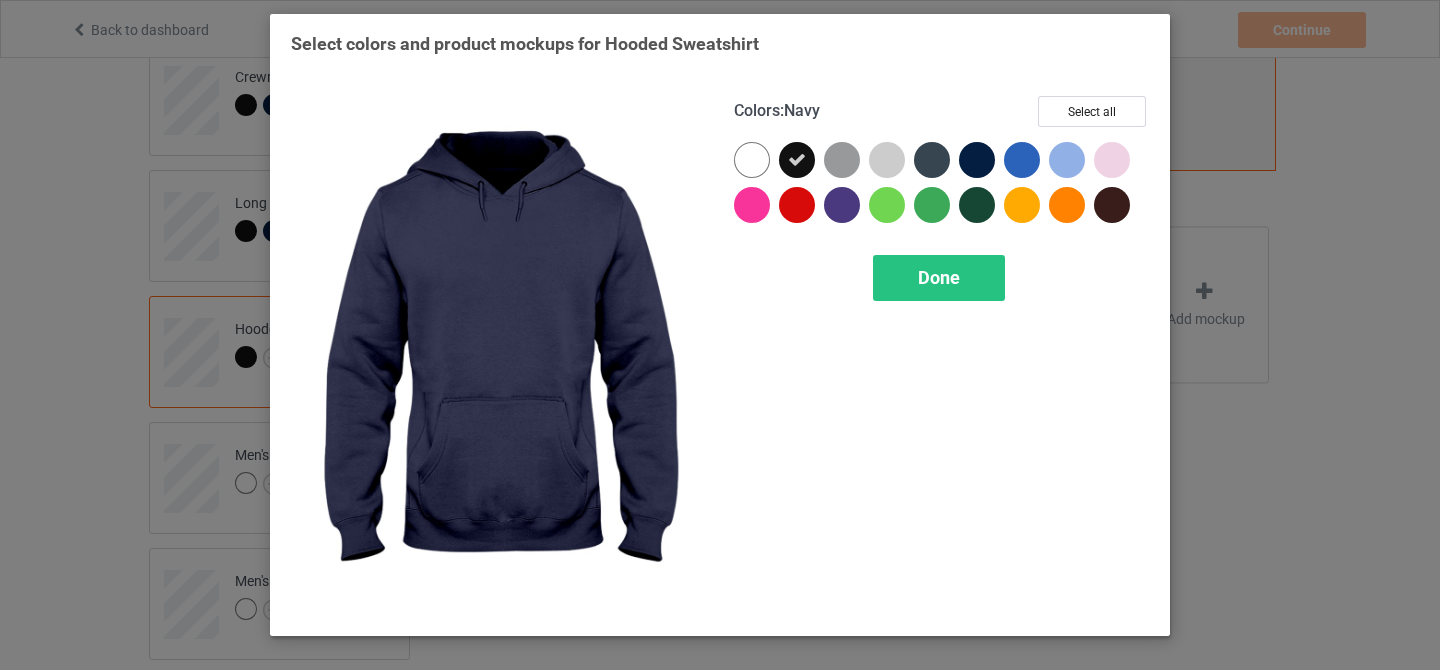 click at bounding box center [977, 160] 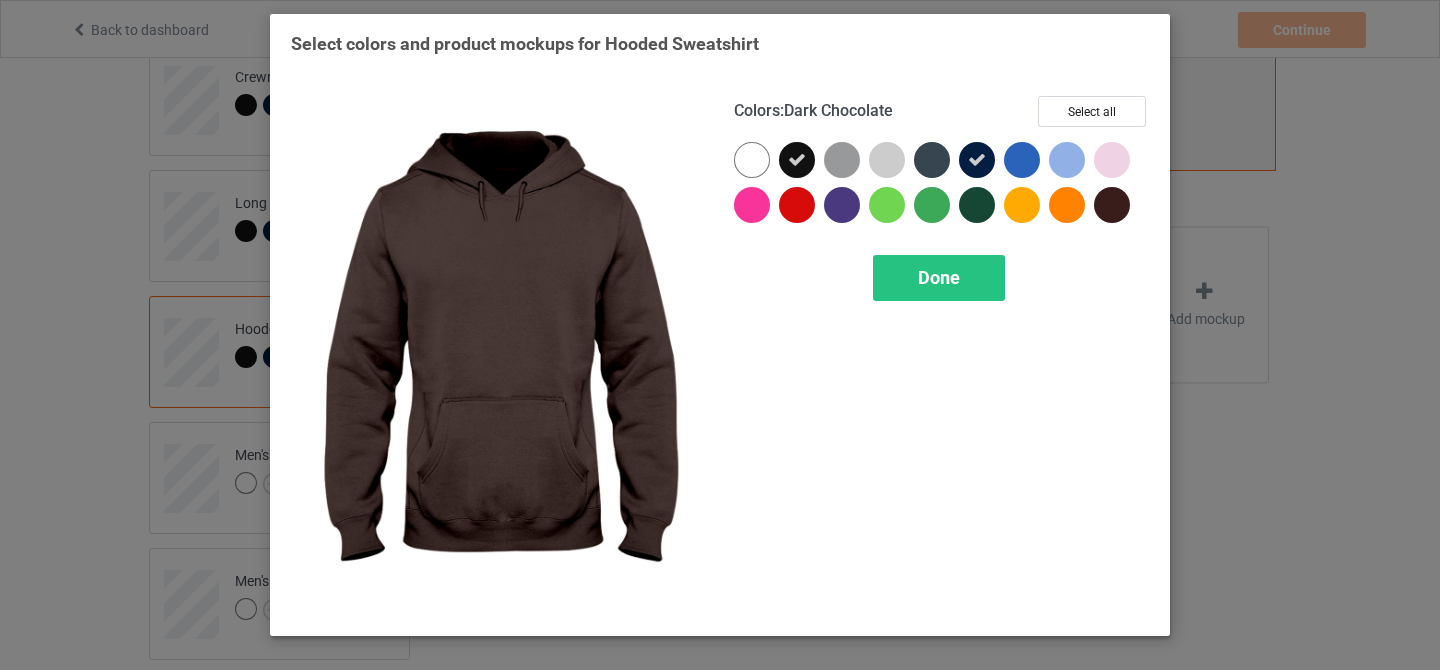 click at bounding box center (1112, 205) 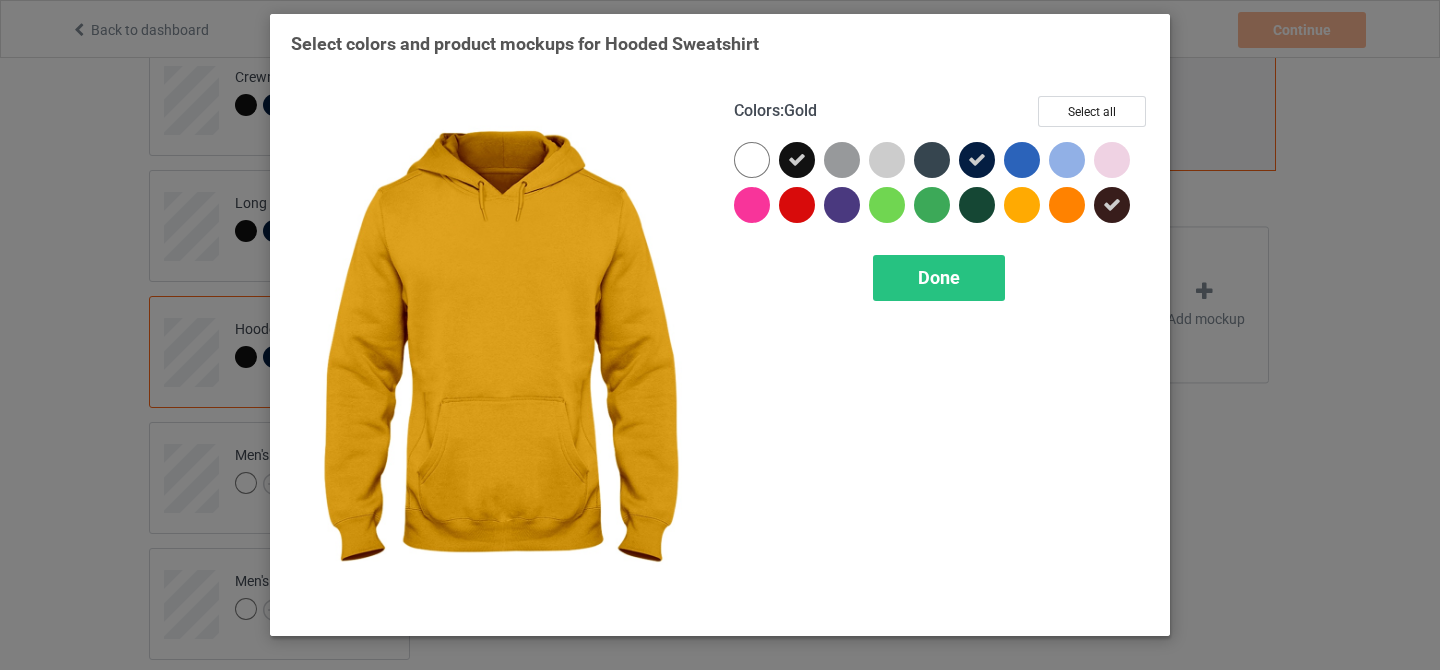 drag, startPoint x: 931, startPoint y: 275, endPoint x: 912, endPoint y: 308, distance: 38.078865 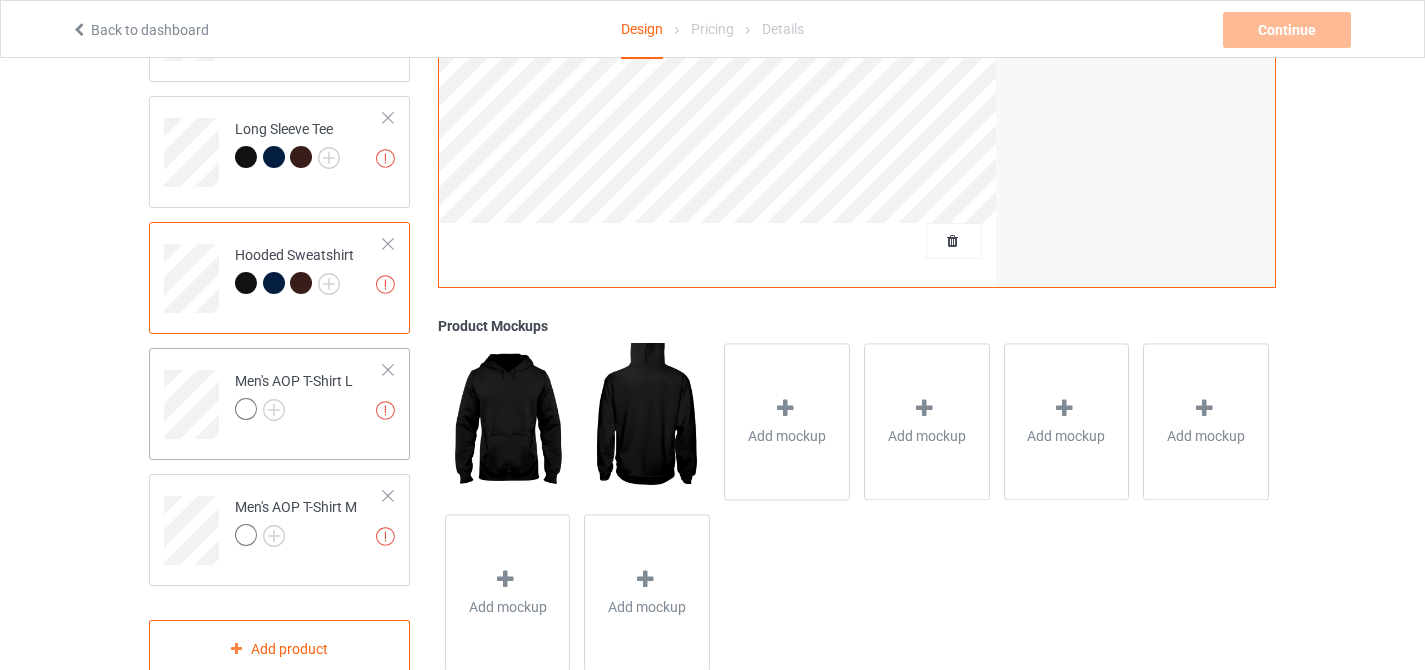 scroll, scrollTop: 770, scrollLeft: 0, axis: vertical 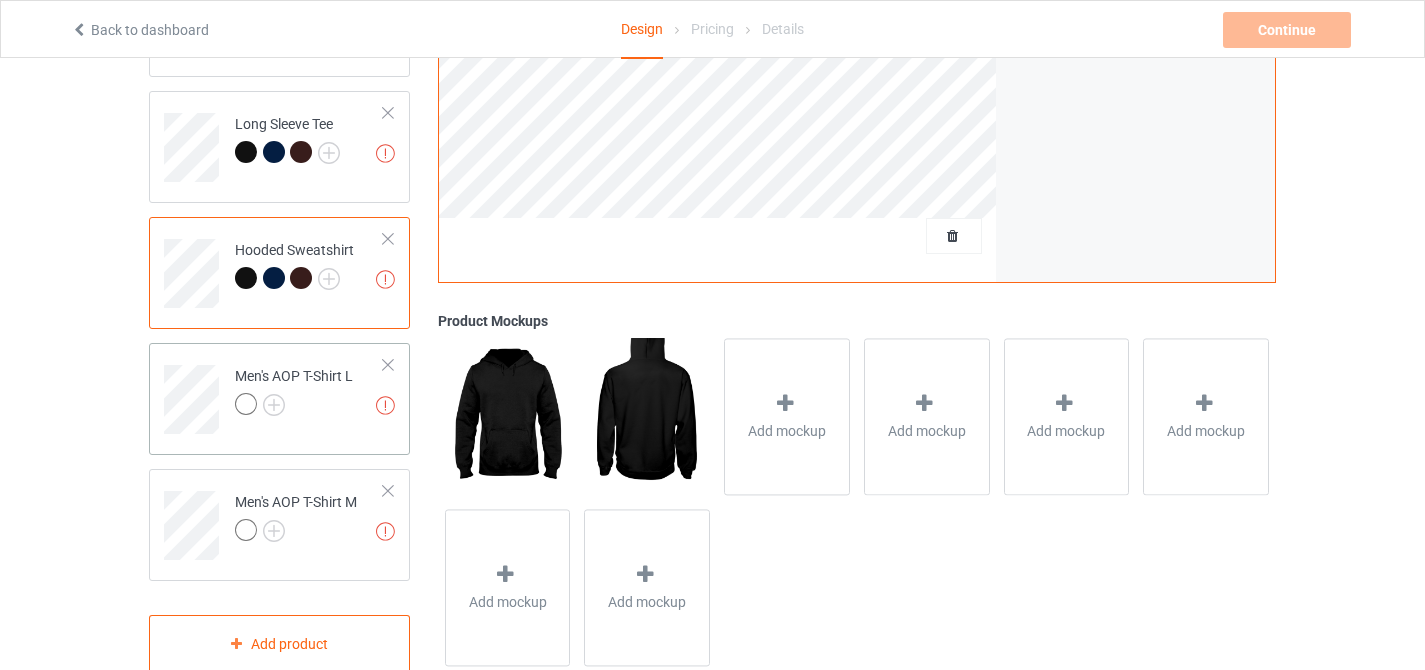 click on "Missing artworks Men's AOP T-Shirt L" at bounding box center [279, 399] 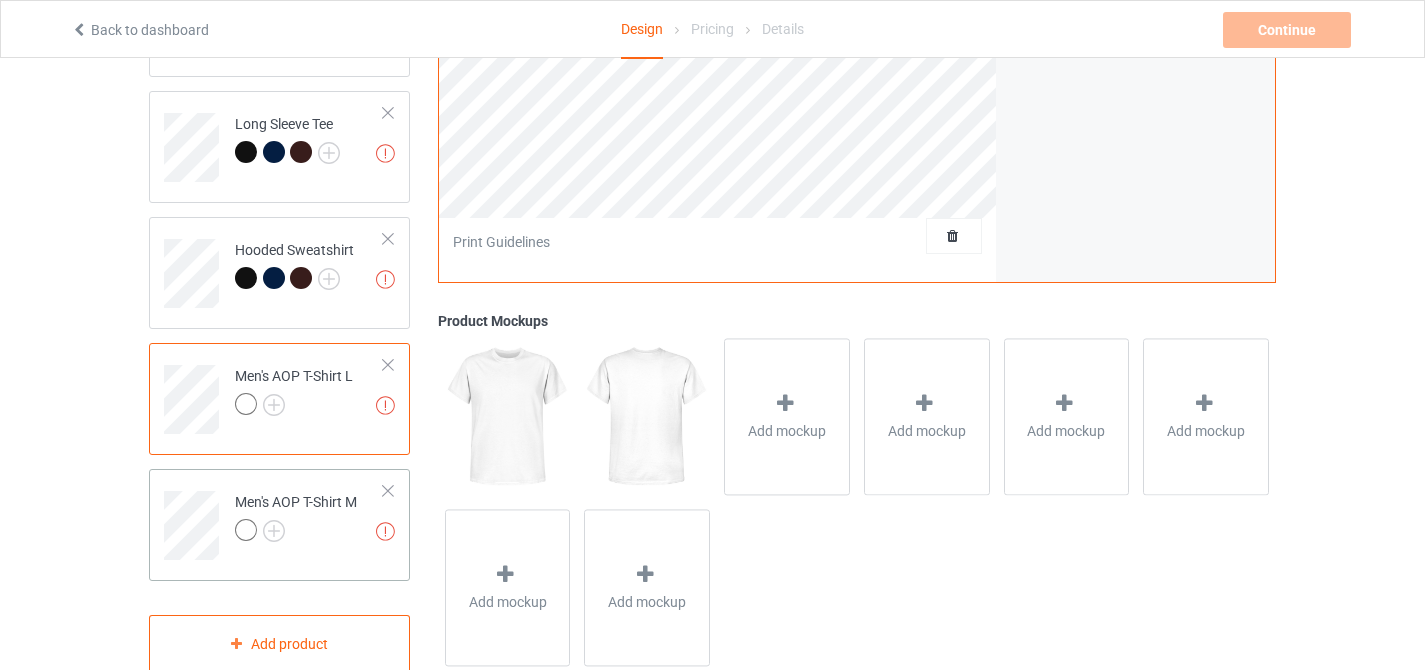click on "Missing artworks Men's AOP T-Shirt M" at bounding box center (309, 518) 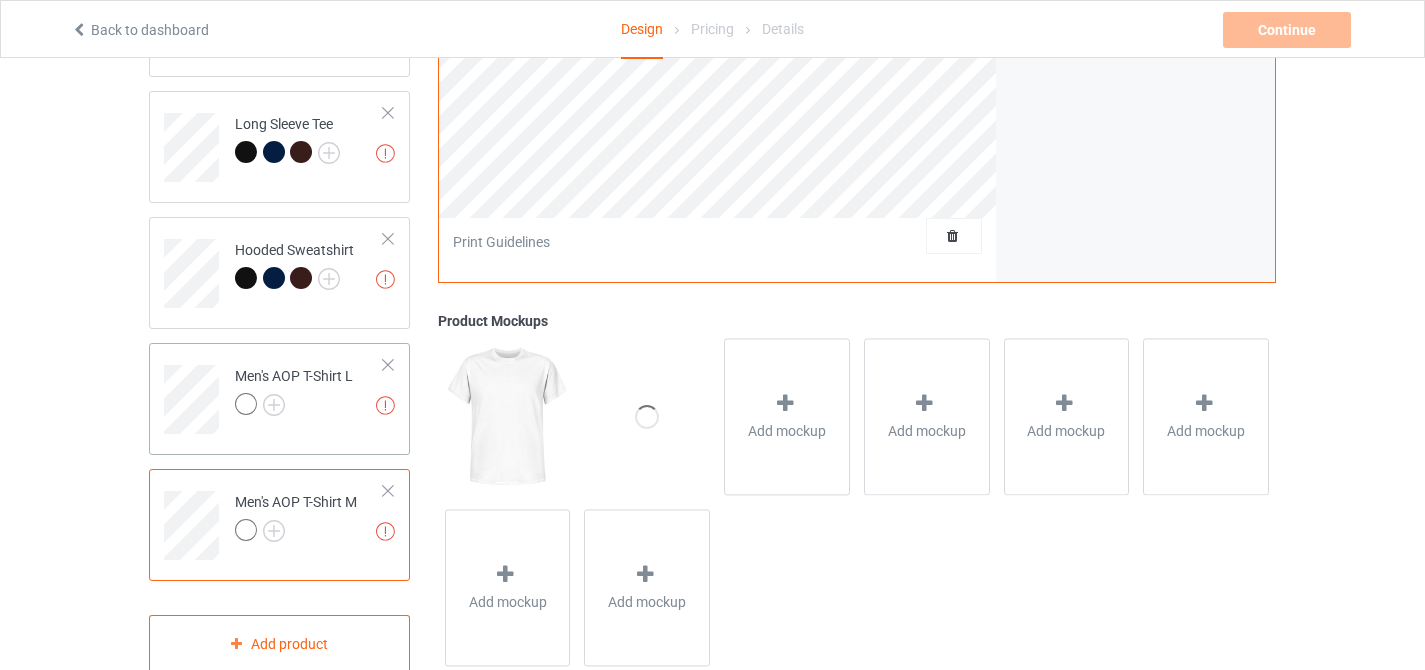 click at bounding box center [388, 365] 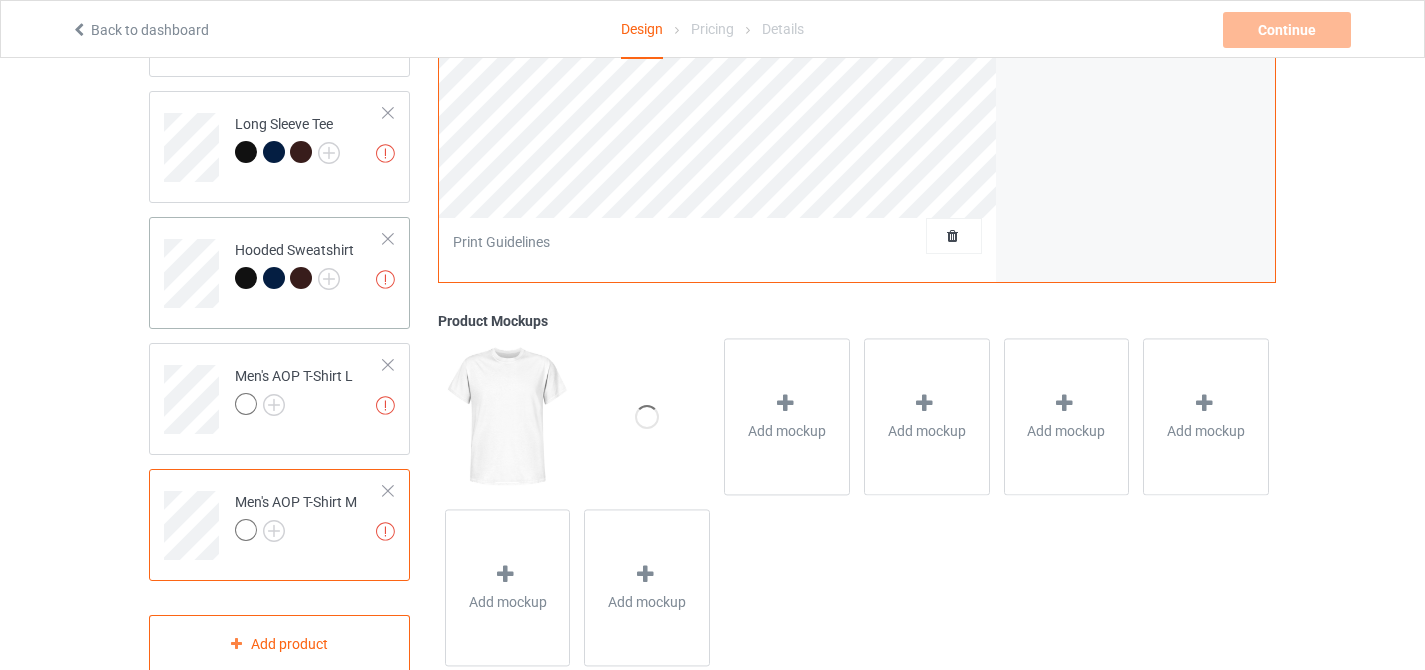 scroll, scrollTop: 690, scrollLeft: 0, axis: vertical 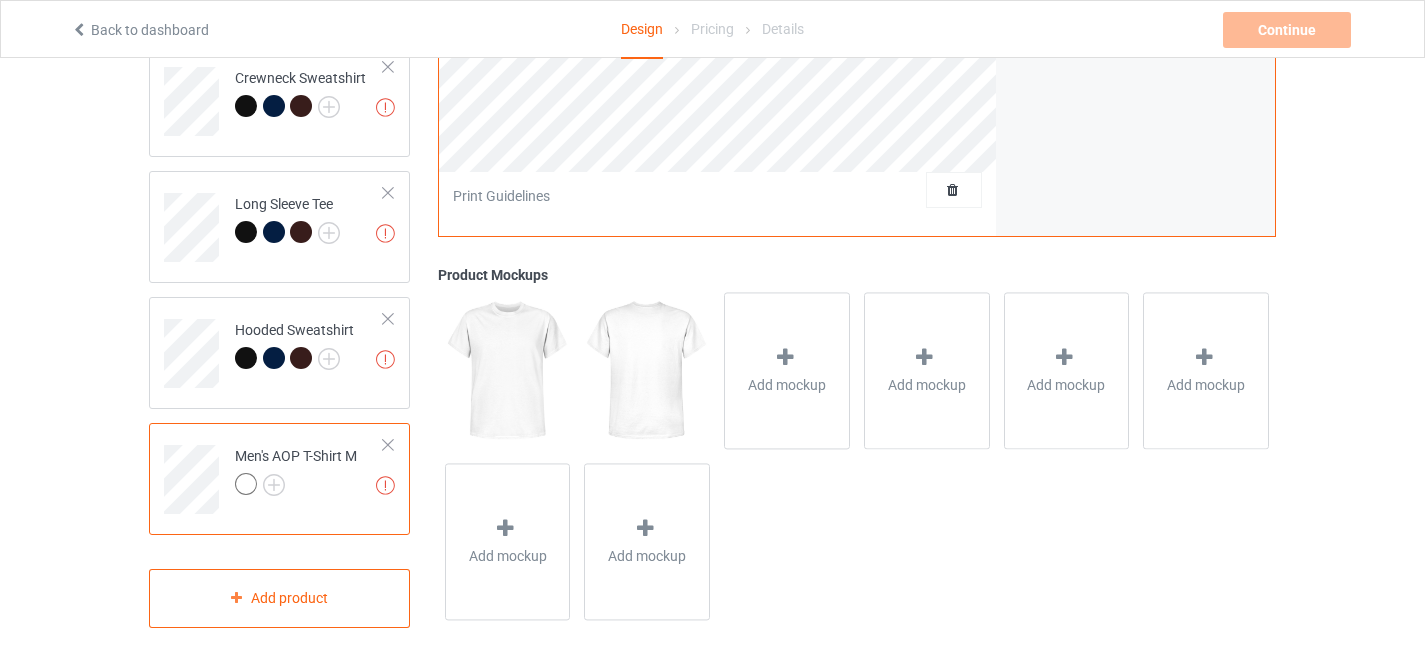 click at bounding box center [388, 445] 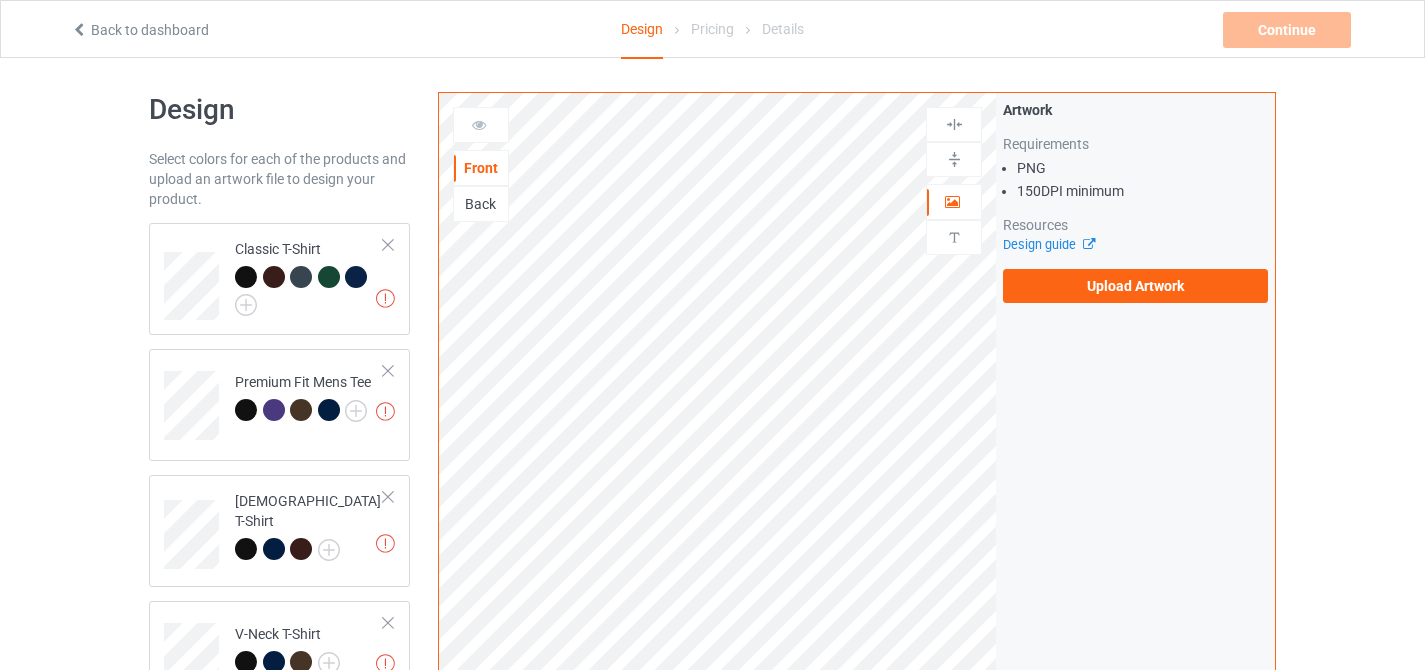 scroll, scrollTop: 0, scrollLeft: 0, axis: both 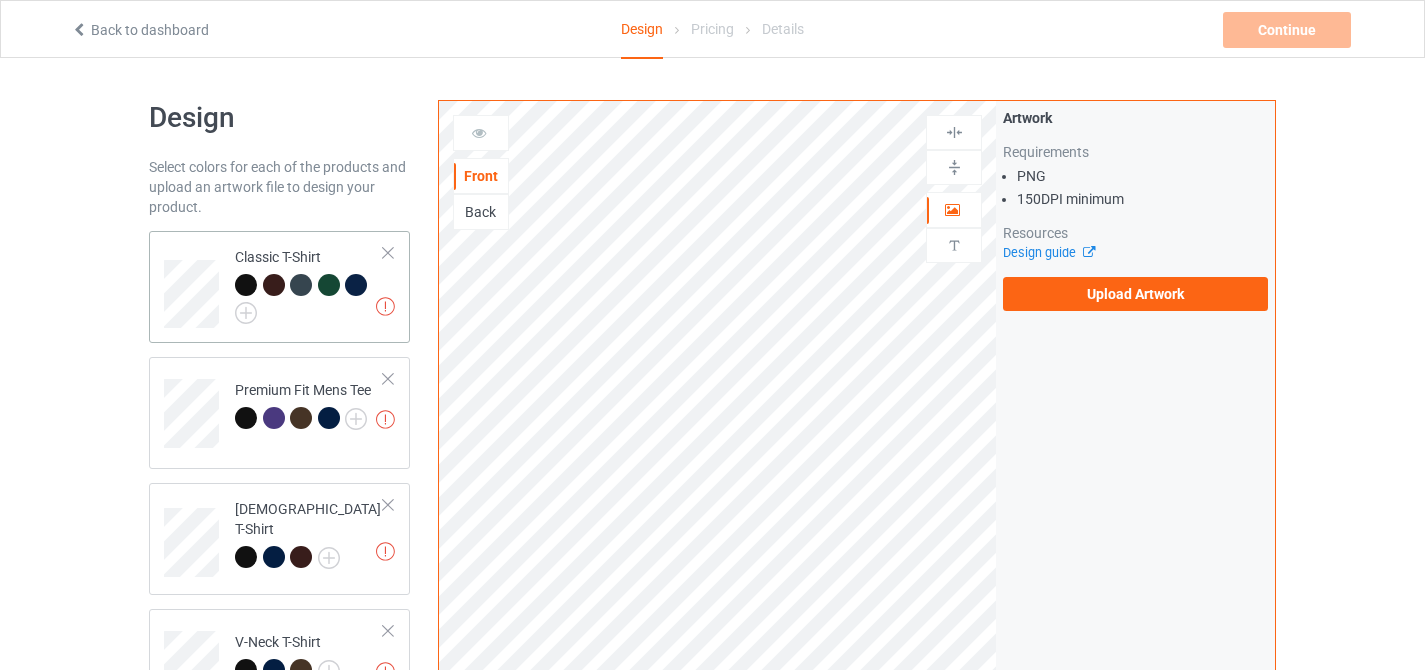 click on "Classic T-Shirt" at bounding box center (309, 282) 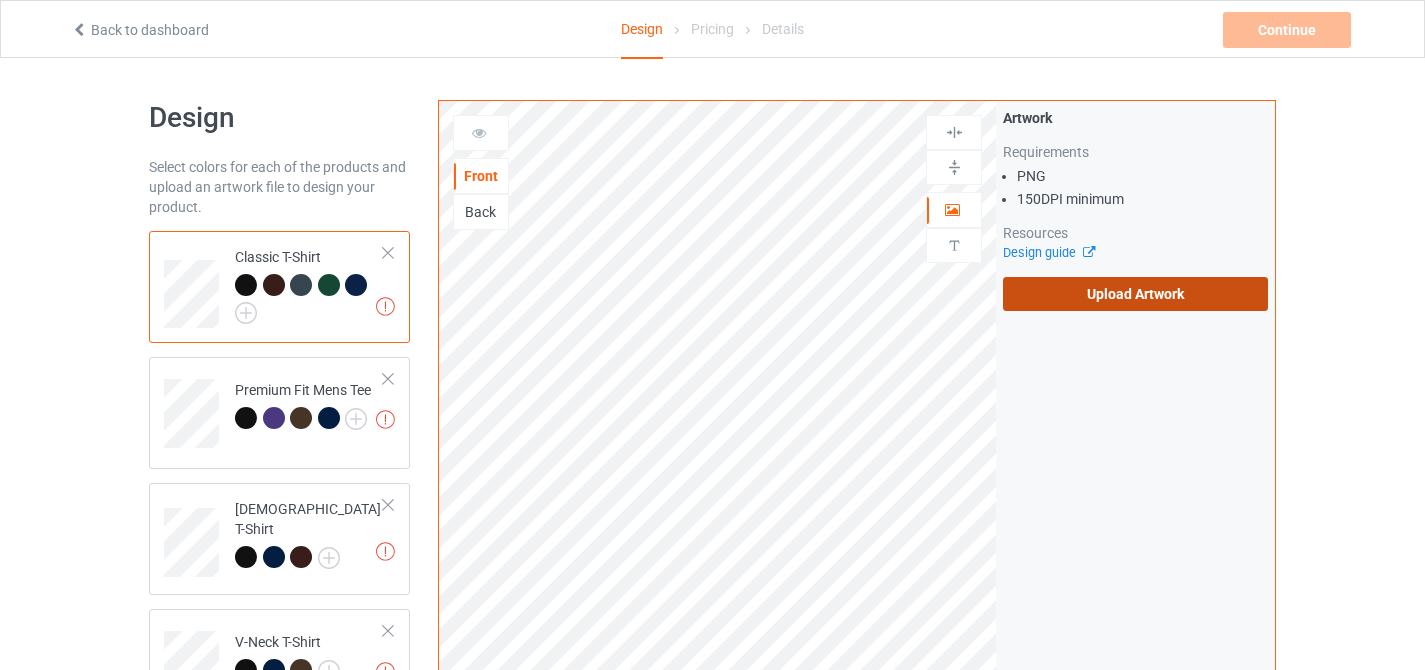 click on "Upload Artwork" at bounding box center (1135, 294) 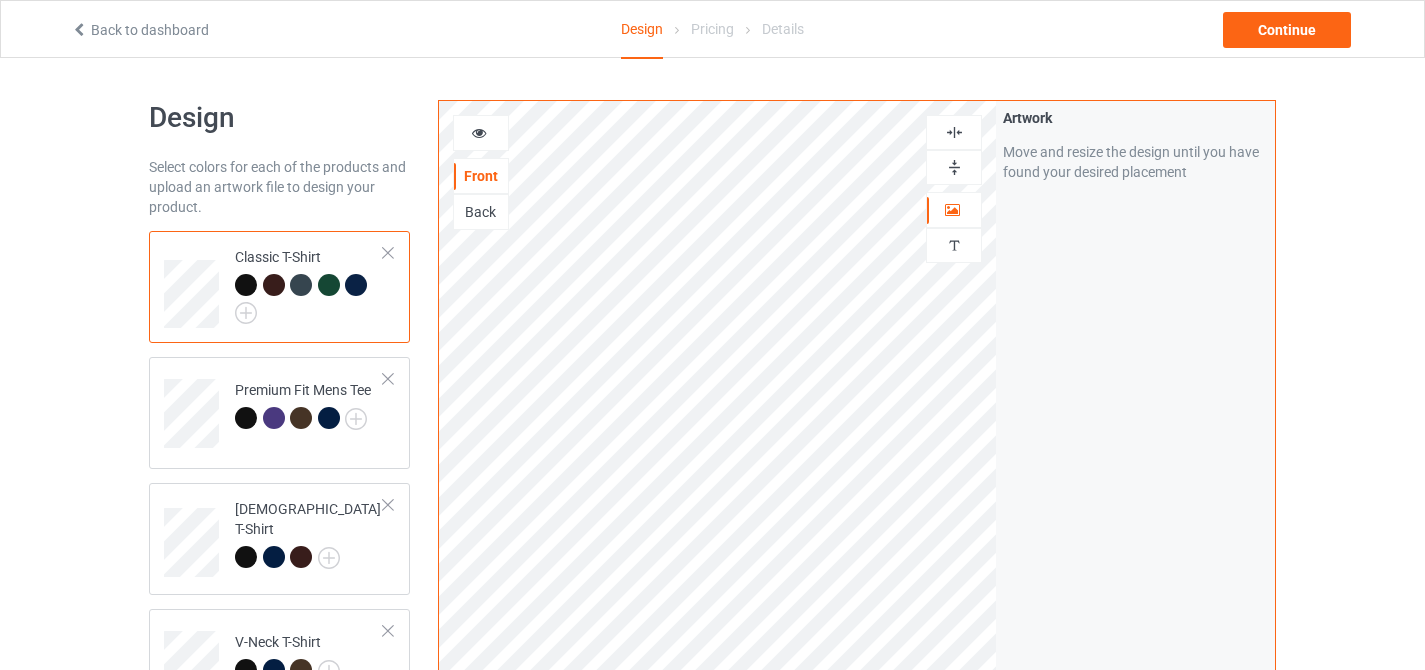 scroll, scrollTop: 40, scrollLeft: 0, axis: vertical 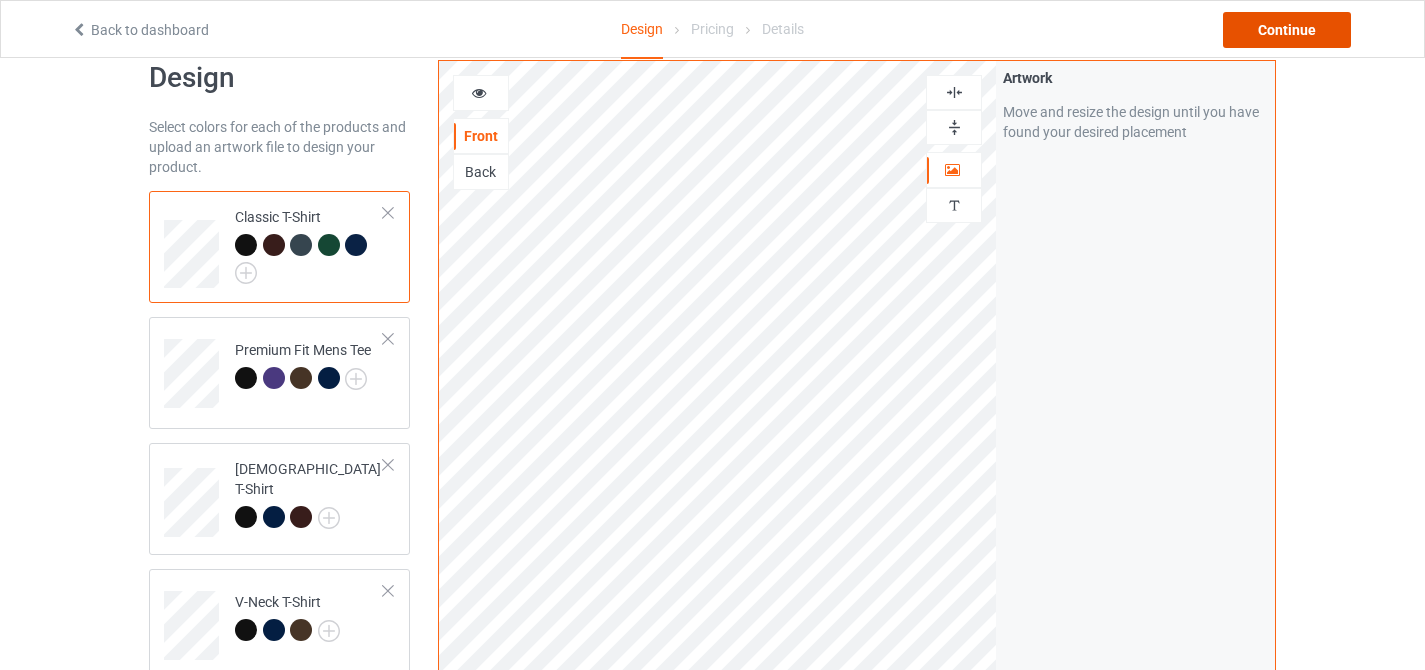 click on "Continue" at bounding box center [1287, 30] 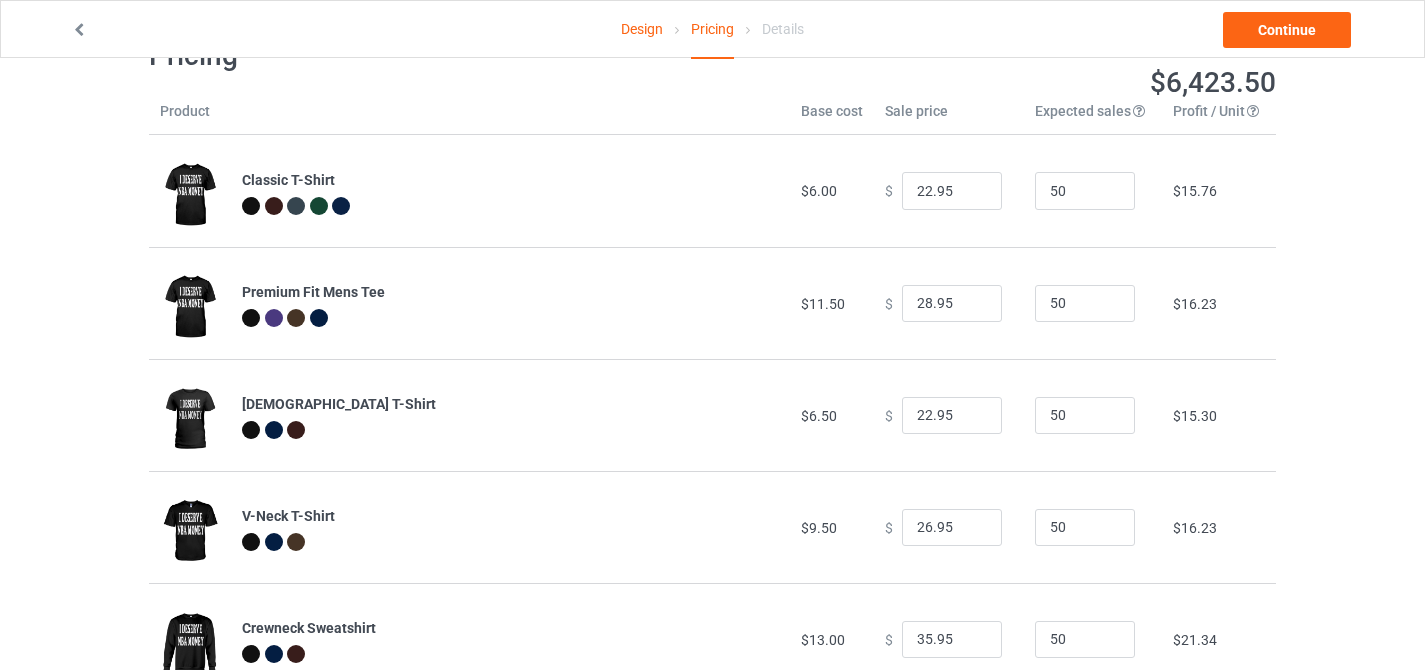 scroll, scrollTop: 0, scrollLeft: 0, axis: both 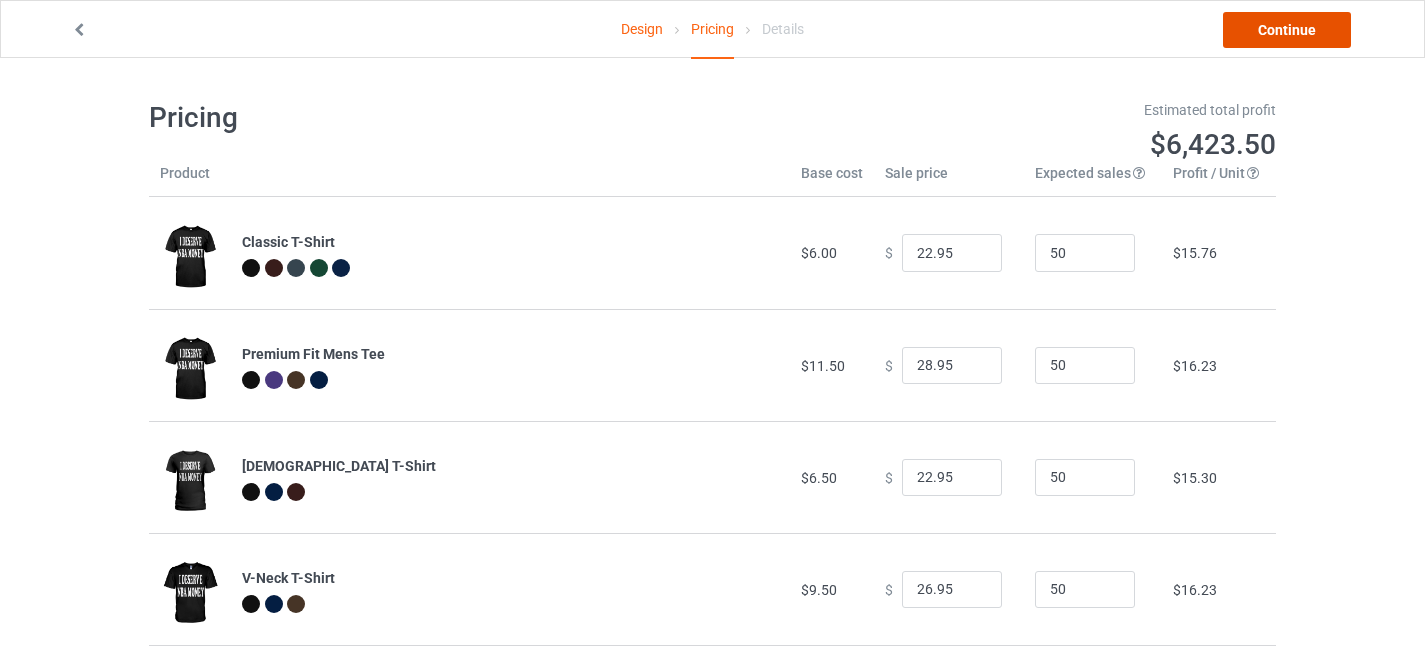click on "Continue" at bounding box center (1287, 30) 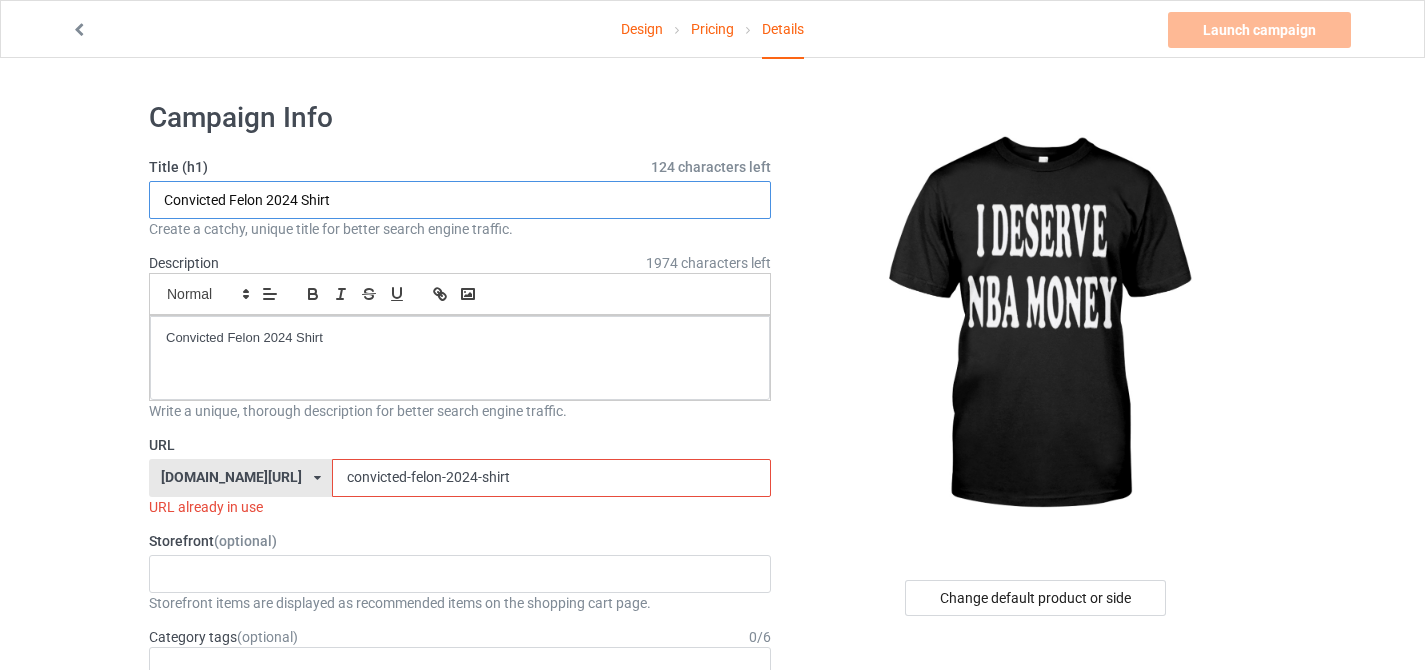 drag, startPoint x: 391, startPoint y: 195, endPoint x: 258, endPoint y: 80, distance: 175.82378 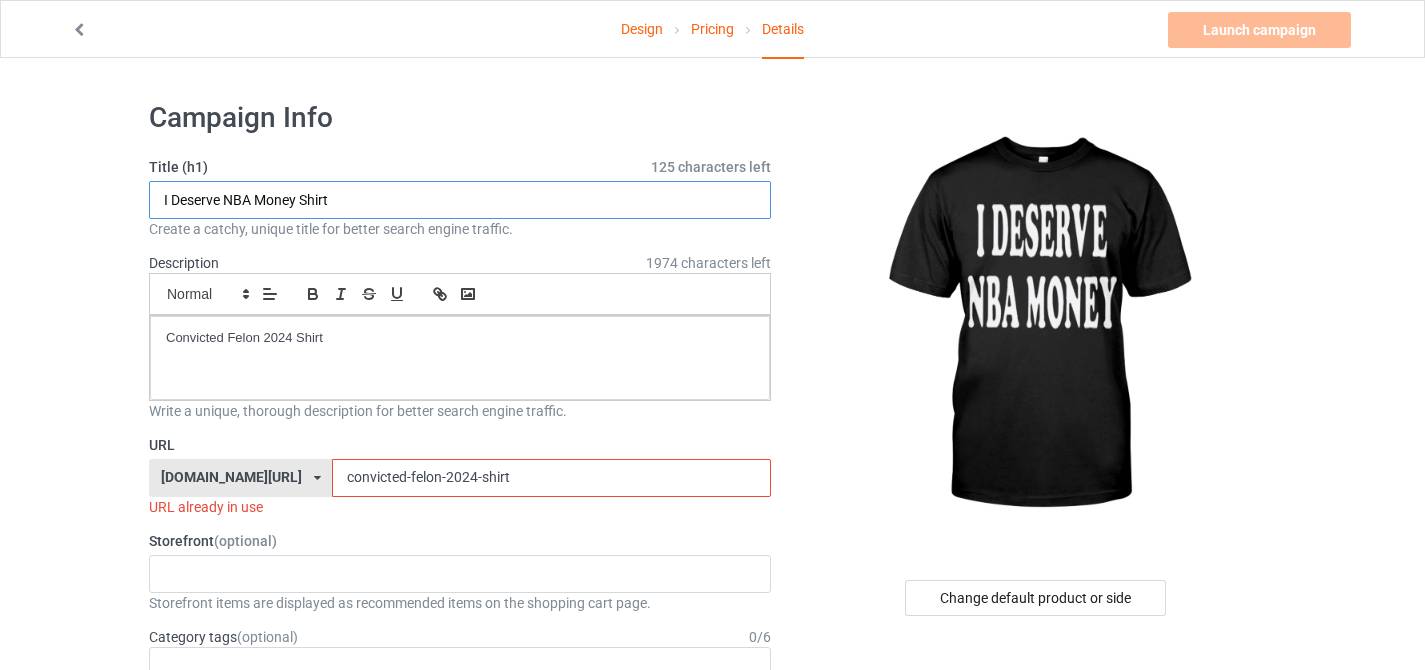 type on "I Deserve NBA Money Shirt" 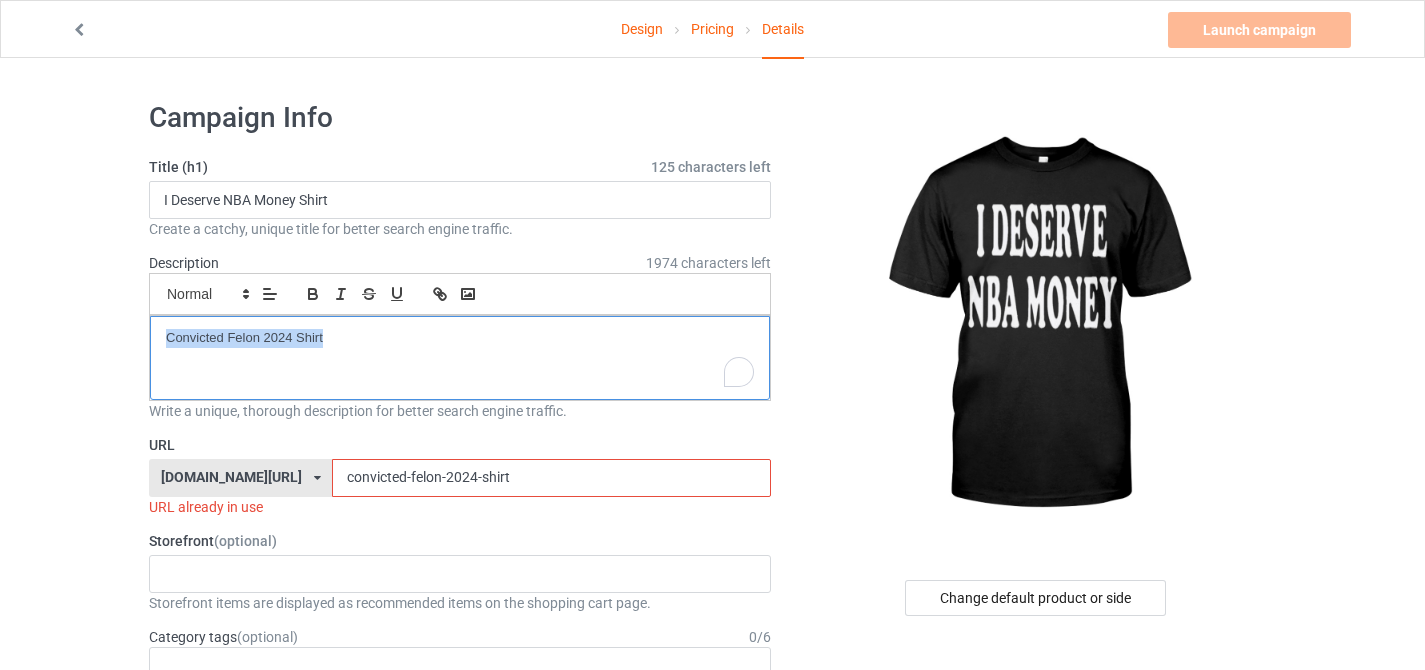 drag, startPoint x: 407, startPoint y: 353, endPoint x: 0, endPoint y: 254, distance: 418.86752 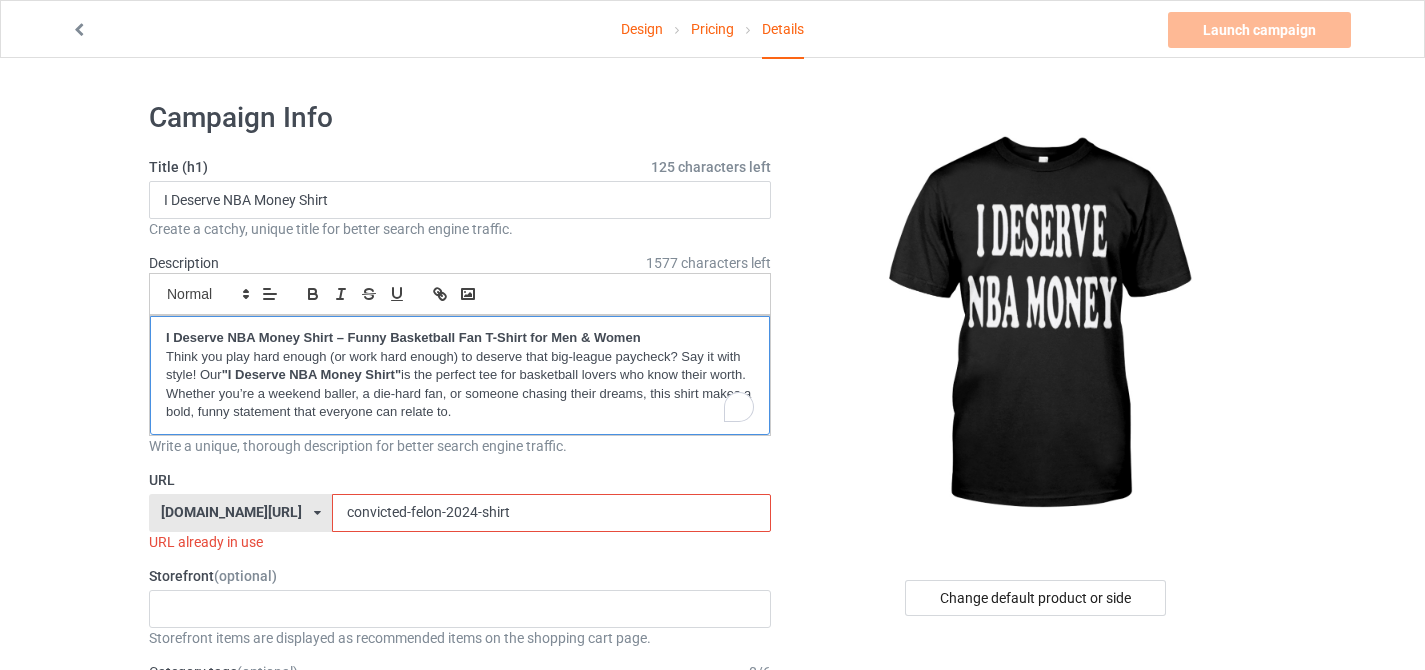 scroll, scrollTop: 0, scrollLeft: 0, axis: both 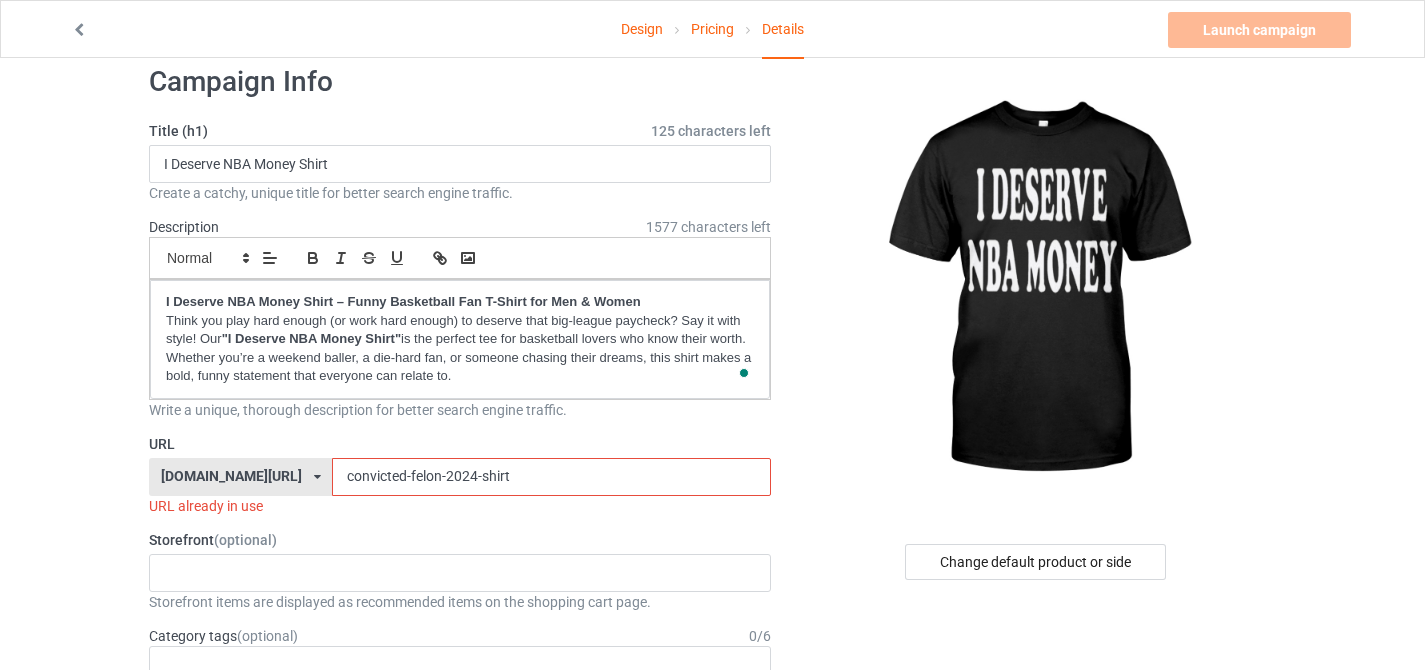 click on "URL" at bounding box center [460, 444] 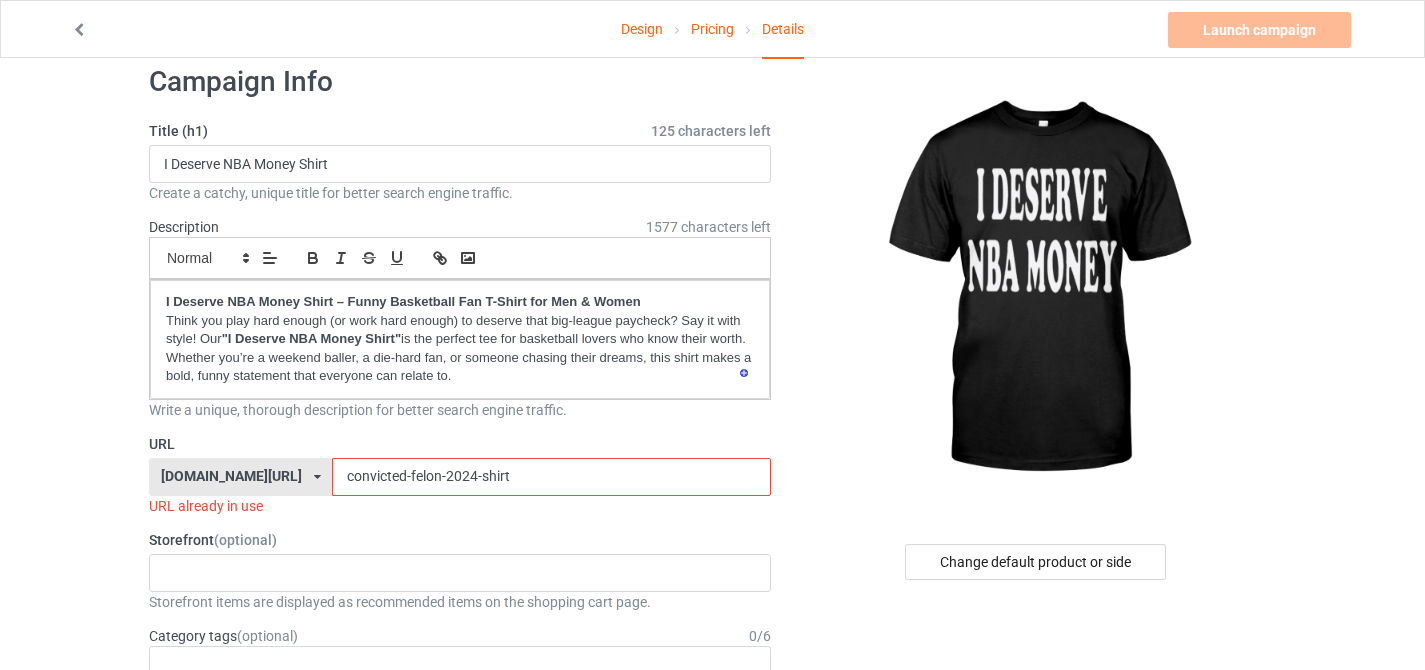 click on "convicted-felon-2024-shirt" at bounding box center [551, 477] 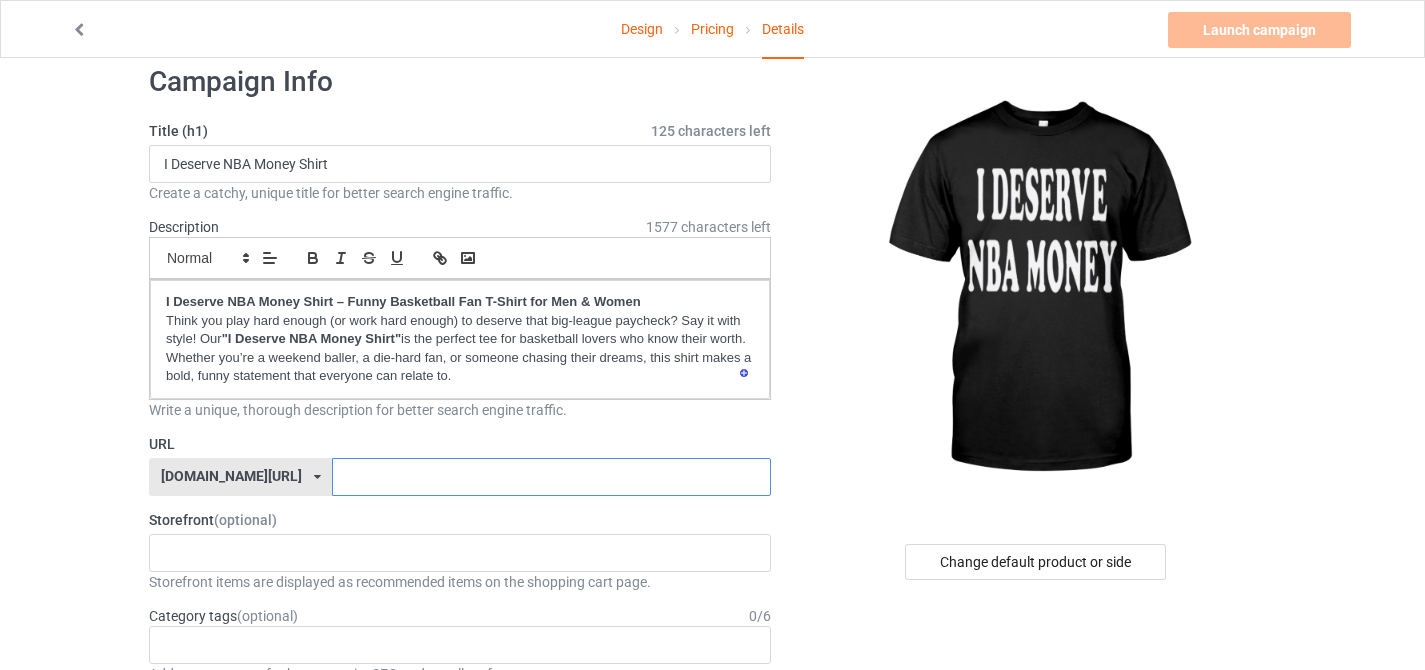 paste on "i-deserve-nba-money-shirt" 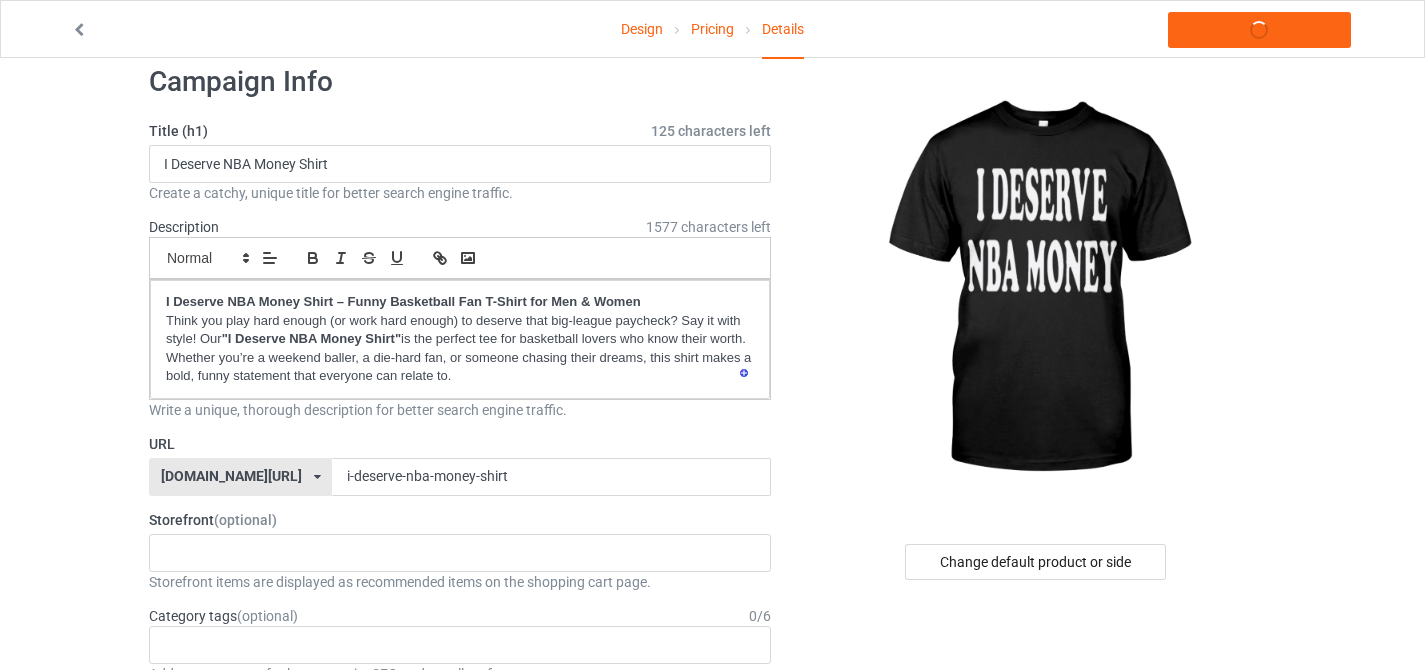 click on "URL" at bounding box center (460, 444) 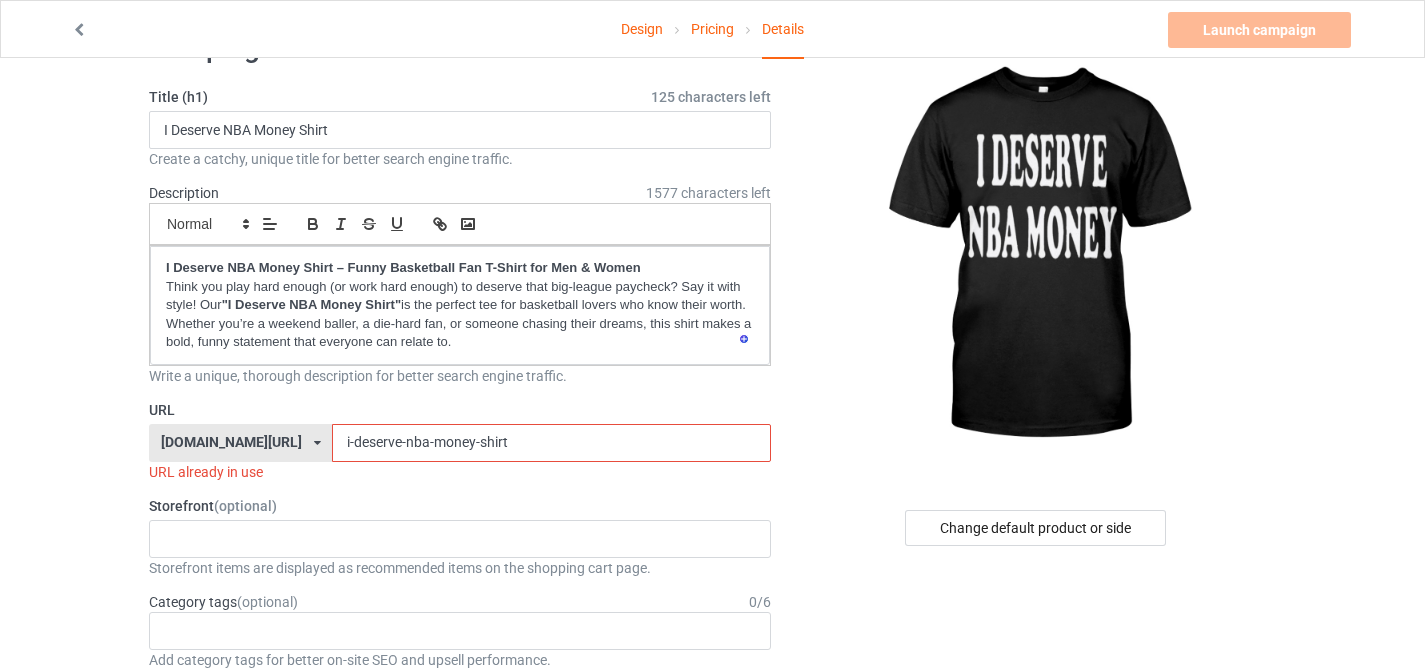 scroll, scrollTop: 133, scrollLeft: 0, axis: vertical 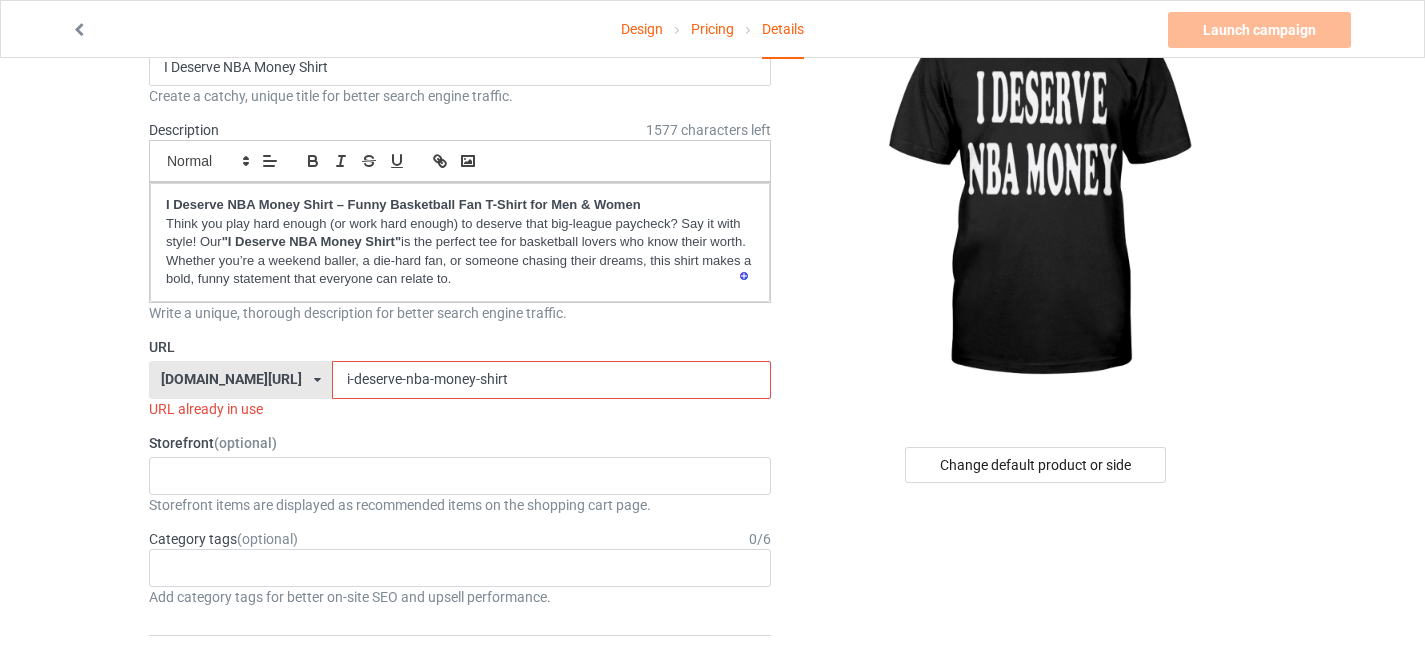 click on "i-deserve-nba-money-shirt" at bounding box center (551, 380) 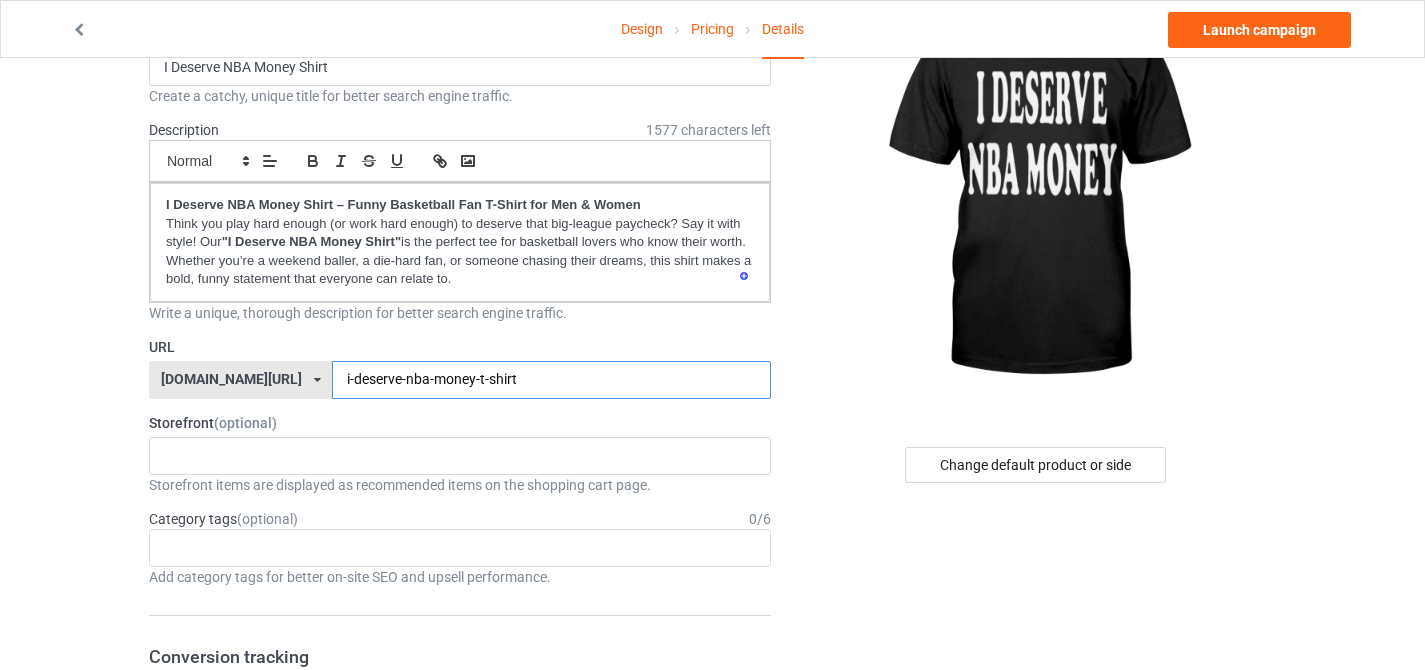 type on "i-deserve-nba-money-t-shirt" 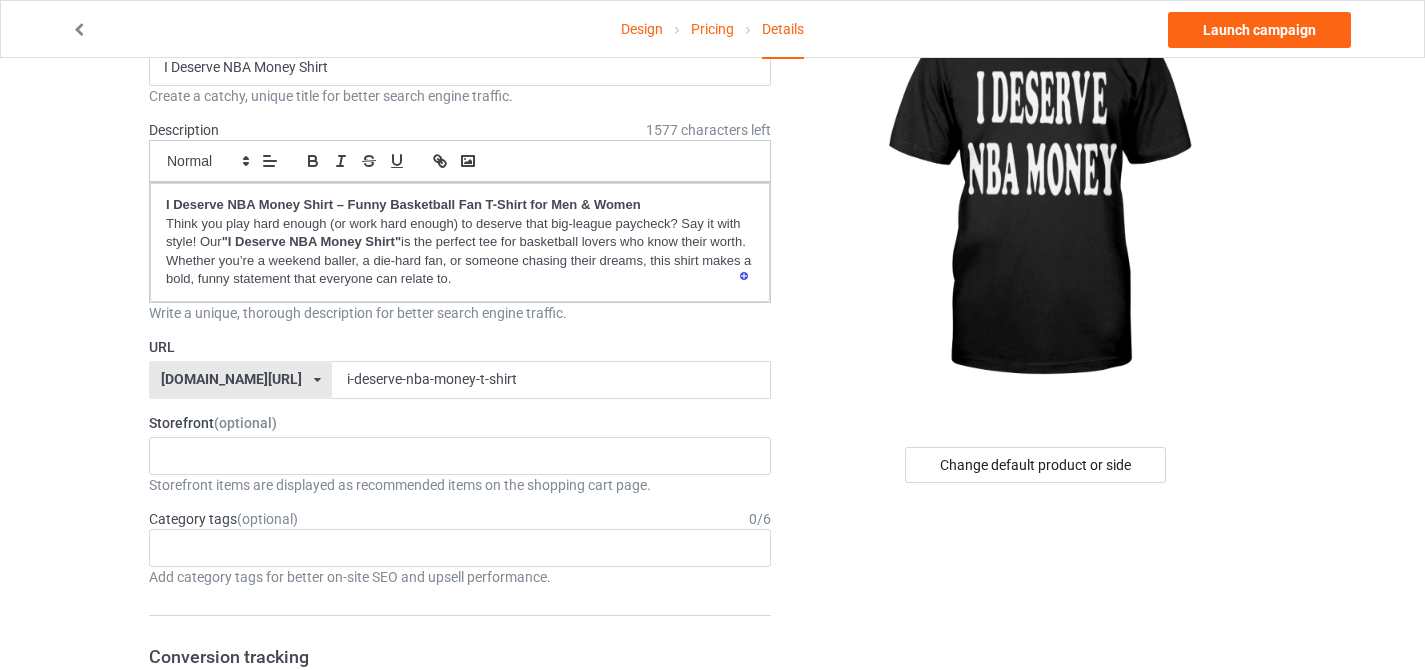 drag, startPoint x: 543, startPoint y: 340, endPoint x: 522, endPoint y: 370, distance: 36.619667 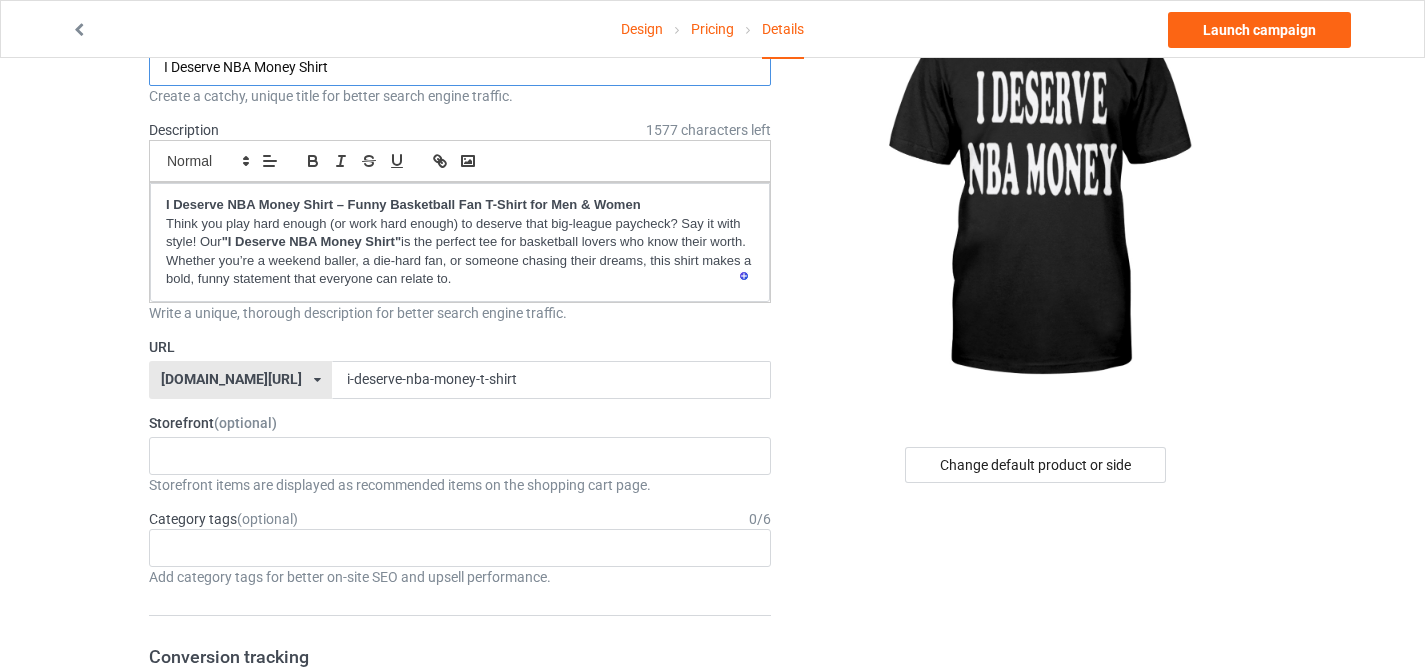click on "I Deserve NBA Money Shirt" at bounding box center (460, 67) 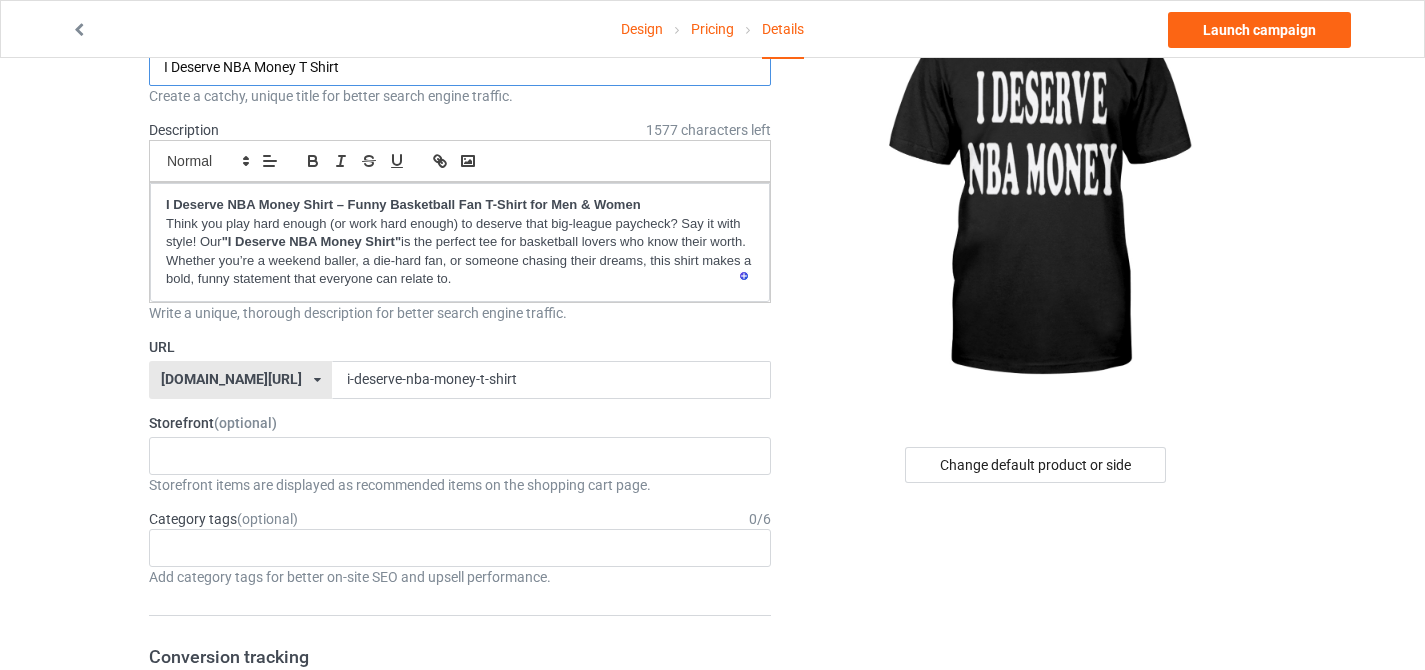 type on "I Deserve NBA Money T Shirt" 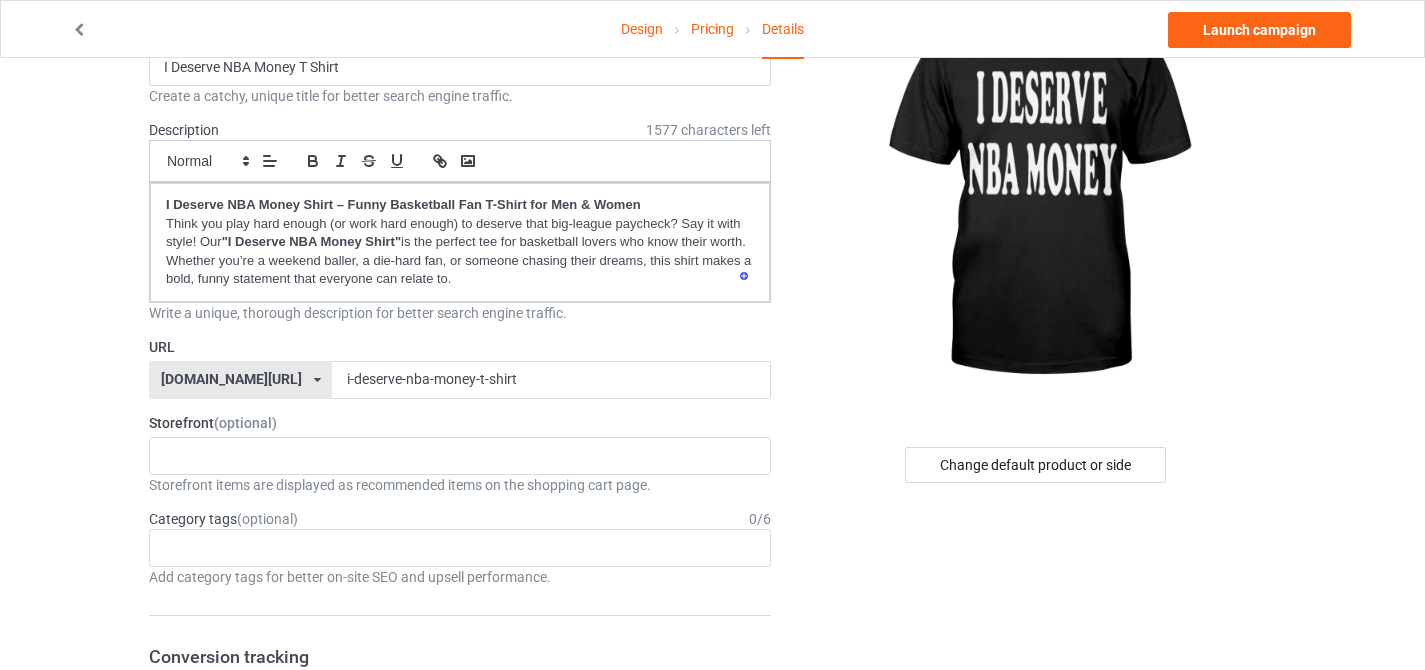 click on "URL" at bounding box center [460, 347] 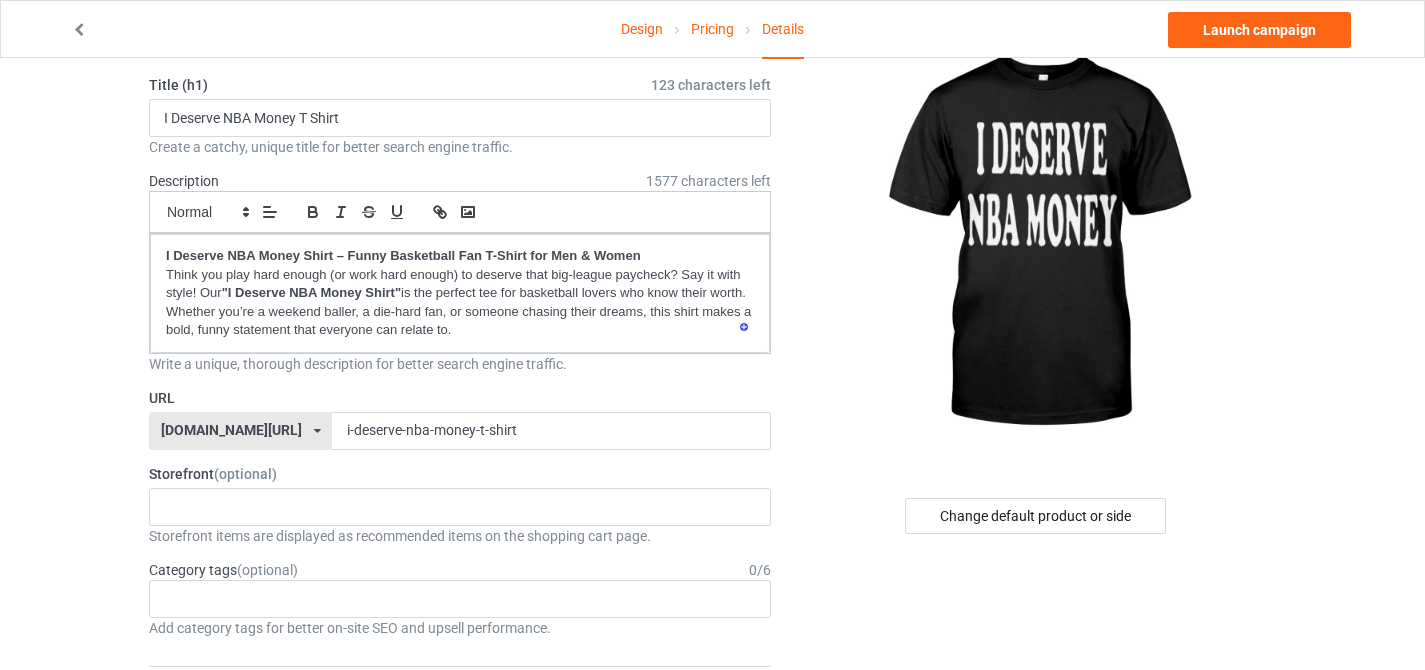 scroll, scrollTop: 0, scrollLeft: 0, axis: both 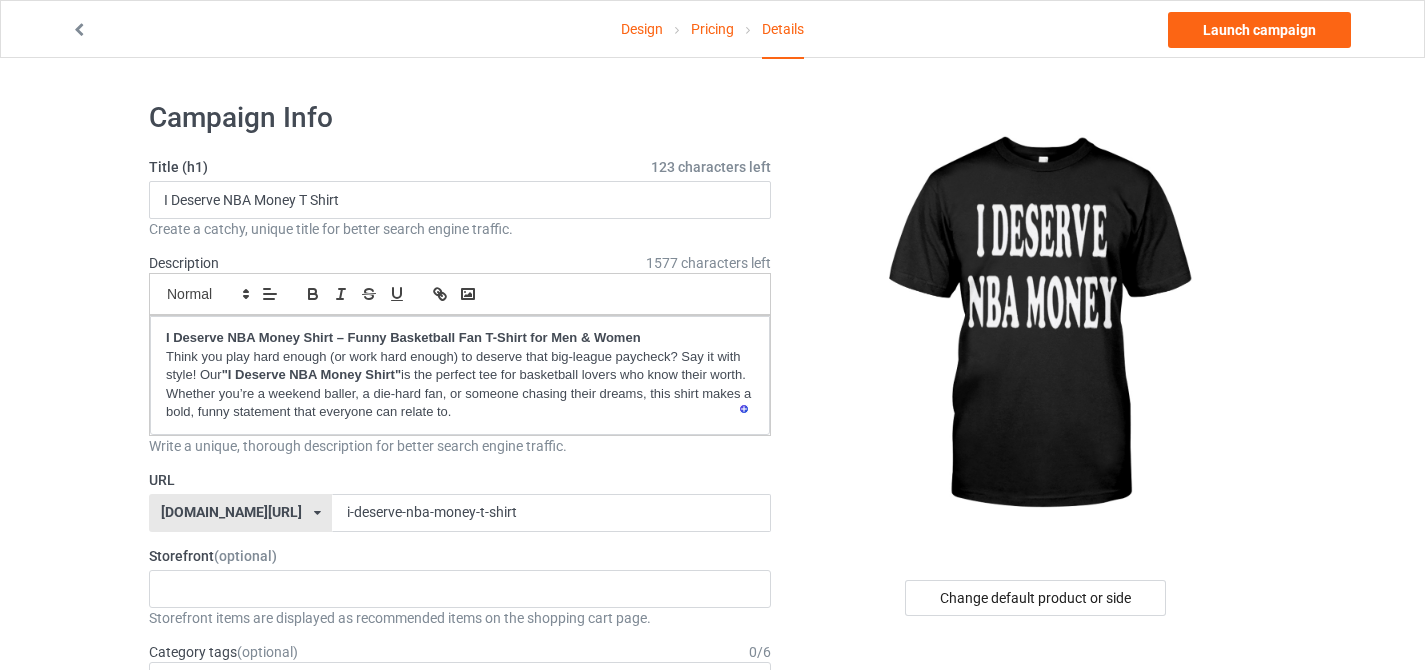 click on "Design" at bounding box center [642, 29] 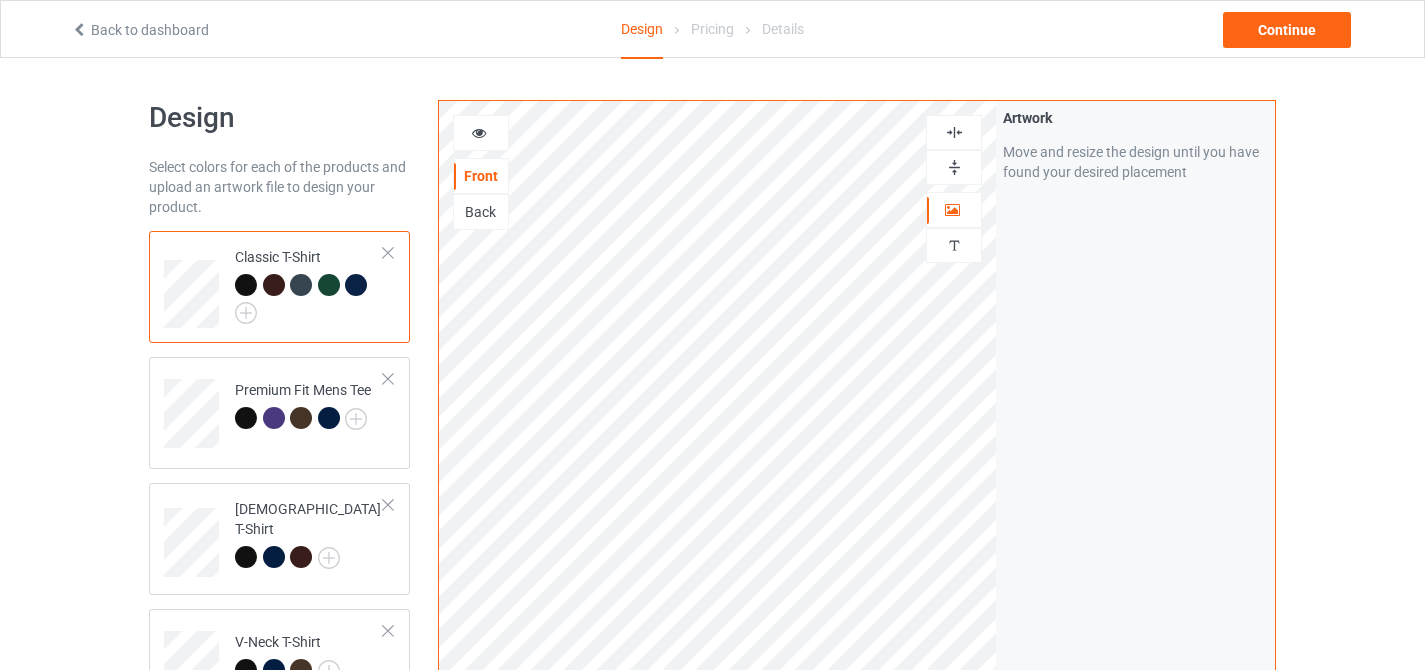 click at bounding box center [954, 167] 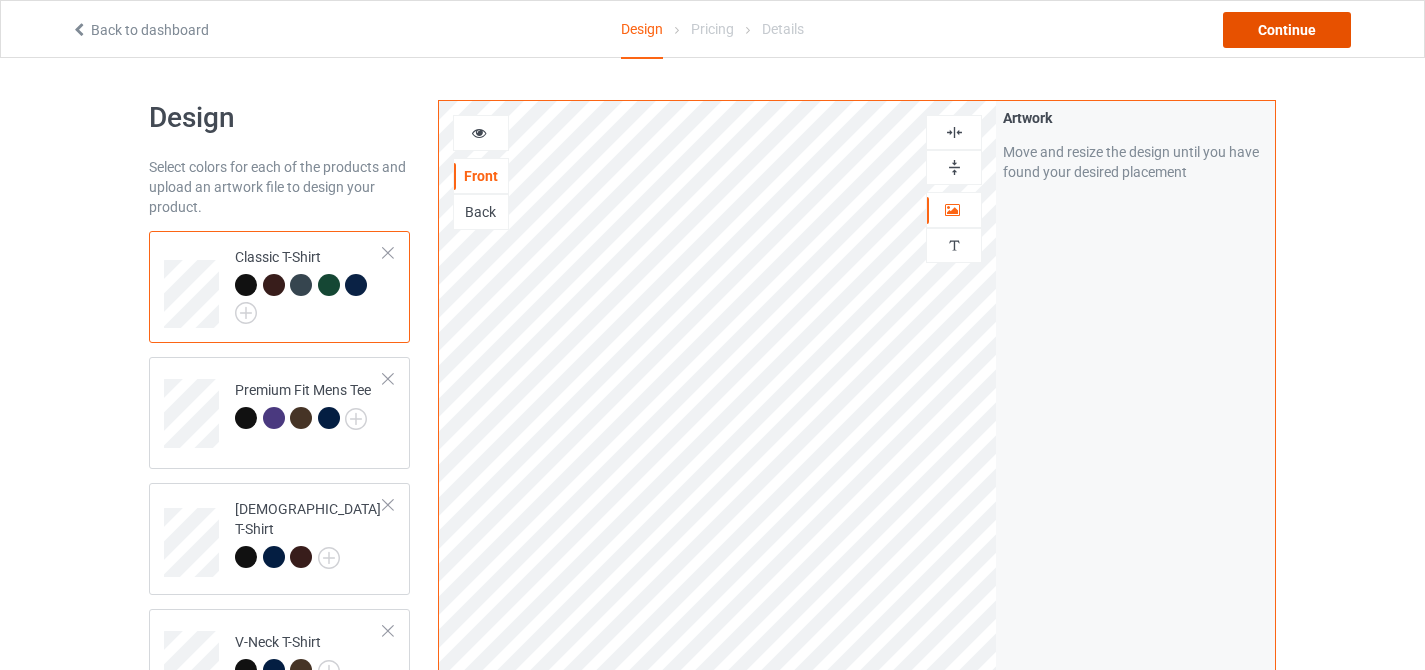 click on "Continue" at bounding box center [1287, 30] 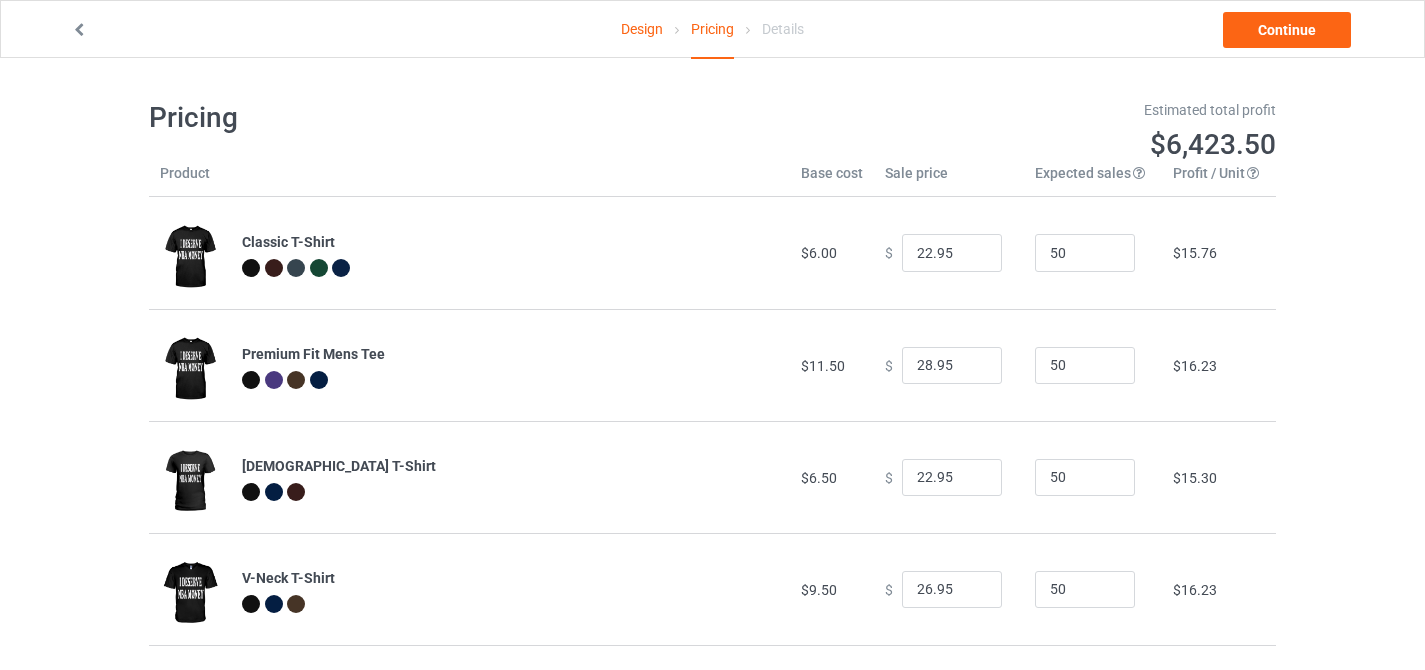 scroll, scrollTop: 353, scrollLeft: 0, axis: vertical 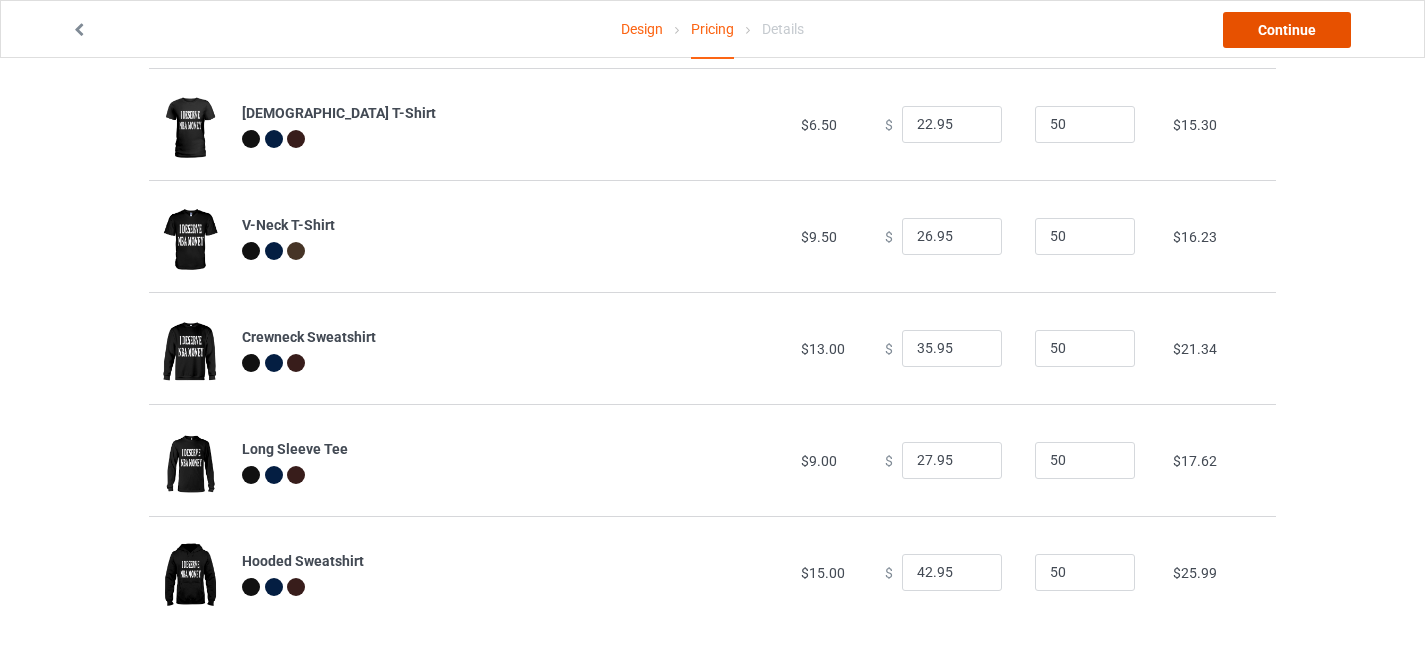 click on "Continue" at bounding box center (1287, 30) 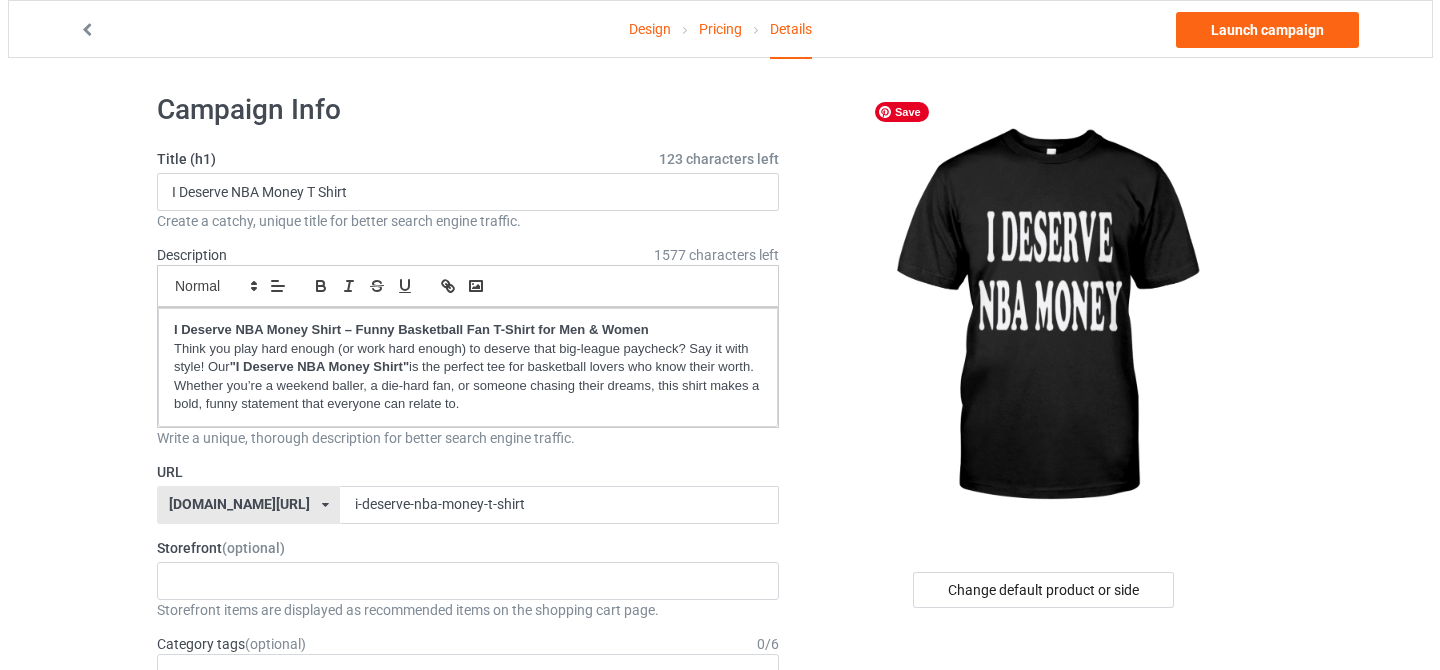 scroll, scrollTop: 0, scrollLeft: 0, axis: both 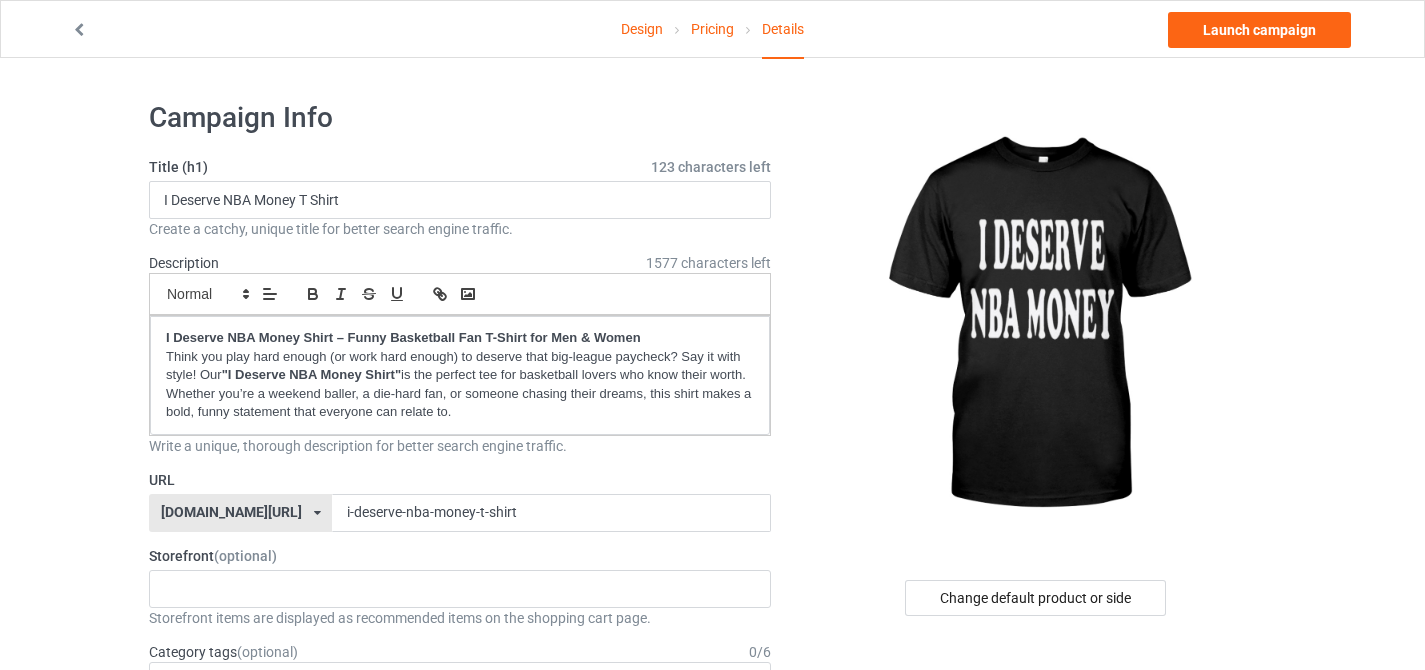 click on "Design" at bounding box center (642, 29) 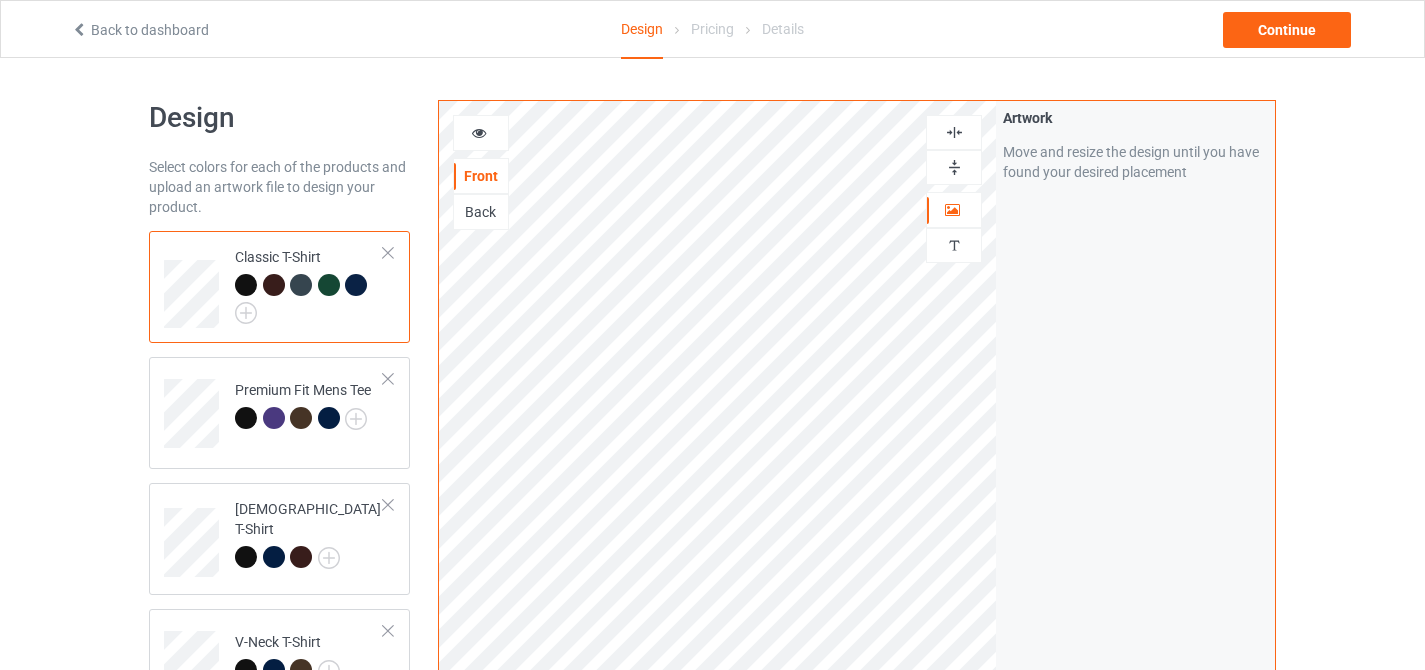click on "Artwork Move and resize the design until you have found your desired placement" at bounding box center [1135, 481] 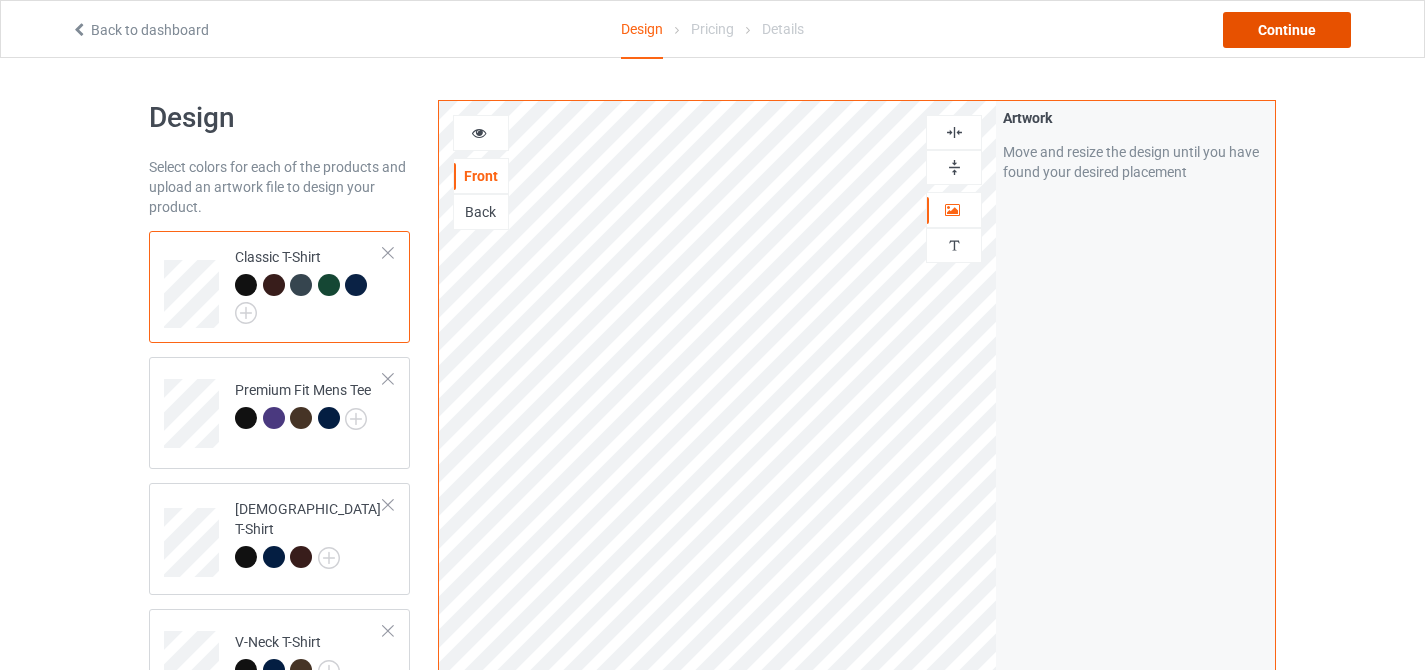 click on "Continue" at bounding box center (1287, 30) 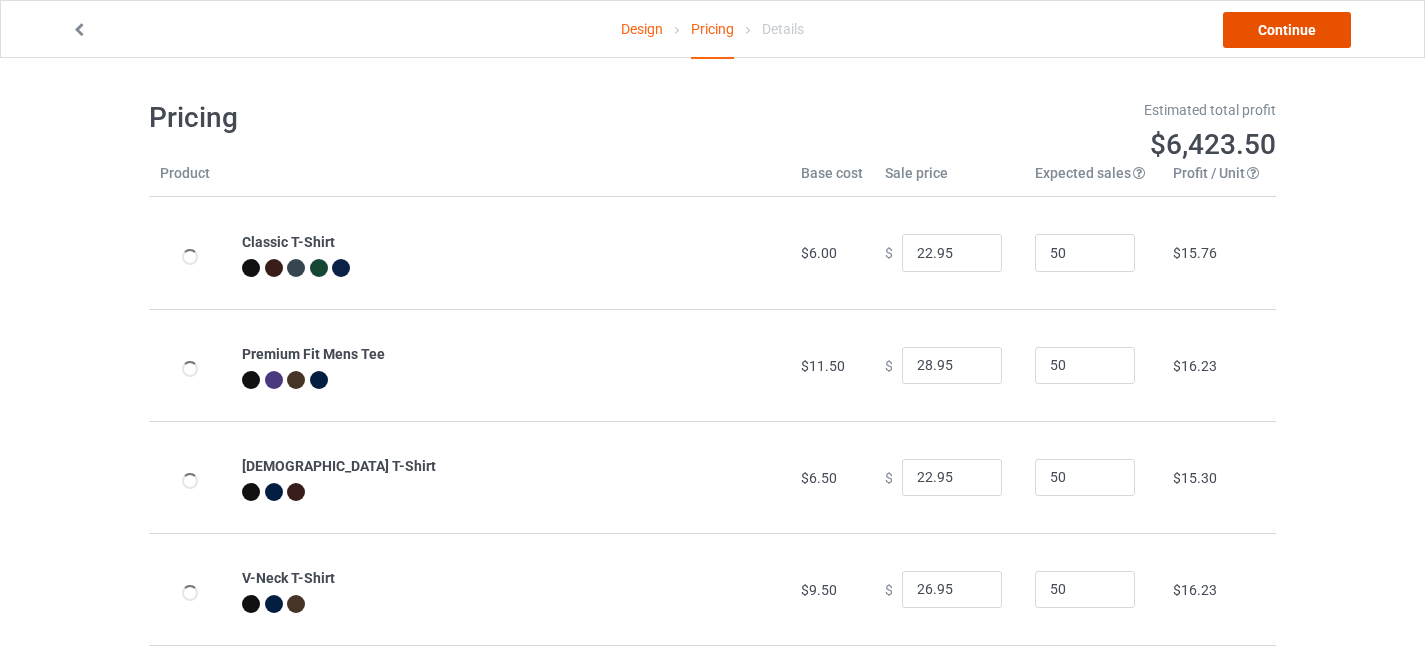 click on "Continue" at bounding box center [1287, 30] 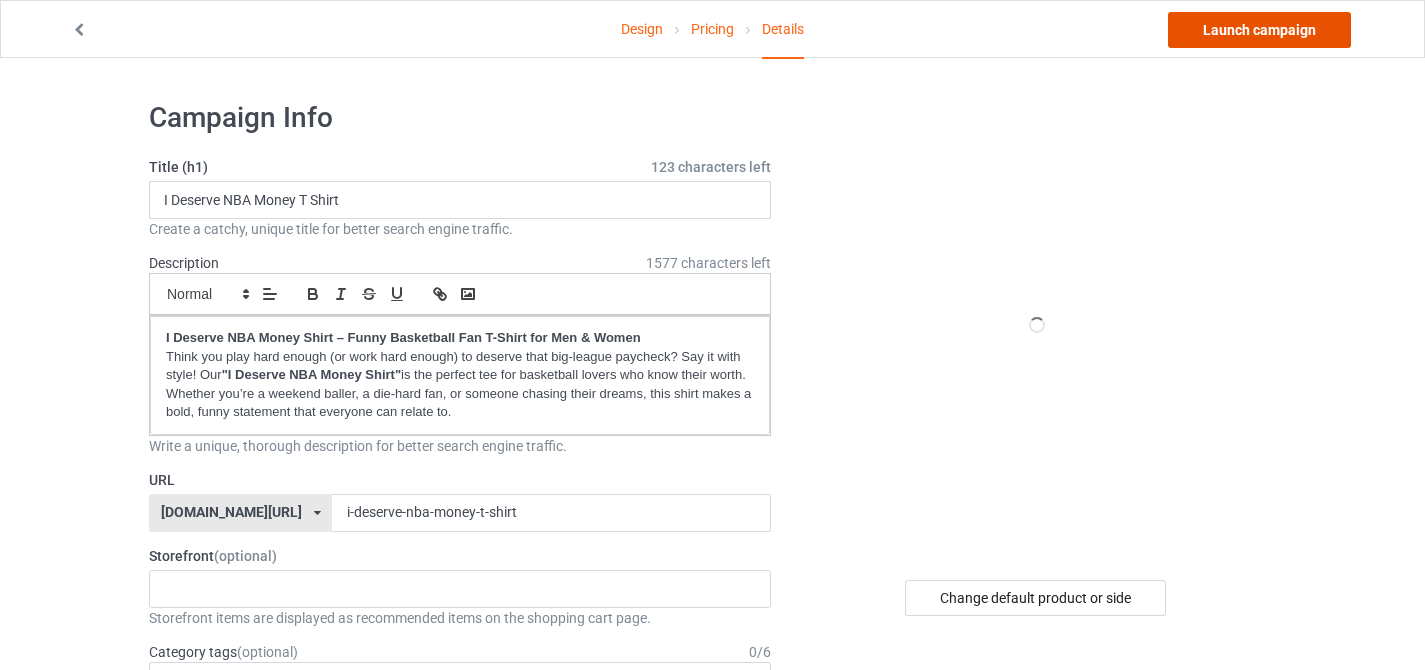 click on "Launch campaign" at bounding box center [1259, 30] 